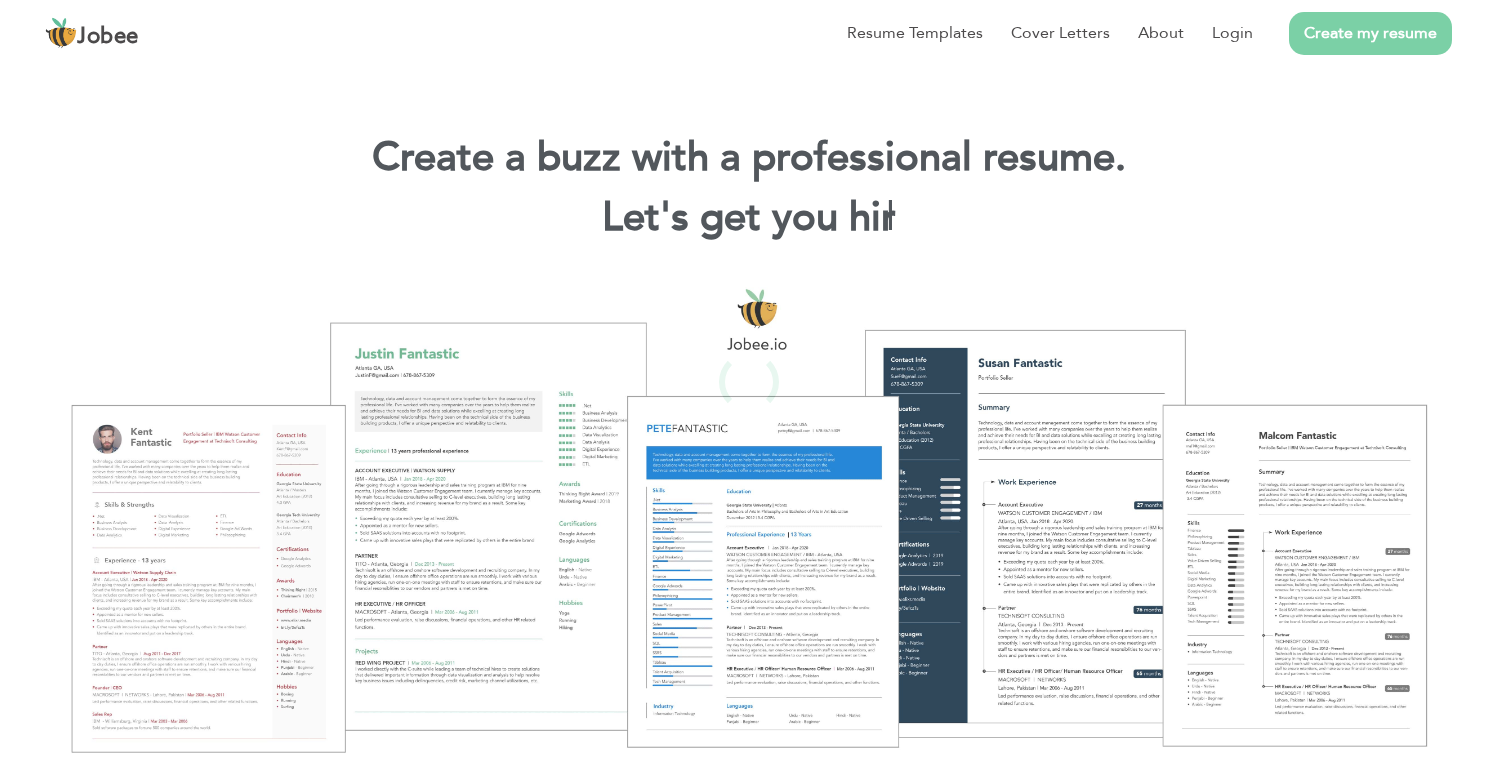 scroll, scrollTop: 0, scrollLeft: 0, axis: both 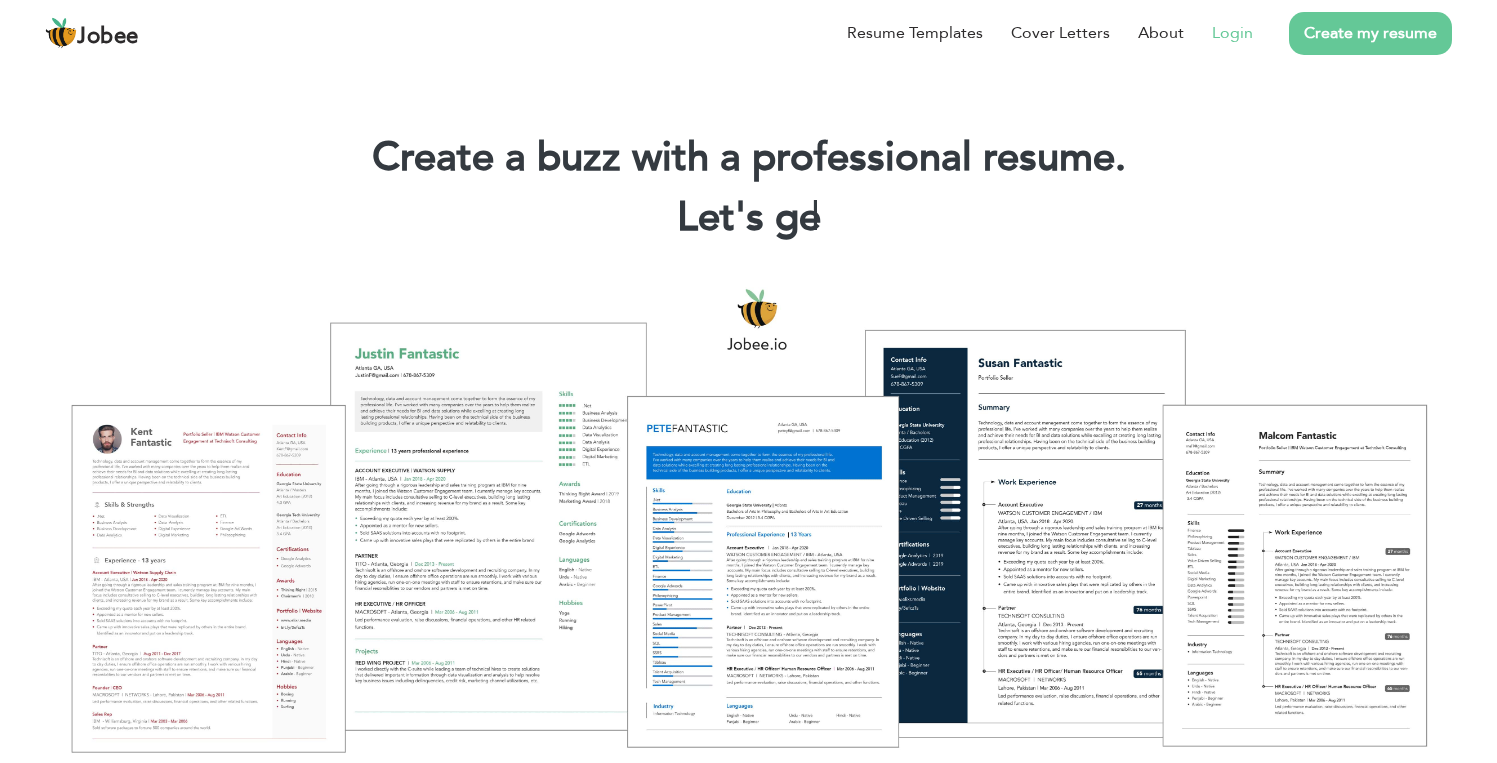 click on "Login" at bounding box center (1232, 33) 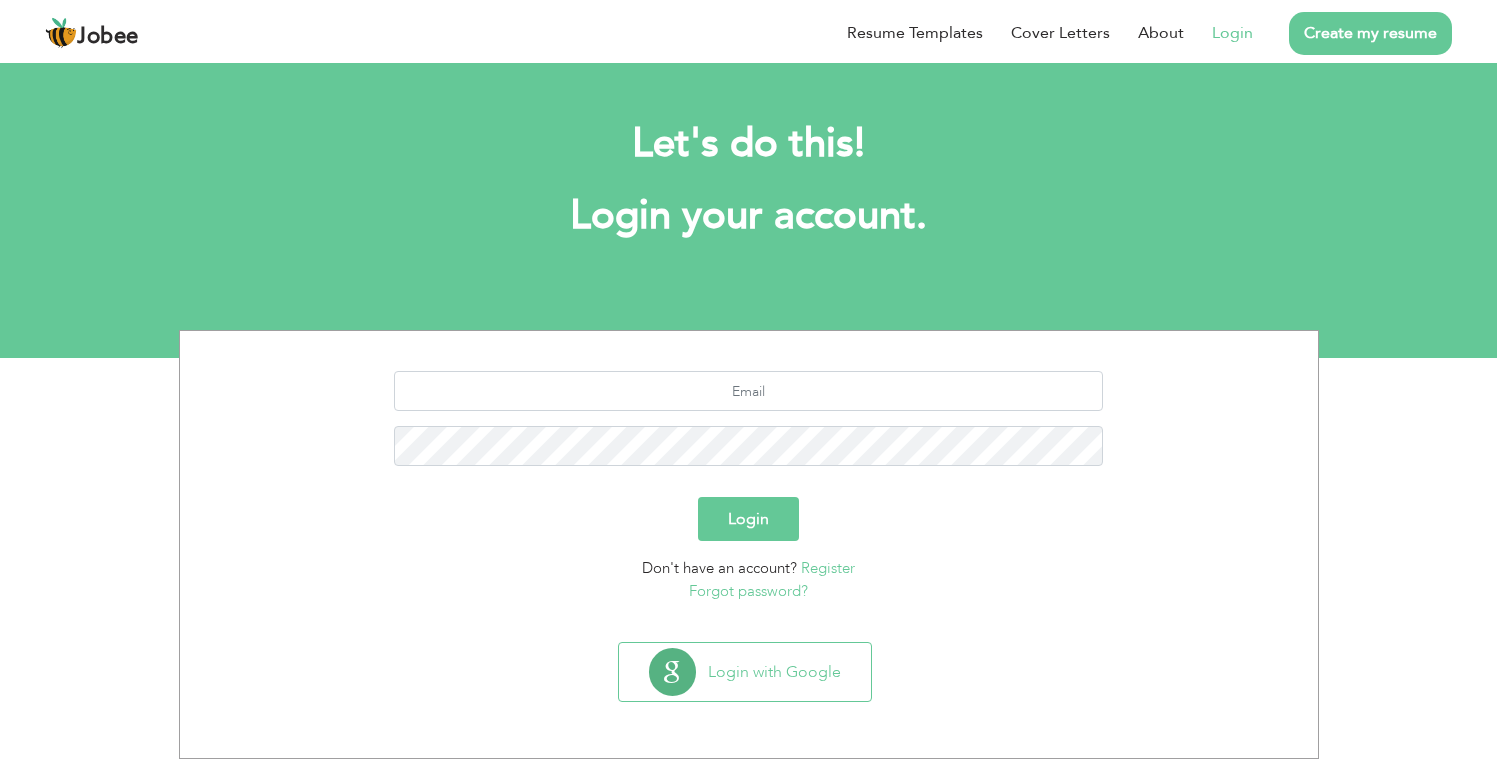 scroll, scrollTop: 0, scrollLeft: 0, axis: both 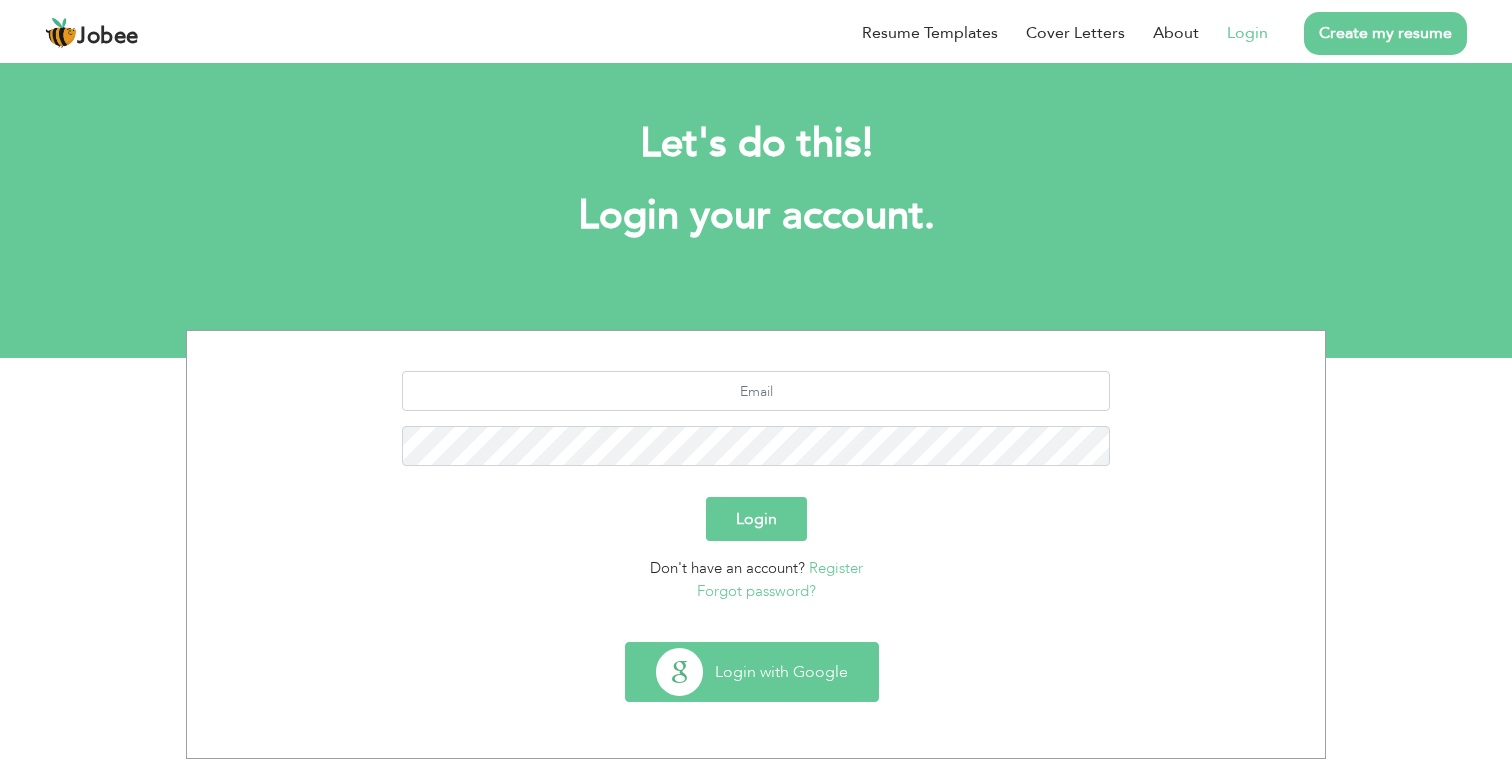 click on "Login with Google" at bounding box center [752, 672] 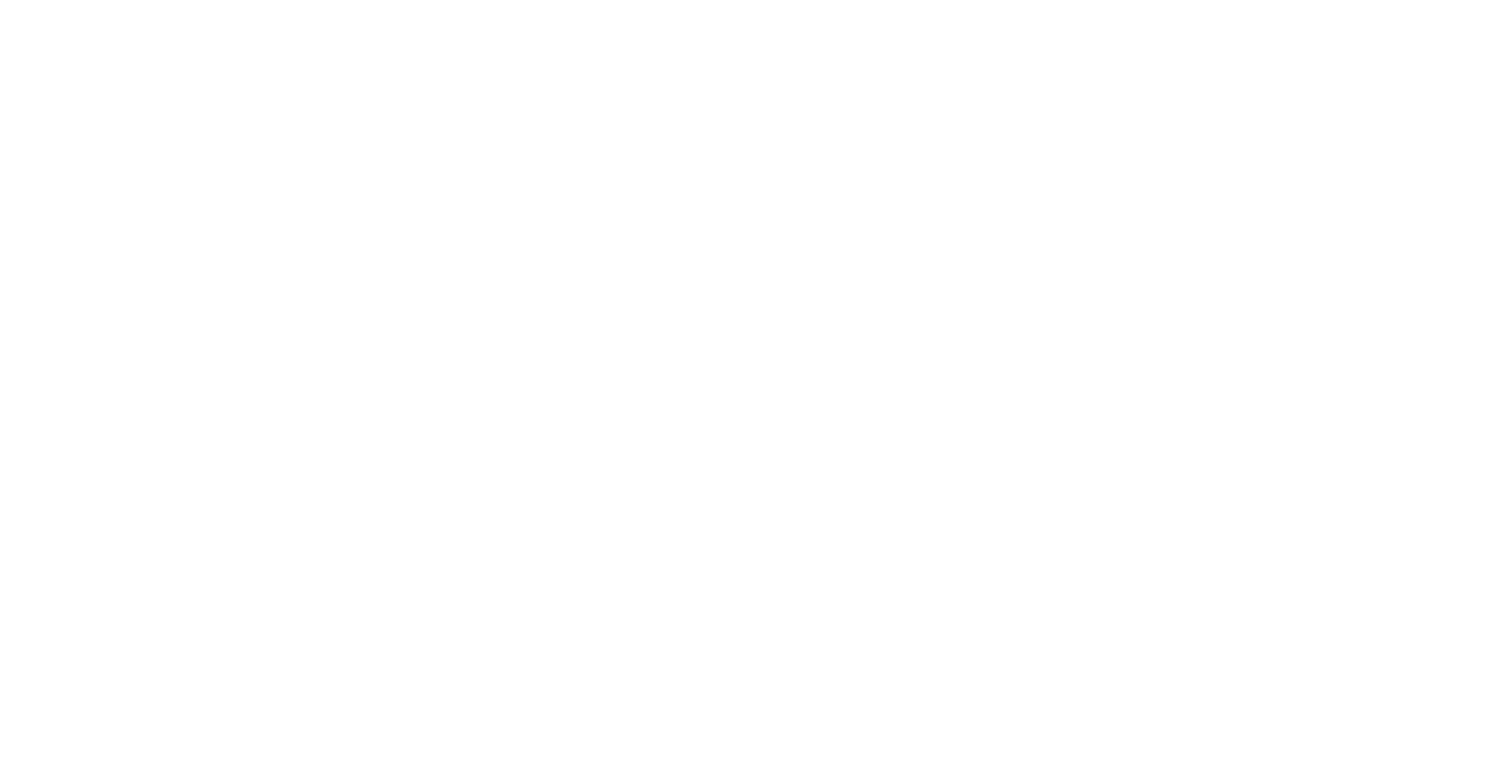 scroll, scrollTop: 0, scrollLeft: 0, axis: both 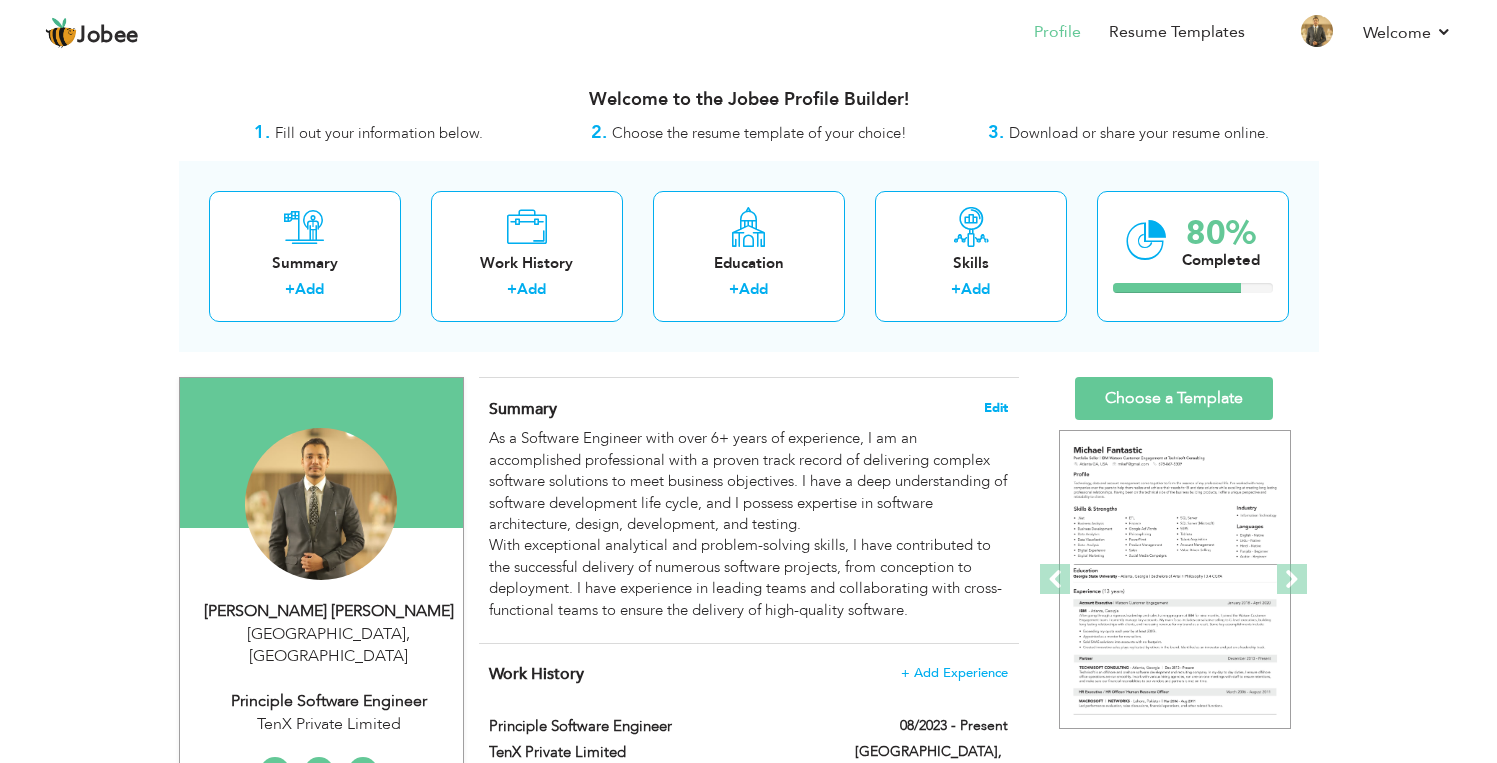 click on "Edit" at bounding box center (996, 408) 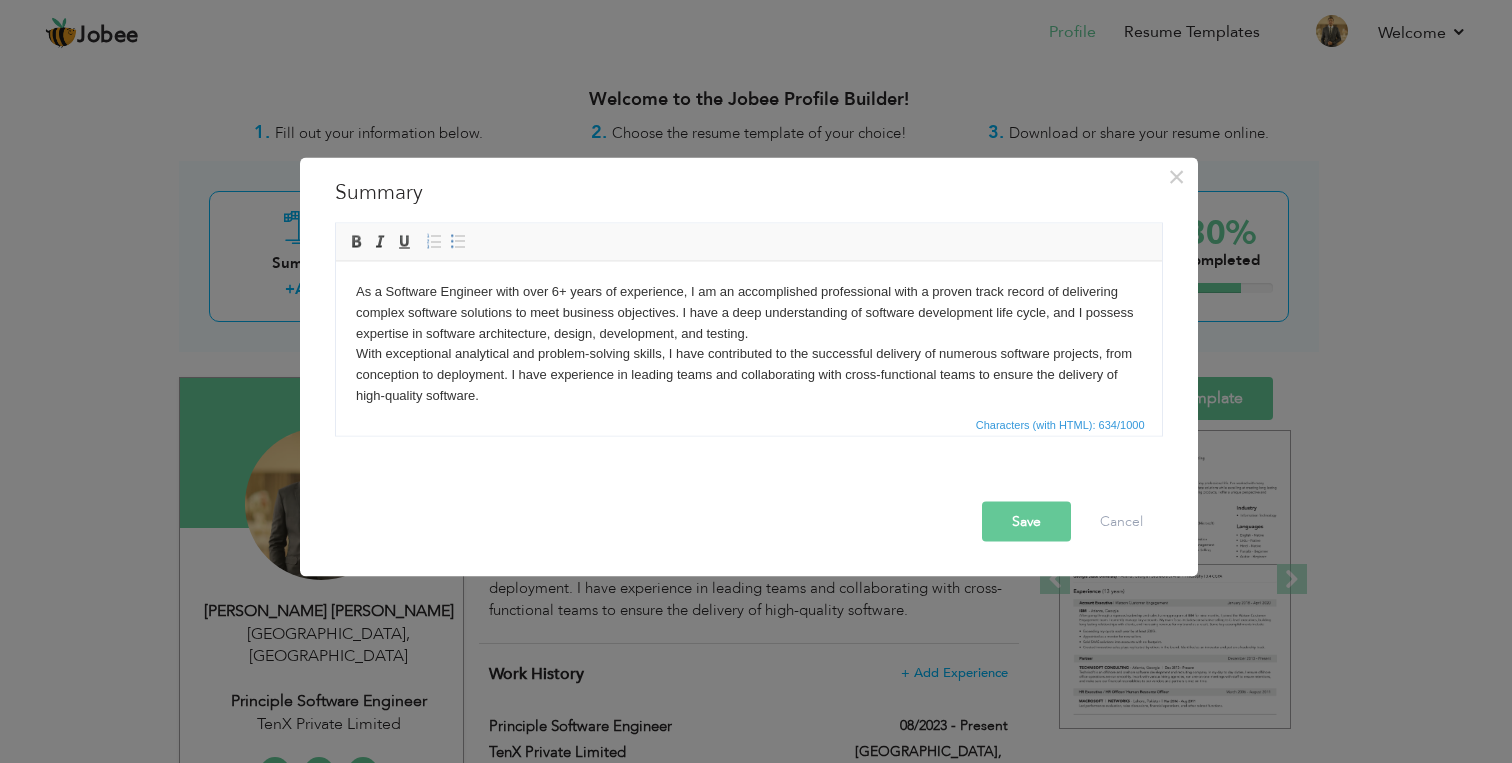 click on "As a Software Engineer with over 6+ years of experience, I am an accomplished professional with a proven track record of delivering complex software solutions to meet business objectives. I have a deep understanding of software development life cycle, and I possess expertise in software architecture, design, development, and testing. With exceptional analytical and problem-solving skills, I have contributed to the successful delivery of numerous software projects, from conception to deployment. I have experience in leading teams and collaborating with cross-functional teams to ensure the delivery of high-quality software." at bounding box center (748, 343) 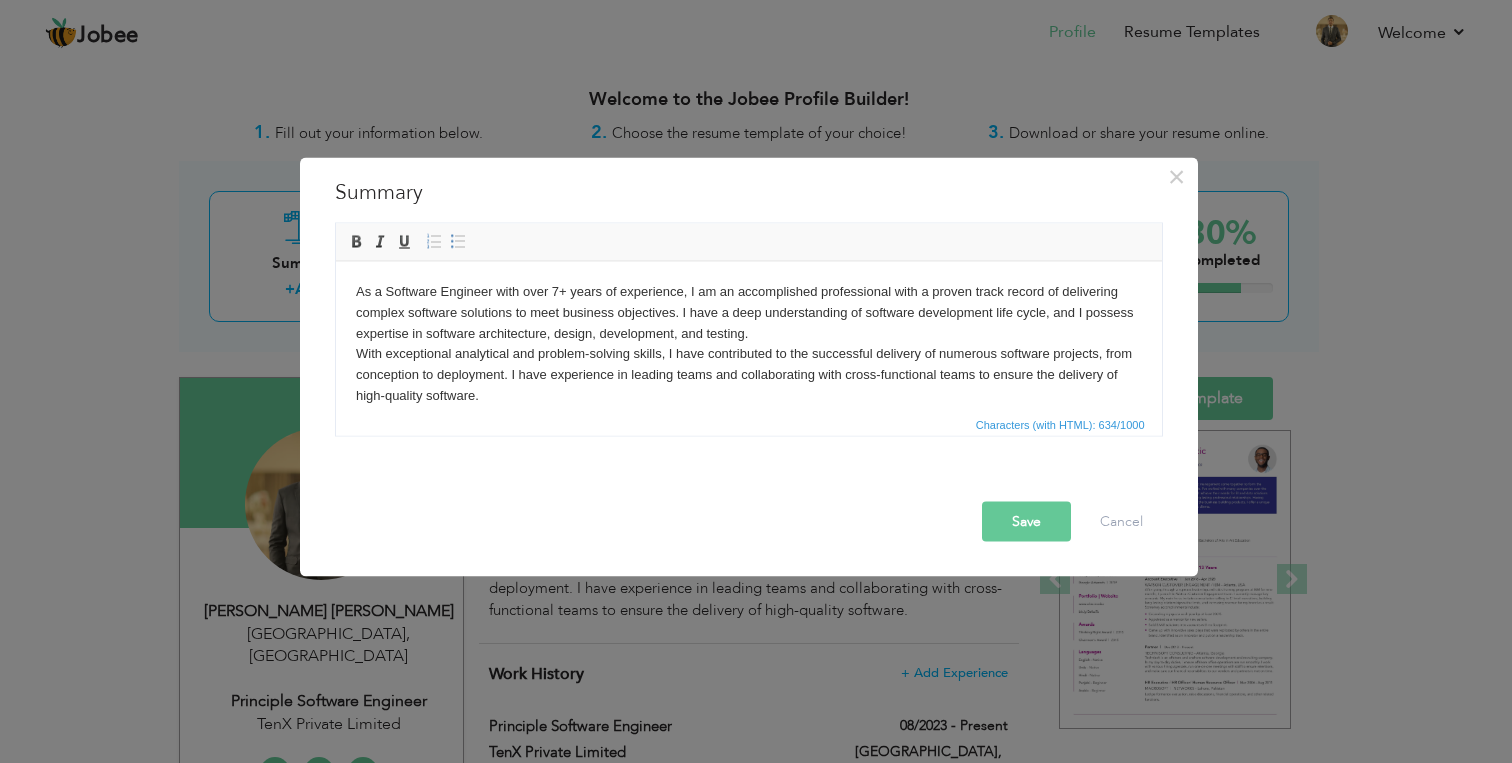 scroll, scrollTop: 0, scrollLeft: 0, axis: both 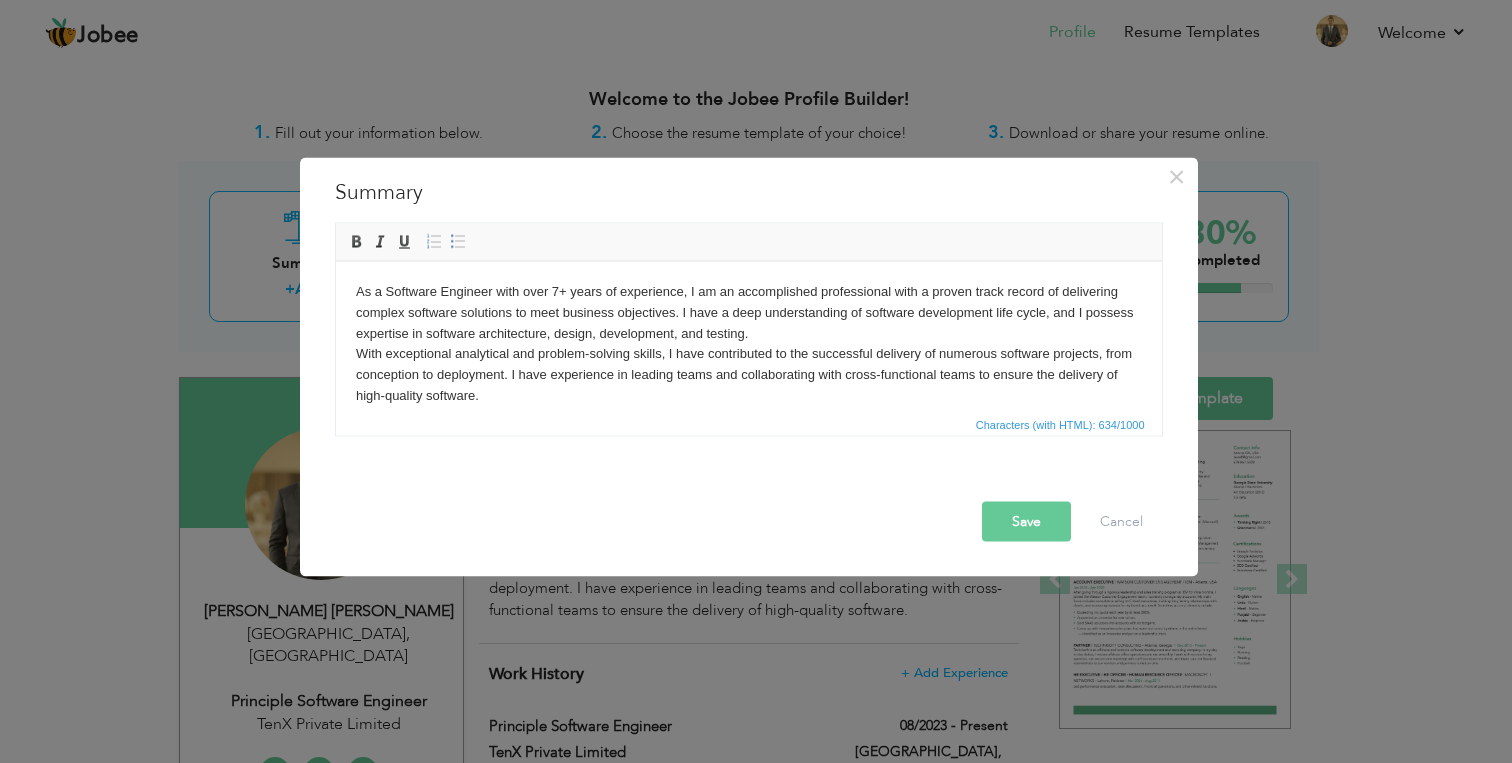 drag, startPoint x: 768, startPoint y: 190, endPoint x: 970, endPoint y: 220, distance: 204.21558 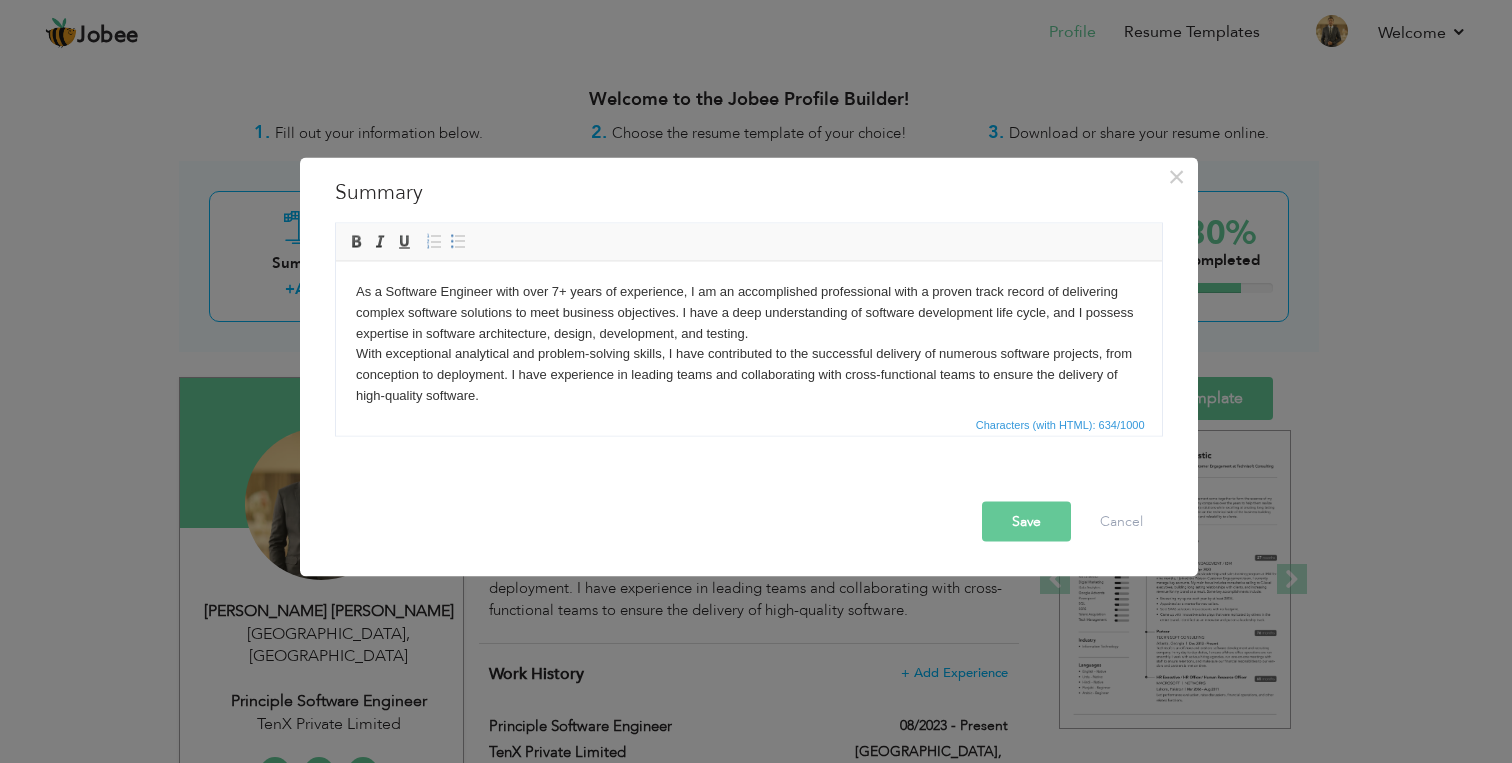 click on "Save" at bounding box center (1026, 521) 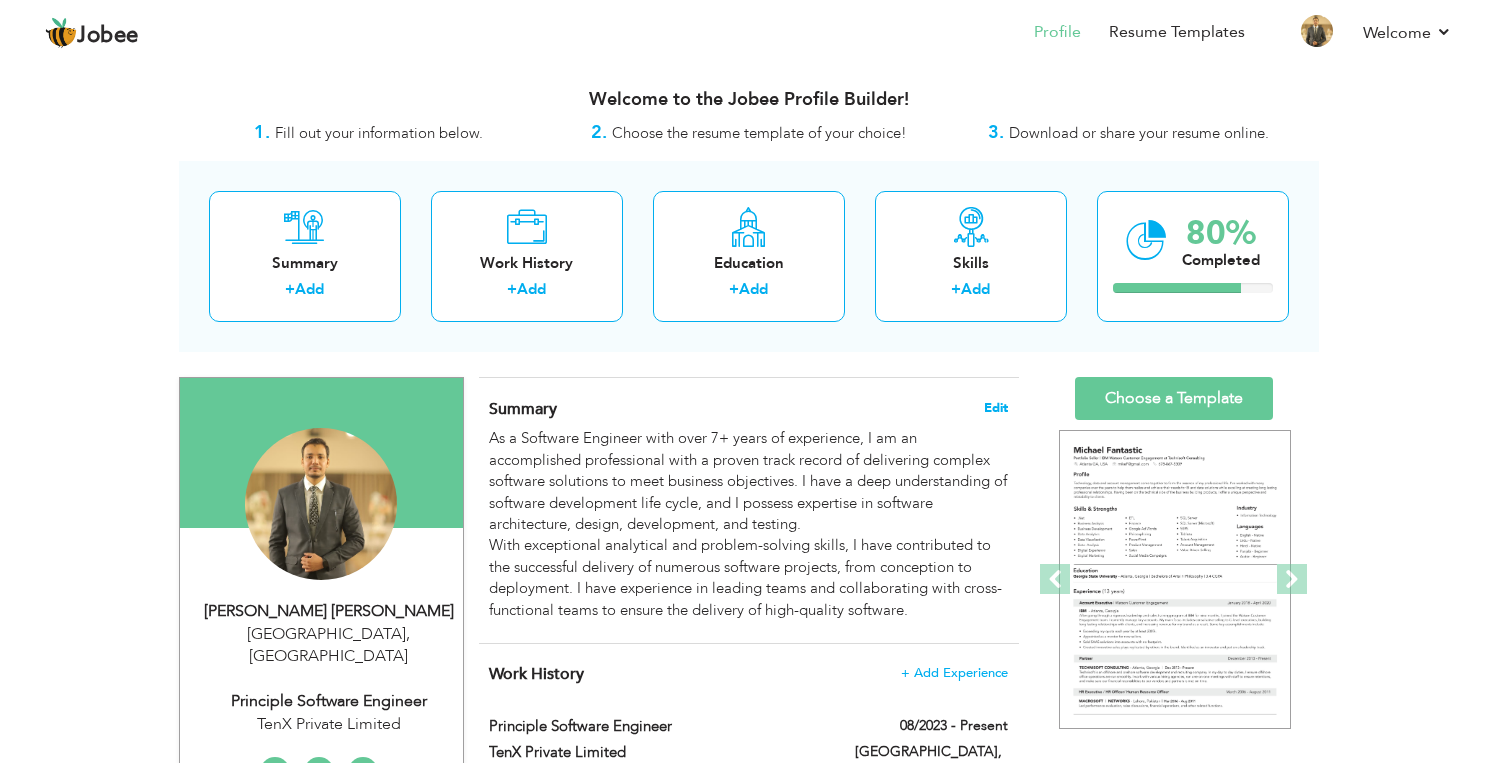 click on "Edit" at bounding box center (996, 408) 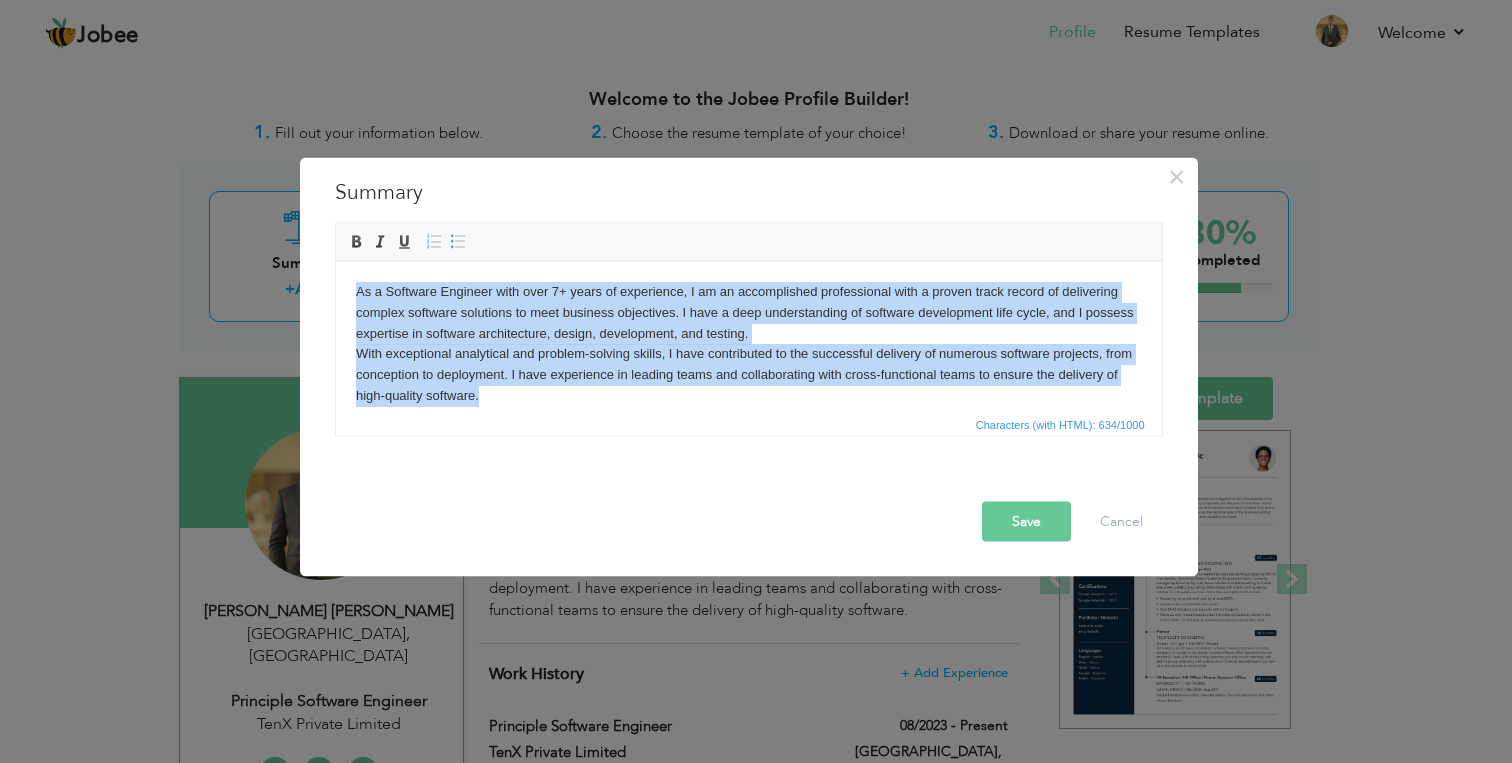 drag, startPoint x: 581, startPoint y: 402, endPoint x: 317, endPoint y: 247, distance: 306.13885 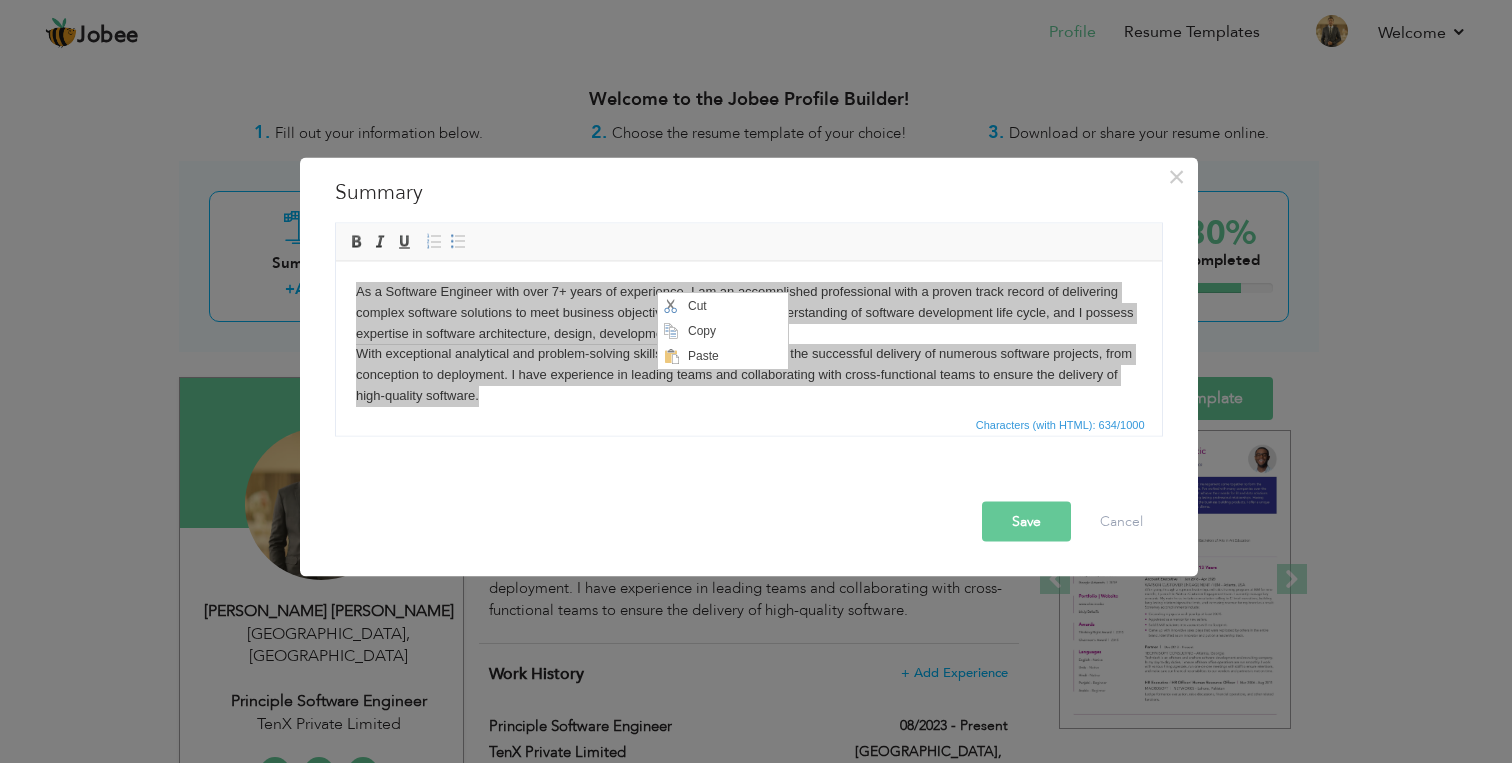 scroll, scrollTop: 0, scrollLeft: 0, axis: both 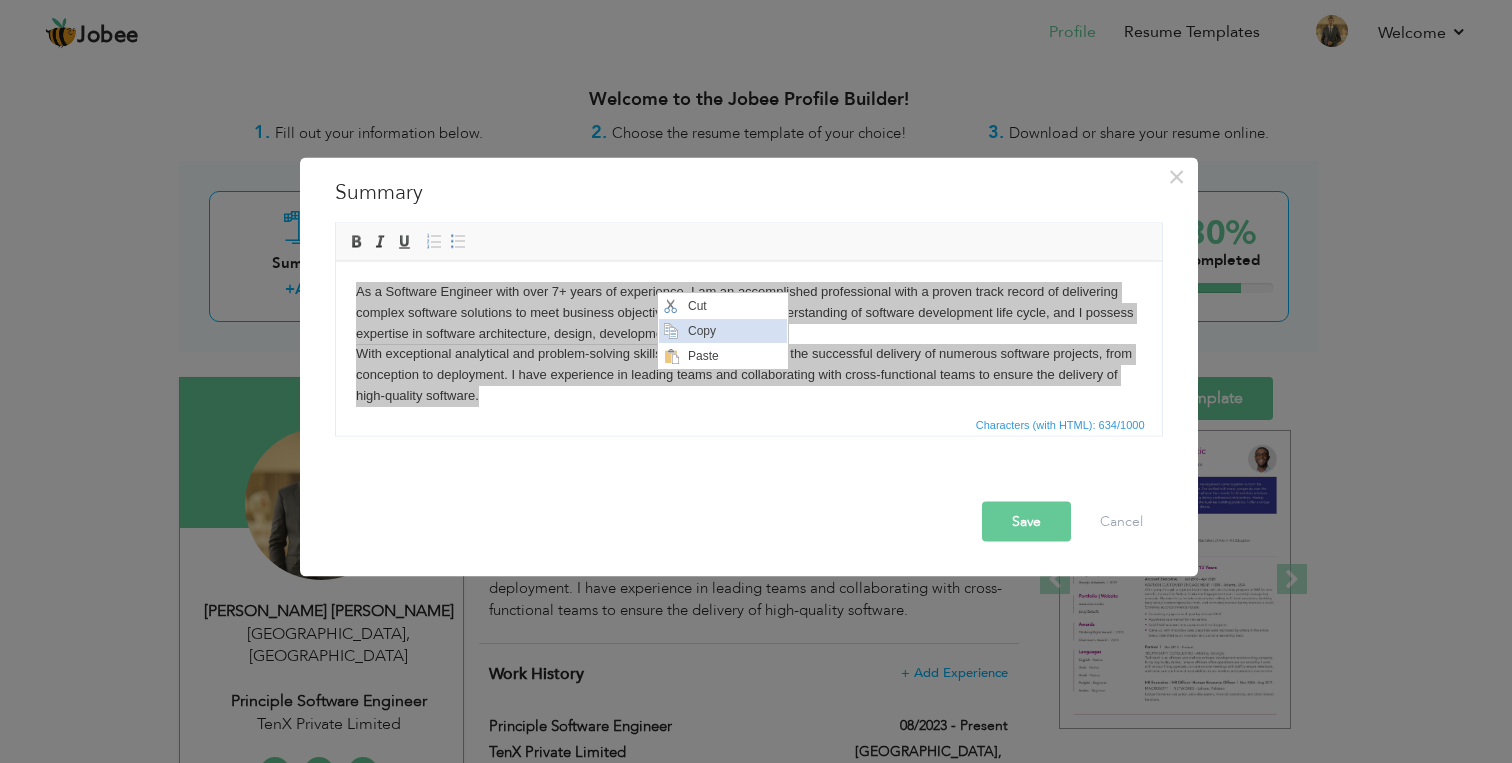 click on "Copy" at bounding box center [734, 330] 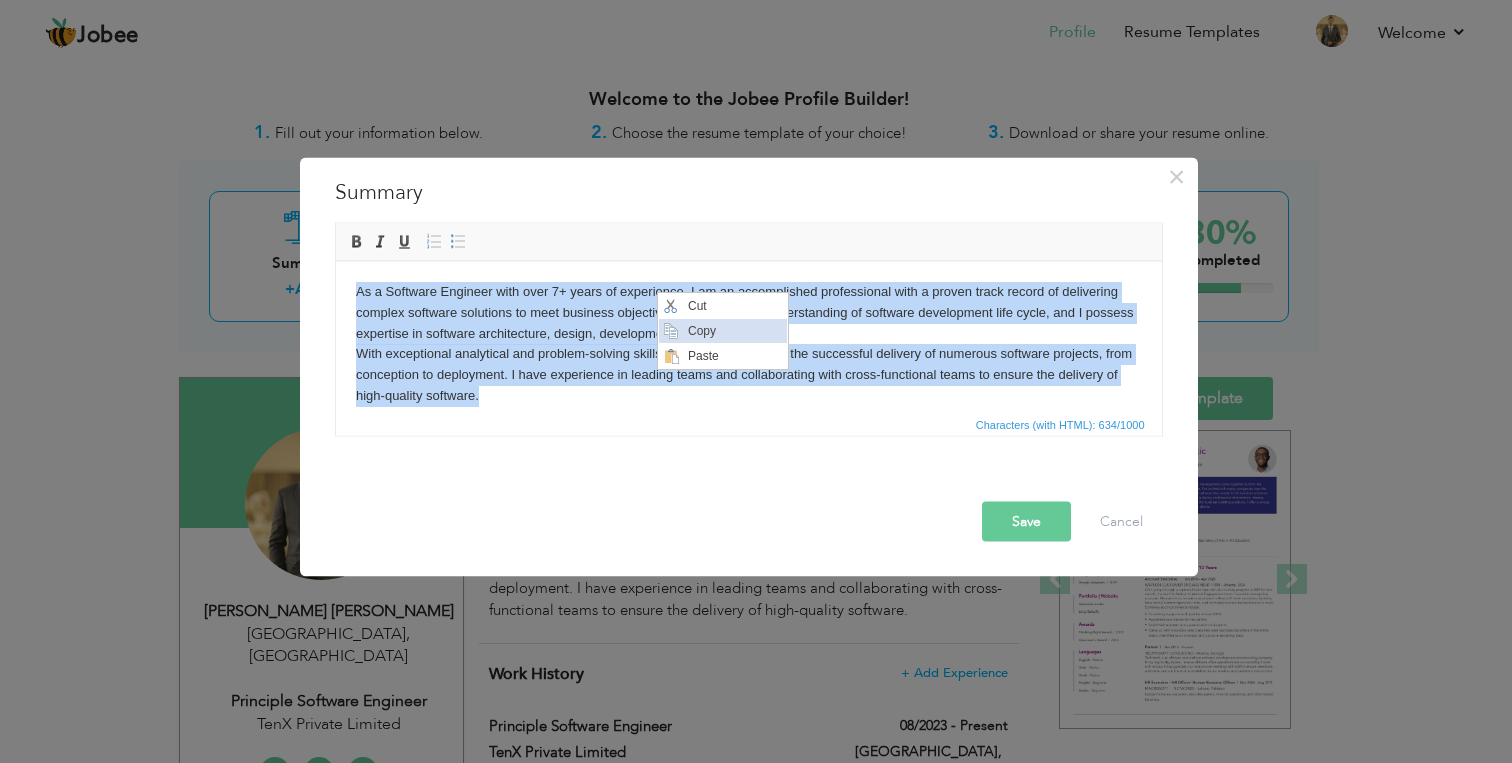 copy on "As a Software Engineer with over 7+ years of experience, I am an accomplished professional with a proven track record of delivering complex software solutions to meet business objectives. I have a deep understanding of software development life cycle, and I possess expertise in software architecture, design, development, and testing. With exceptional analytical and problem-solving skills, I have contributed to the successful delivery of numerous software projects, from conception to deployment. I have experience in leading teams and collaborating with cross-functional teams to ensure the delivery of high-quality software." 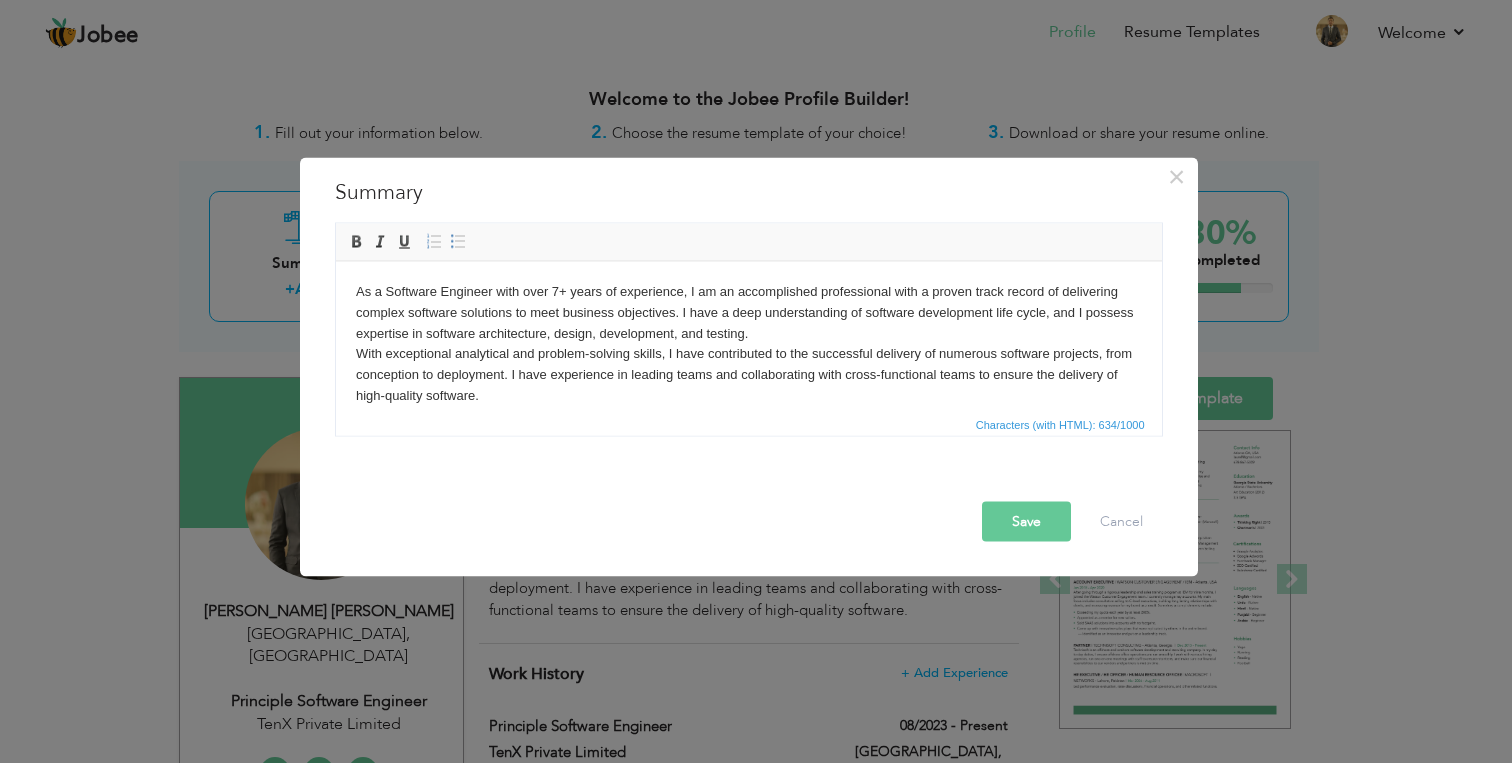 click on "As a Software Engineer with over 7+ years of experience, I am an accomplished professional with a proven track record of delivering complex software solutions to meet business objectives. I have a deep understanding of software development life cycle, and I possess expertise in software architecture, design, development, and testing. With exceptional analytical and problem-solving skills, I have contributed to the successful delivery of numerous software projects, from conception to deployment. I have experience in leading teams and collaborating with cross-functional teams to ensure the delivery of high-quality software." at bounding box center (748, 343) 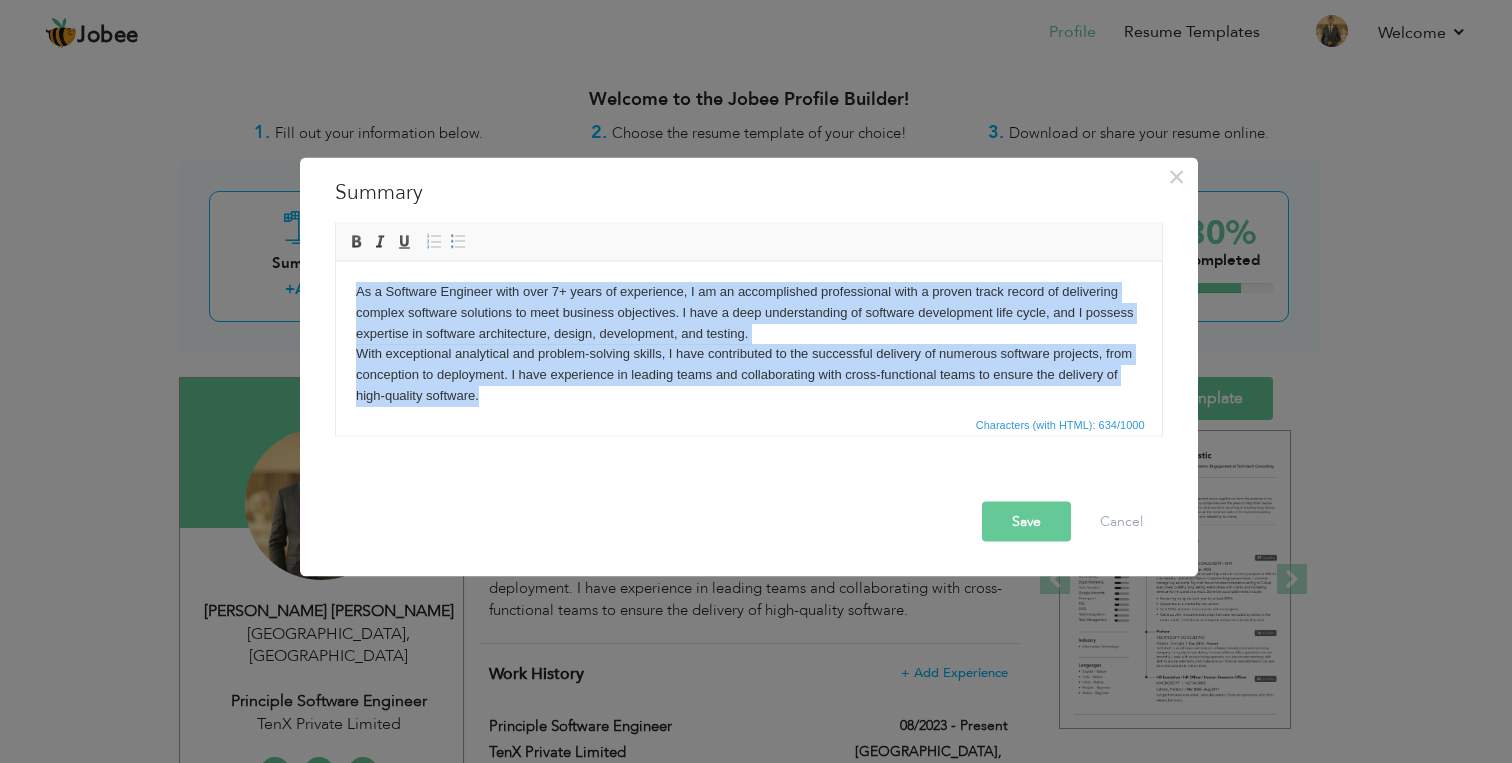 drag, startPoint x: 588, startPoint y: 394, endPoint x: 313, endPoint y: 297, distance: 291.6059 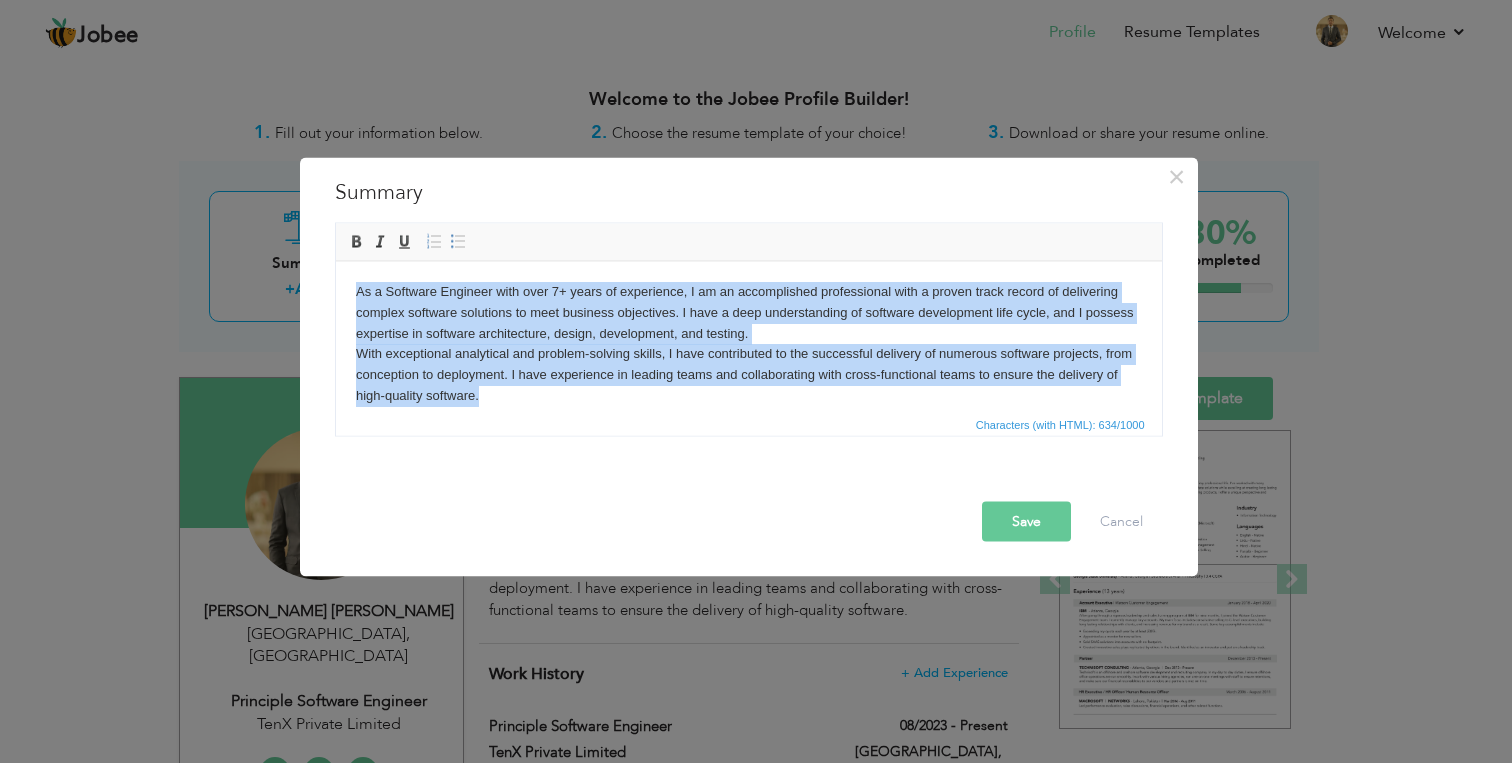 type 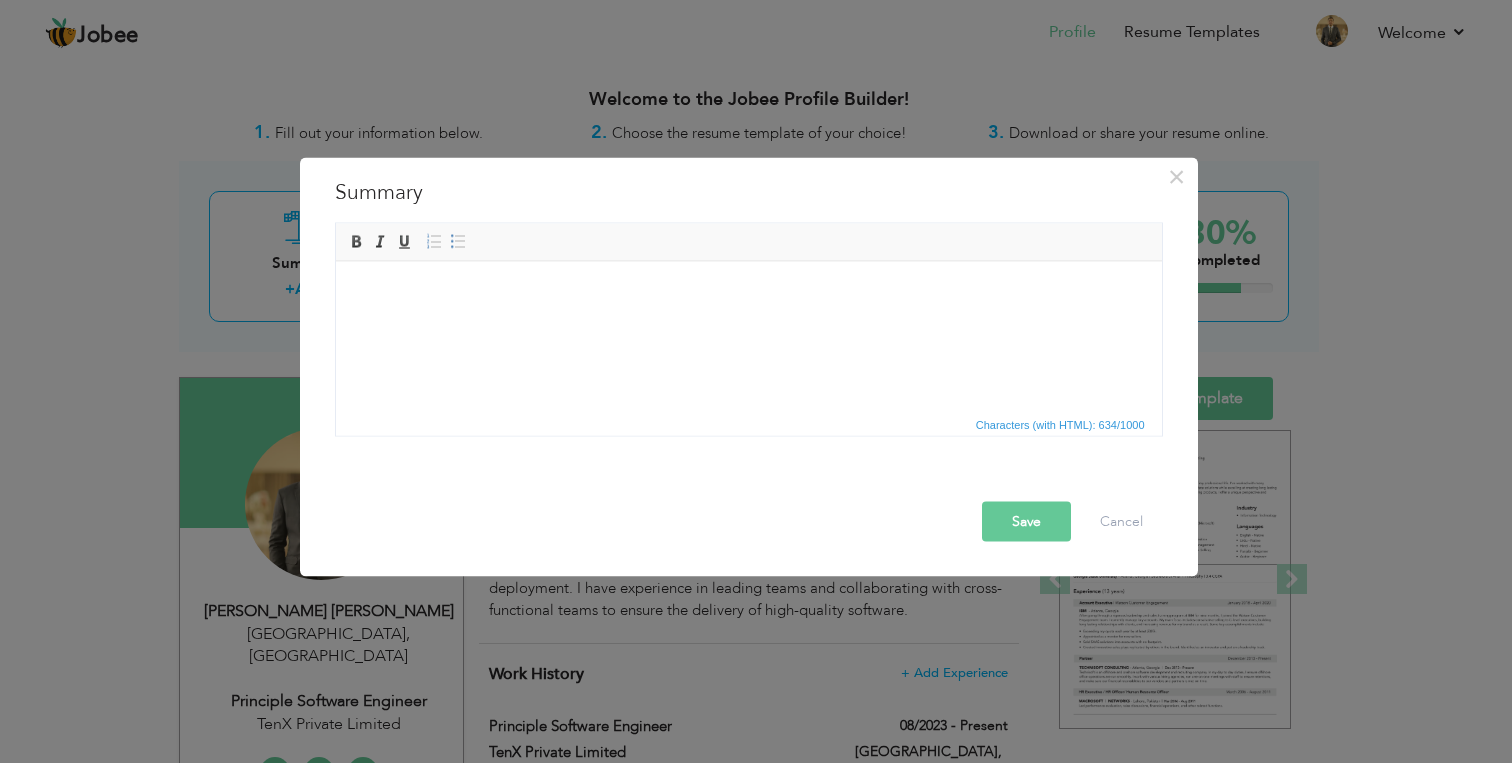 scroll, scrollTop: 12, scrollLeft: 0, axis: vertical 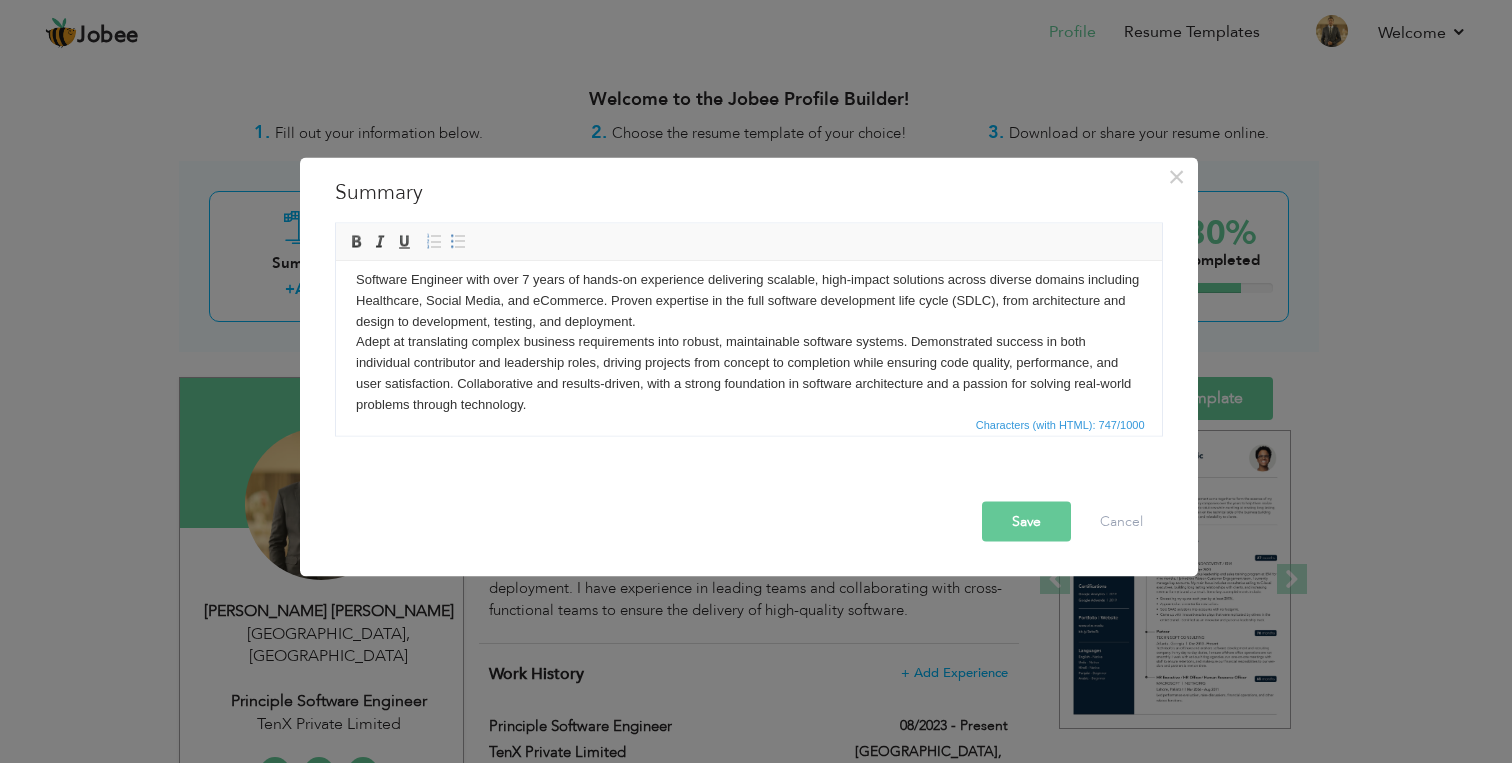 click on "Software Engineer with over 7 years of hands-on experience delivering scalable, high-impact solutions across diverse domains including Healthcare, Social Media, and eCommerce. Proven expertise in the full software development life cycle (SDLC), from architecture and design to development, testing, and deployment. Adept at translating complex business requirements into robust, maintainable software systems. Demonstrated success in both individual contributor and leadership roles, driving projects from concept to completion while ensuring code quality, performance, and user satisfaction. Collaborative and results-driven, with a strong foundation in software architecture and a passion for solving real-world problems through technology." at bounding box center (748, 342) 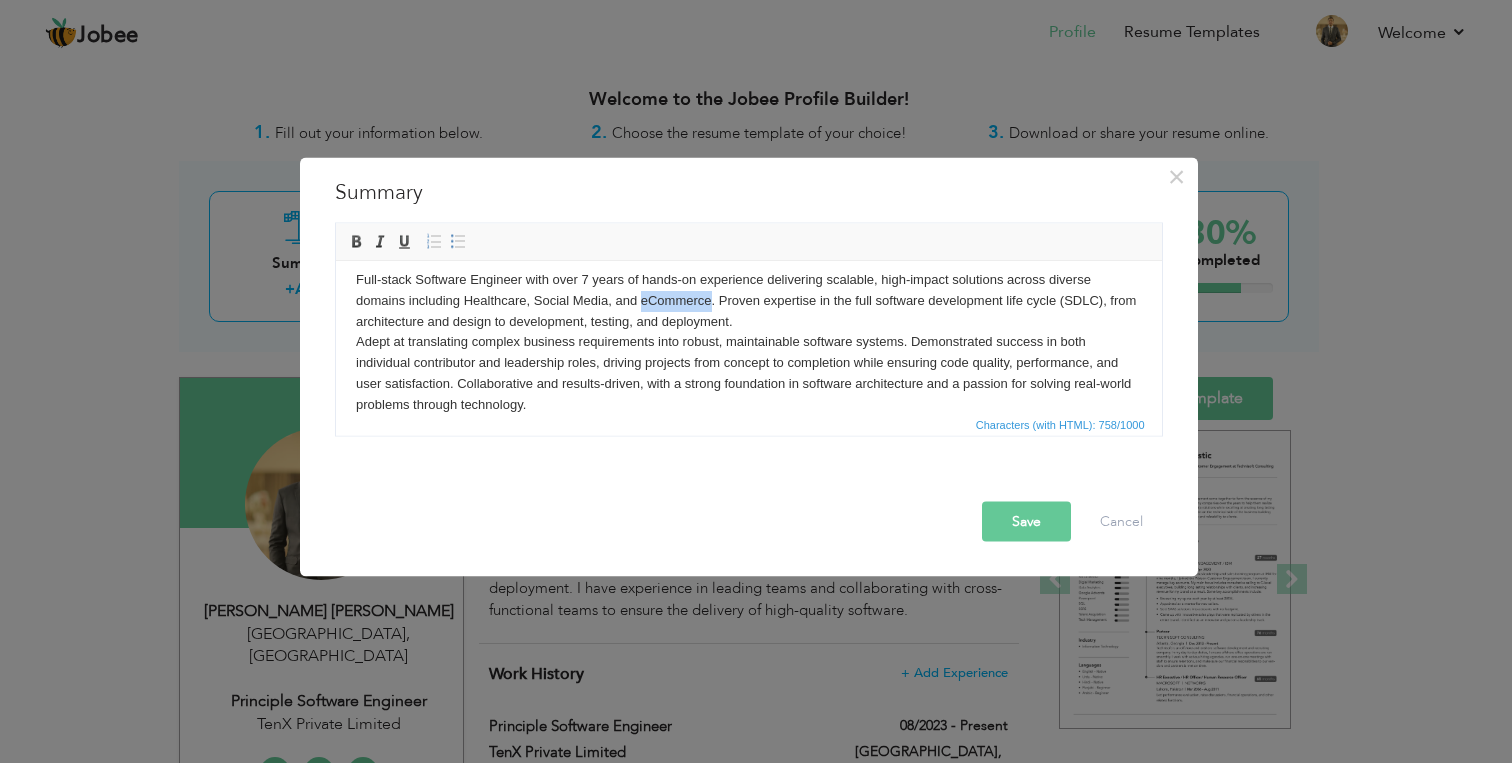 drag, startPoint x: 709, startPoint y: 298, endPoint x: 638, endPoint y: 299, distance: 71.00704 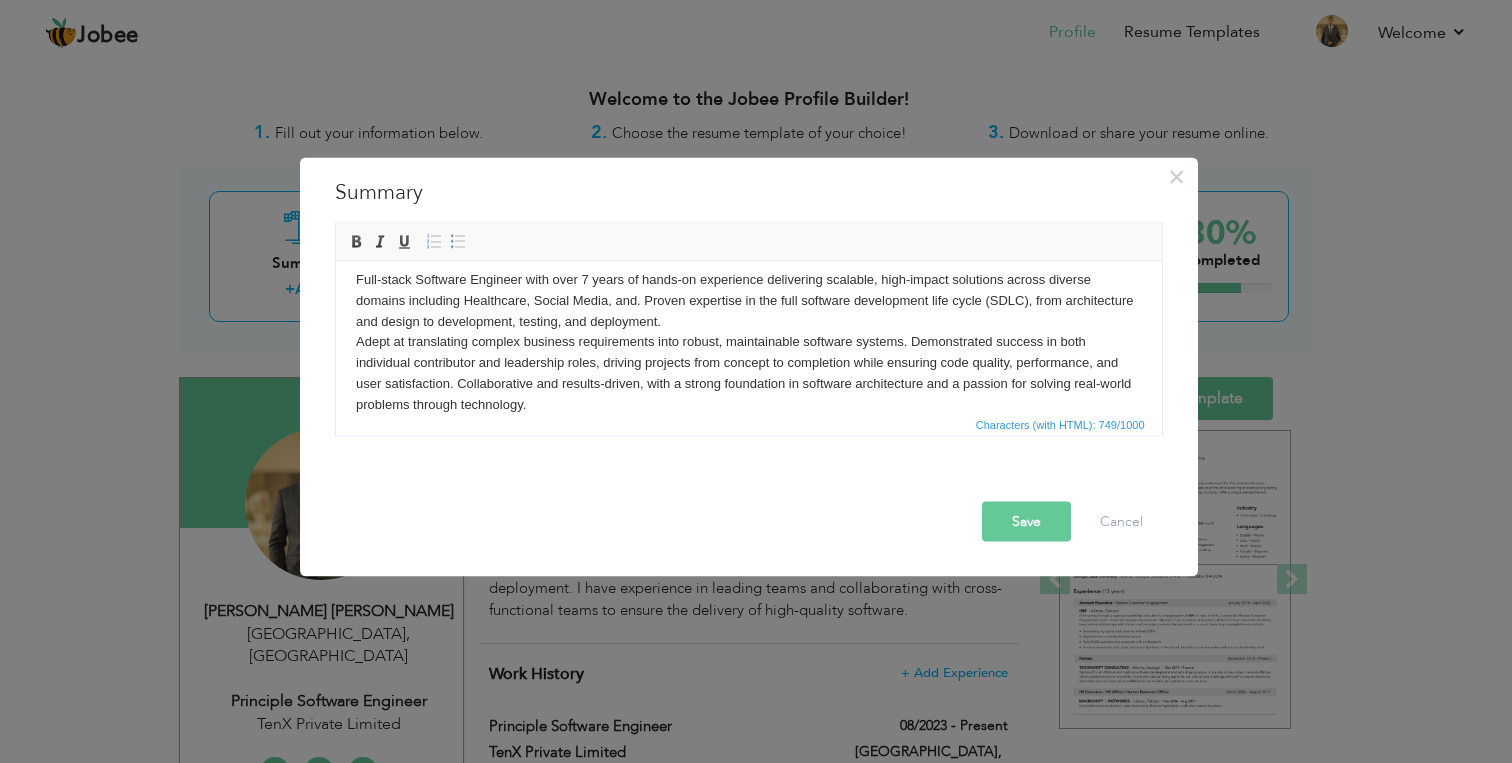 click on "Full-stack Software Engineer with over 7 years of hands-on experience delivering scalable, high-impact solutions across diverse domains including Healthcare, Social Media, and  . Proven expertise in the full software development life cycle (SDLC), from architecture and design to development, testing, and deployment. Adept at translating complex business requirements into robust, maintainable software systems. Demonstrated success in both individual contributor and leadership roles, driving projects from concept to completion while ensuring code quality, performance, and user satisfaction. Collaborative and results-driven, with a strong foundation in software architecture and a passion for solving real-world problems through technology." at bounding box center (748, 342) 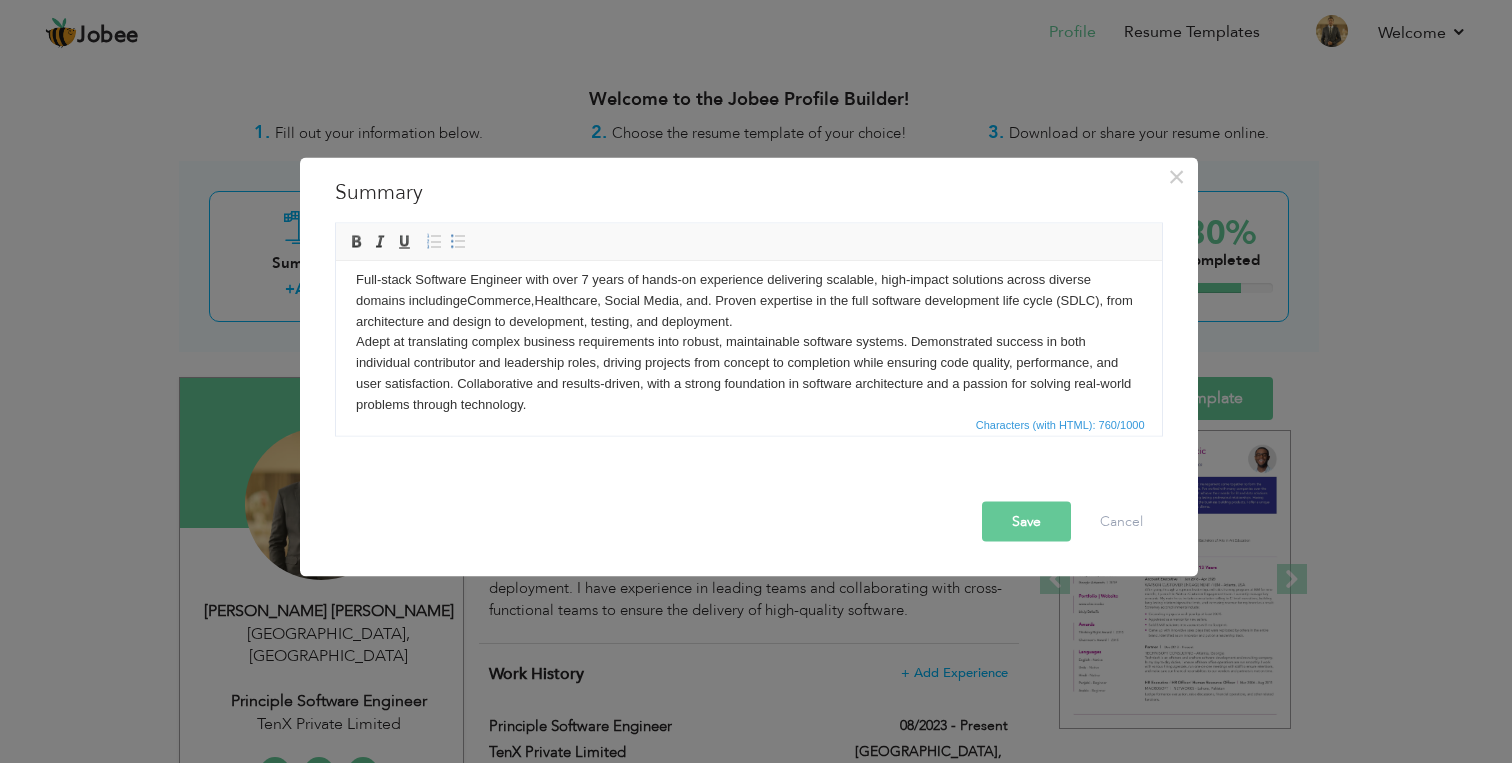 click on "Full-stack Software Engineer with over 7 years of hands-on experience delivering scalable, high-impact solutions across diverse domains including  eCommerce,  Healthcare, Social Media, and  . Proven expertise in the full software development life cycle (SDLC), from architecture and design to development, testing, and deployment. Adept at translating complex business requirements into robust, maintainable software systems. Demonstrated success in both individual contributor and leadership roles, driving projects from concept to completion while ensuring code quality, performance, and user satisfaction. Collaborative and results-driven, with a strong foundation in software architecture and a passion for solving real-world problems through technology." at bounding box center (748, 342) 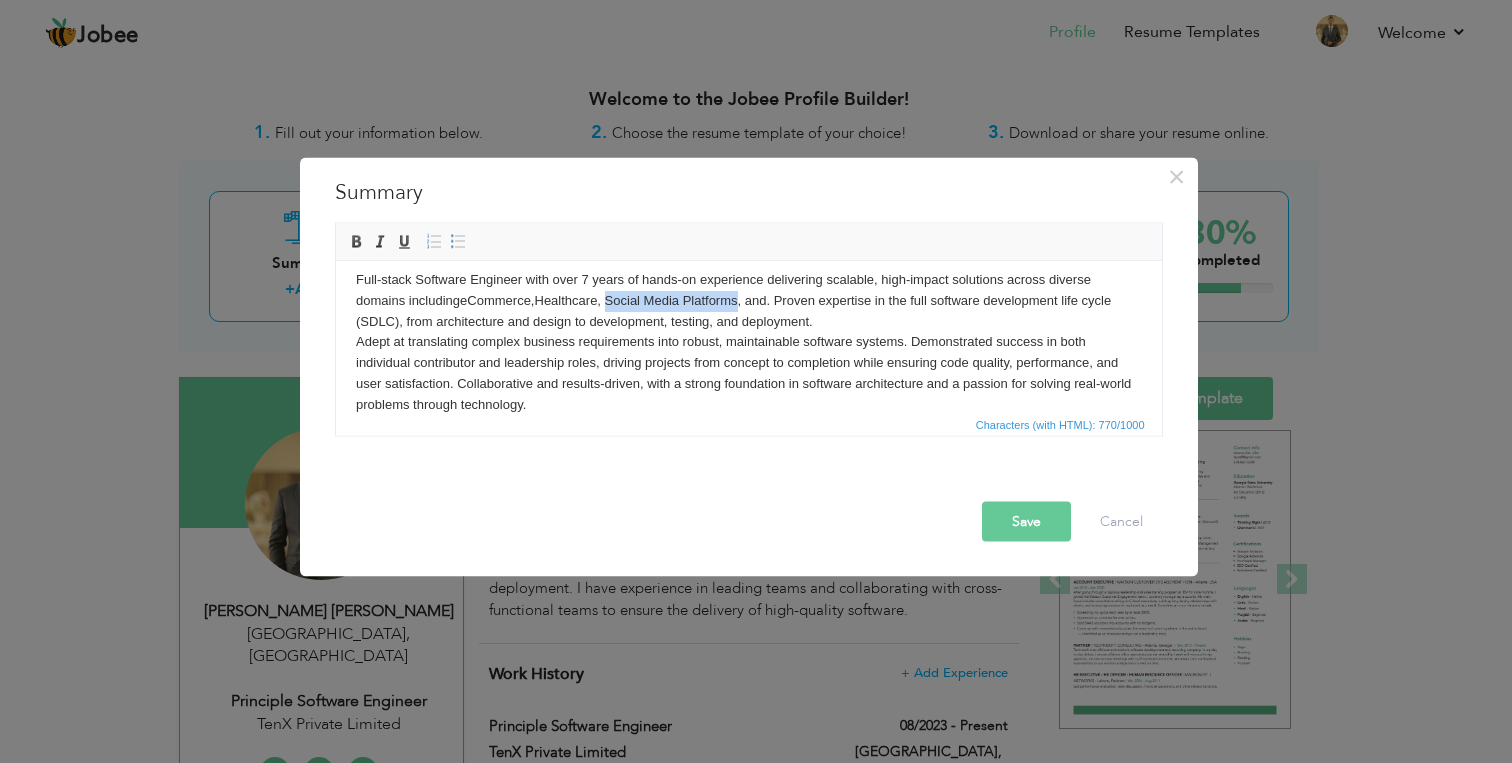 drag, startPoint x: 744, startPoint y: 302, endPoint x: 613, endPoint y: 302, distance: 131 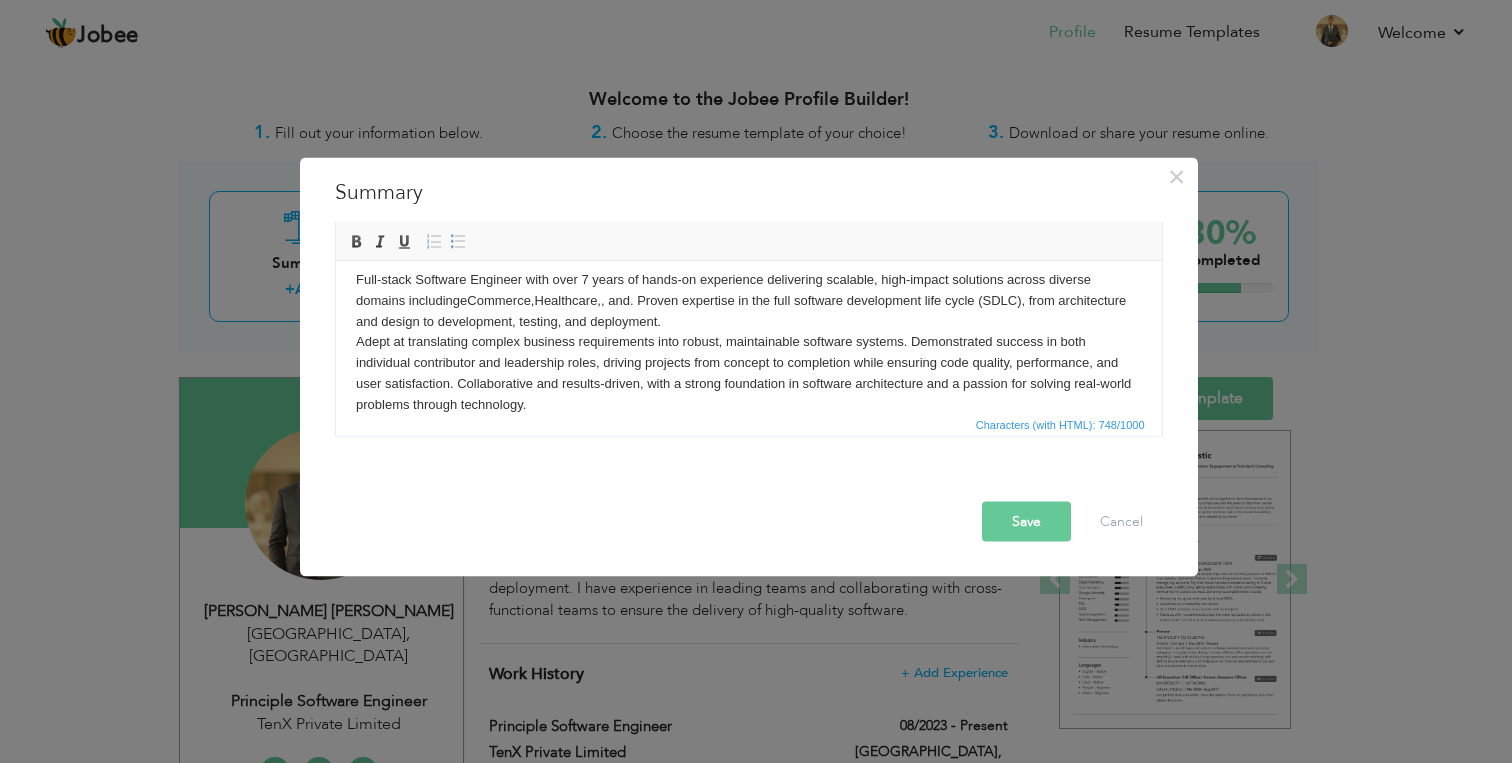 click on "Full-stack Software Engineer with over 7 years of hands-on experience delivering scalable, high-impact solutions across diverse domains including  eCommerce,  Healthcare,  , and  . Proven expertise in the full software development life cycle (SDLC), from architecture and design to development, testing, and deployment. Adept at translating complex business requirements into robust, maintainable software systems. Demonstrated success in both individual contributor and leadership roles, driving projects from concept to completion while ensuring code quality, performance, and user satisfaction. Collaborative and results-driven, with a strong foundation in software architecture and a passion for solving real-world problems through technology." at bounding box center (748, 342) 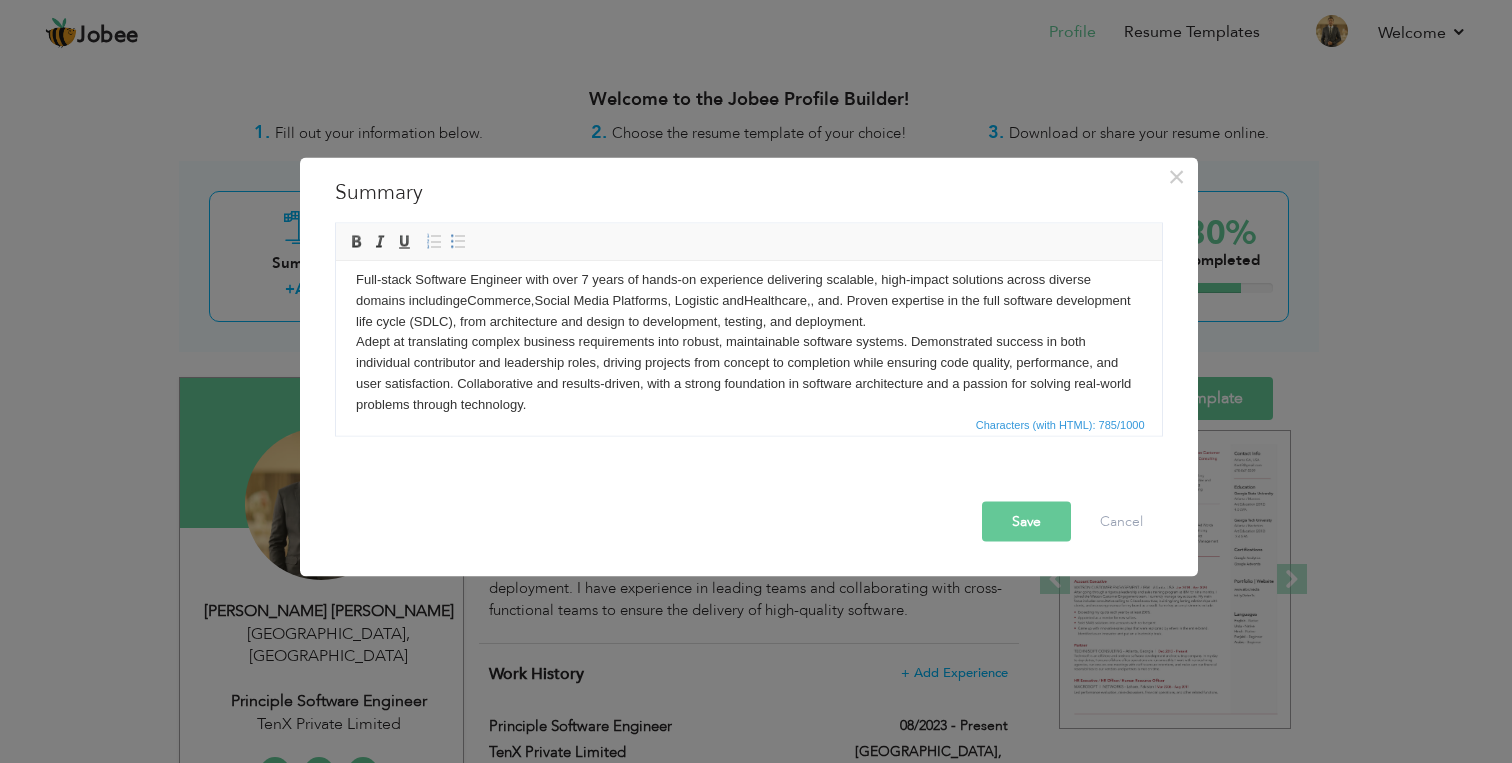 click on "Full-stack Software Engineer with over 7 years of hands-on experience delivering scalable, high-impact solutions across diverse domains including  eCommerce,  Social Media Platforms, Logistic and  Healthcare,  , and  . Proven expertise in the full software development life cycle (SDLC), from architecture and design to development, testing, and deployment. Adept at translating complex business requirements into robust, maintainable software systems. Demonstrated success in both individual contributor and leadership roles, driving projects from concept to completion while ensuring code quality, performance, and user satisfaction. Collaborative and results-driven, with a strong foundation in software architecture and a passion for solving real-world problems through technology." at bounding box center (748, 342) 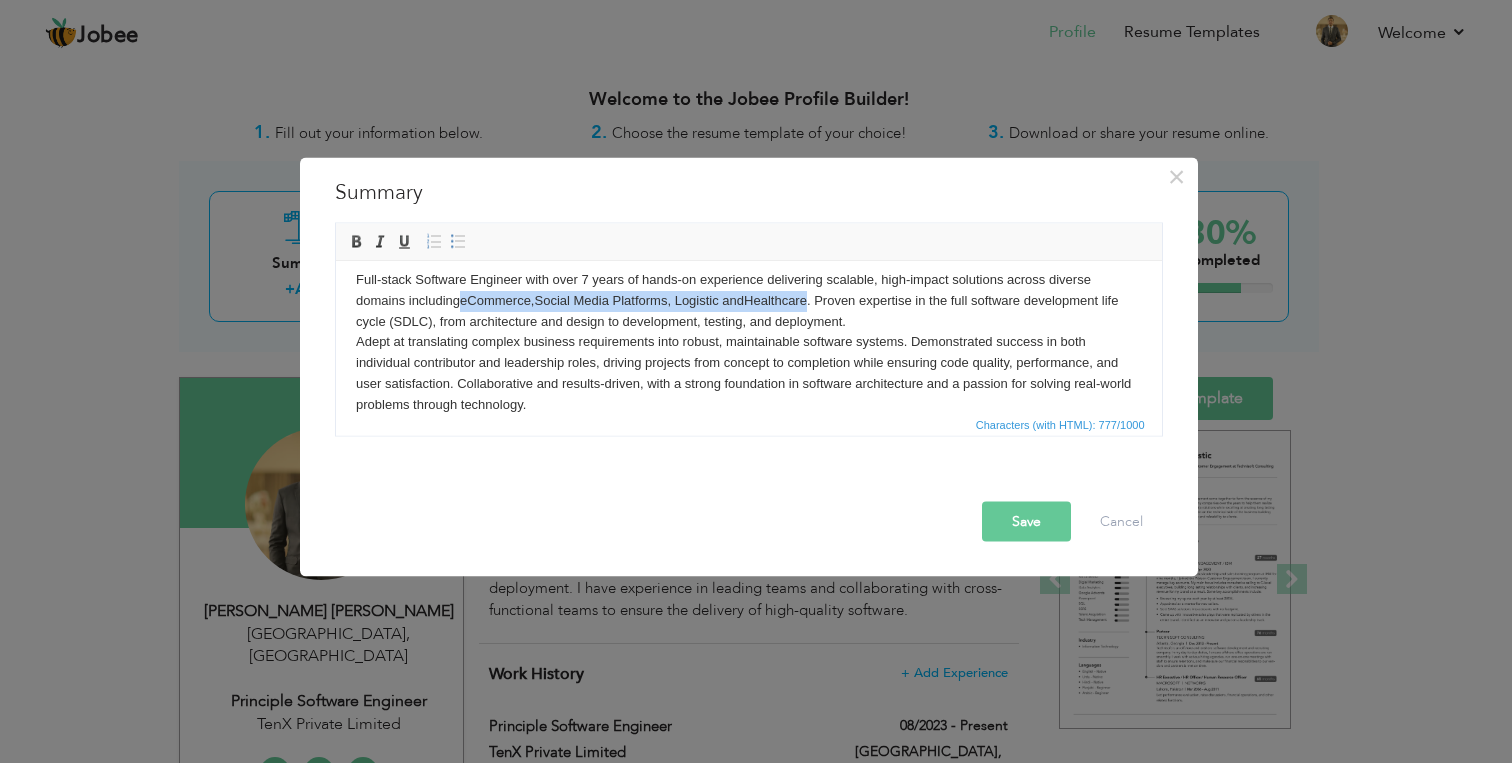 drag, startPoint x: 817, startPoint y: 300, endPoint x: 463, endPoint y: 306, distance: 354.05084 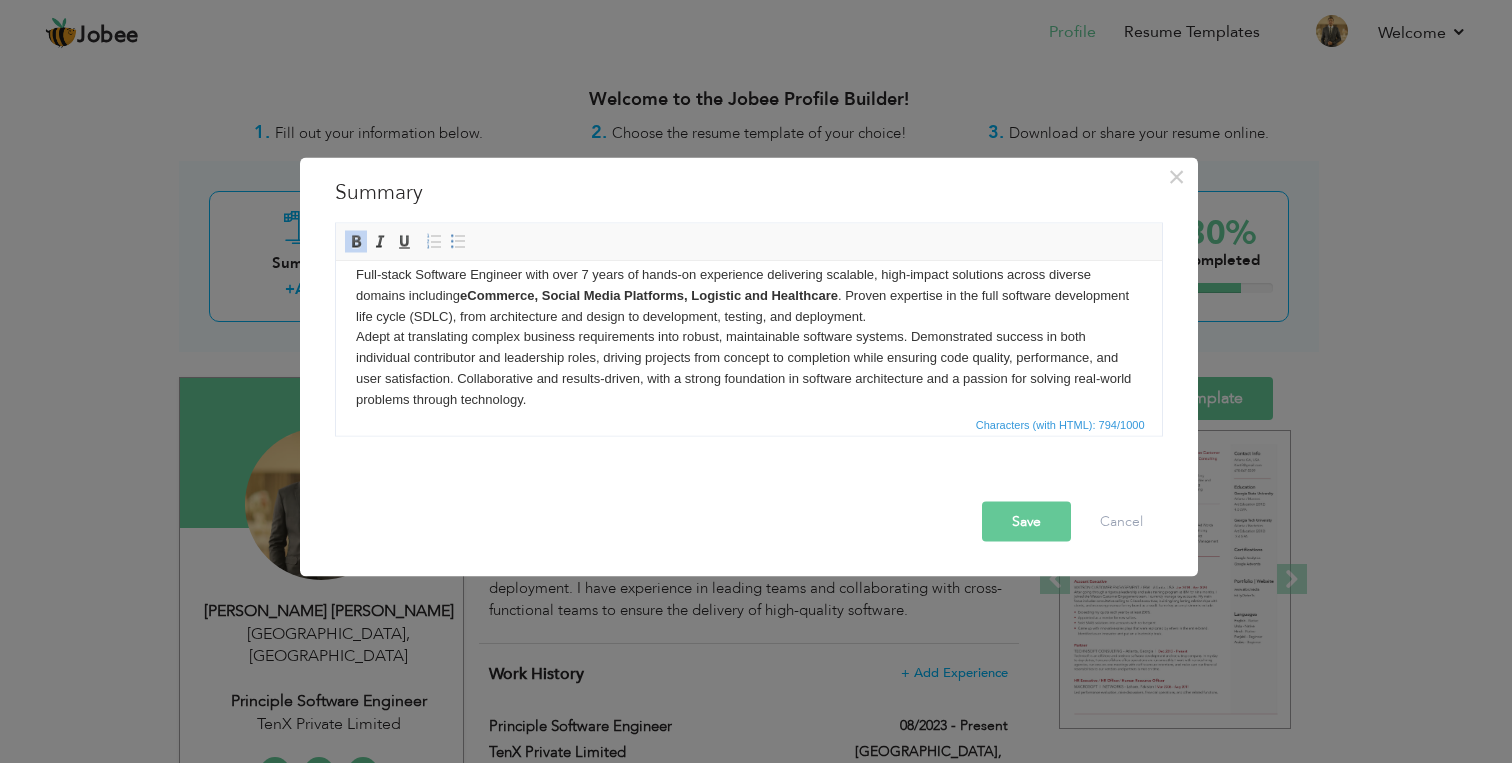 scroll, scrollTop: 20, scrollLeft: 0, axis: vertical 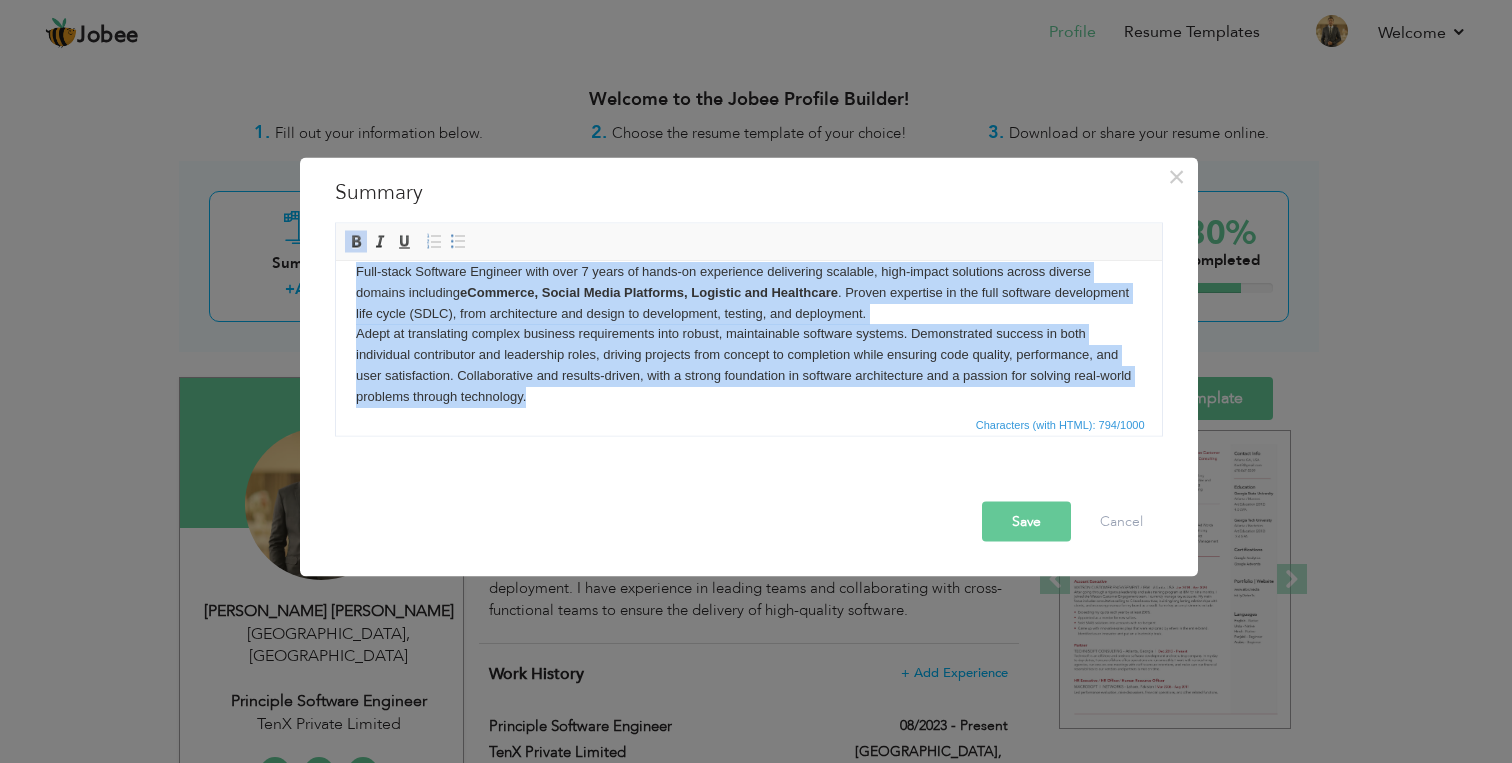 drag, startPoint x: 571, startPoint y: 404, endPoint x: 327, endPoint y: 277, distance: 275.07272 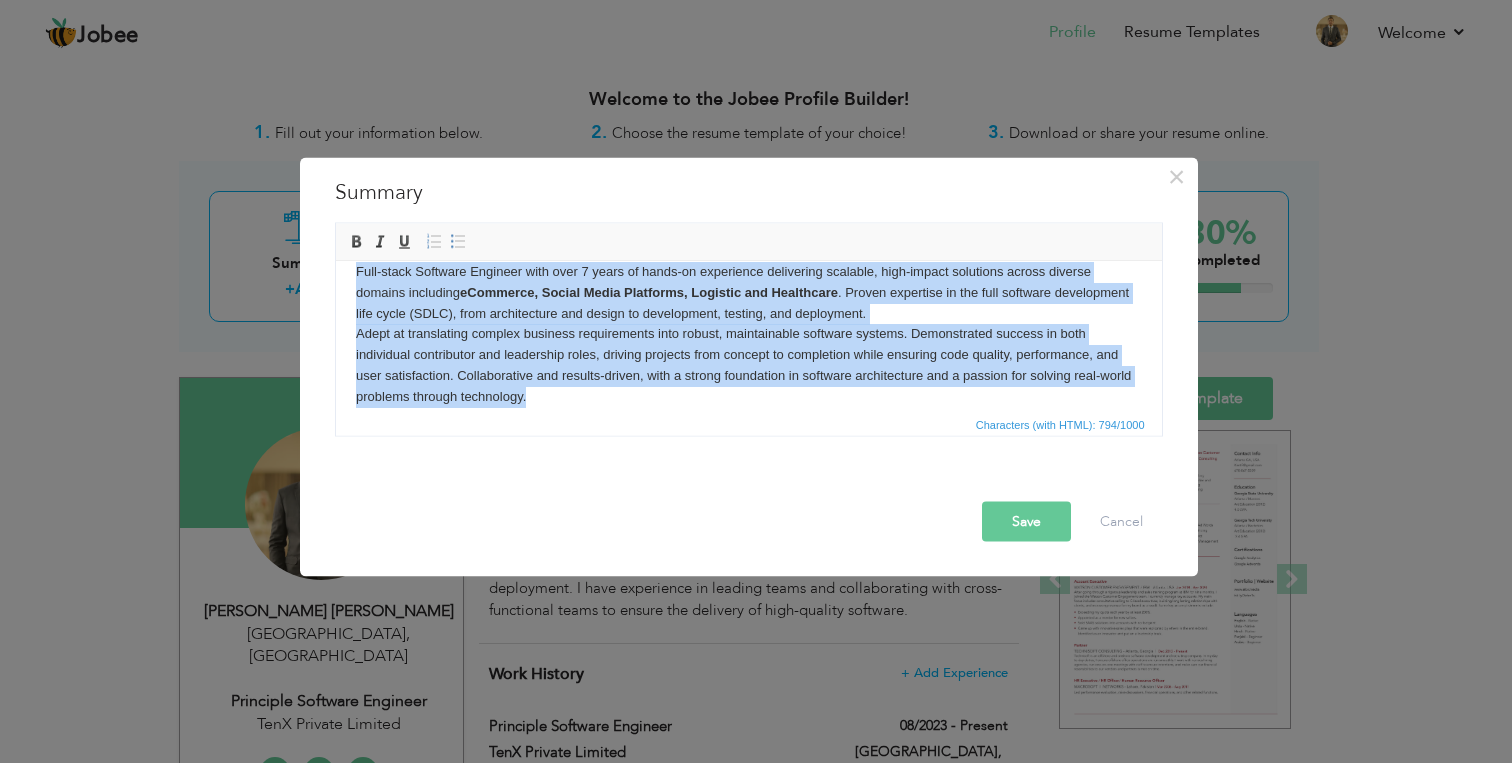 copy on "Full-stack Software Engineer with over 7 years of hands-on experience delivering scalable, high-impact solutions across diverse domains including  eCommerce, Social Media Platforms, Logistic and Healthcare . Proven expertise in the full software development life cycle (SDLC), from architecture and design to development, testing, and deployment. Adept at translating complex business requirements into robust, maintainable software systems. Demonstrated success in both individual contributor and leadership roles, driving projects from concept to completion while ensuring code quality, performance, and user satisfaction. Collaborative and results-driven, with a strong foundation in software architecture and a passion for solving real-world problems through technology." 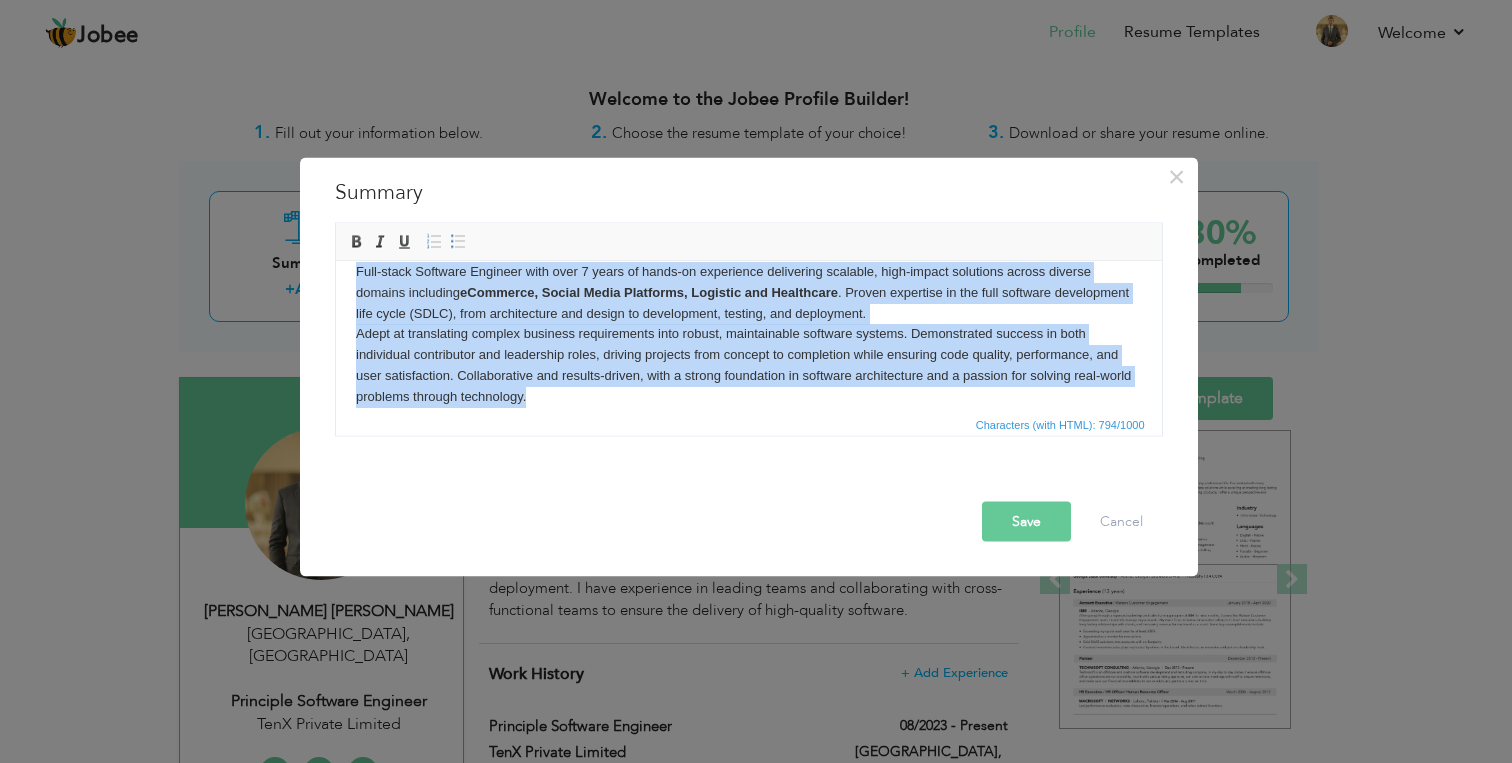 click on "eCommerce, Social Media Platforms, Logistic and Healthcare" at bounding box center (648, 291) 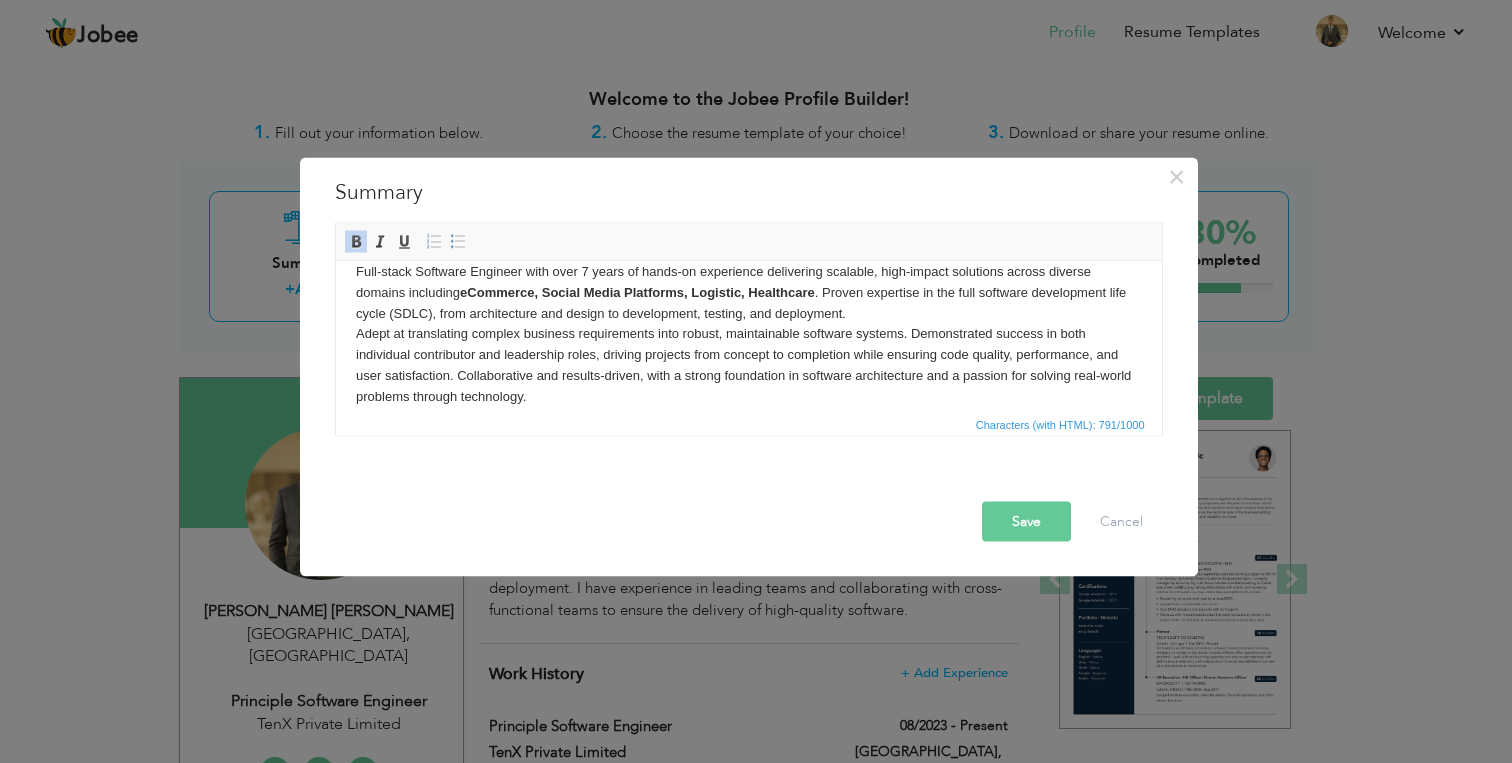click on "Full-stack Software Engineer with over 7 years of hands-on experience delivering scalable, high-impact solutions across diverse domains including  eCommerce, Social Media Platforms, Logistic, Healthcare . Proven expertise in the full software development life cycle (SDLC), from architecture and design to development, testing, and deployment. Adept at translating complex business requirements into robust, maintainable software systems. Demonstrated success in both individual contributor and leadership roles, driving projects from concept to completion while ensuring code quality, performance, and user satisfaction. Collaborative and results-driven, with a strong foundation in software architecture and a passion for solving real-world problems through technology." at bounding box center (748, 334) 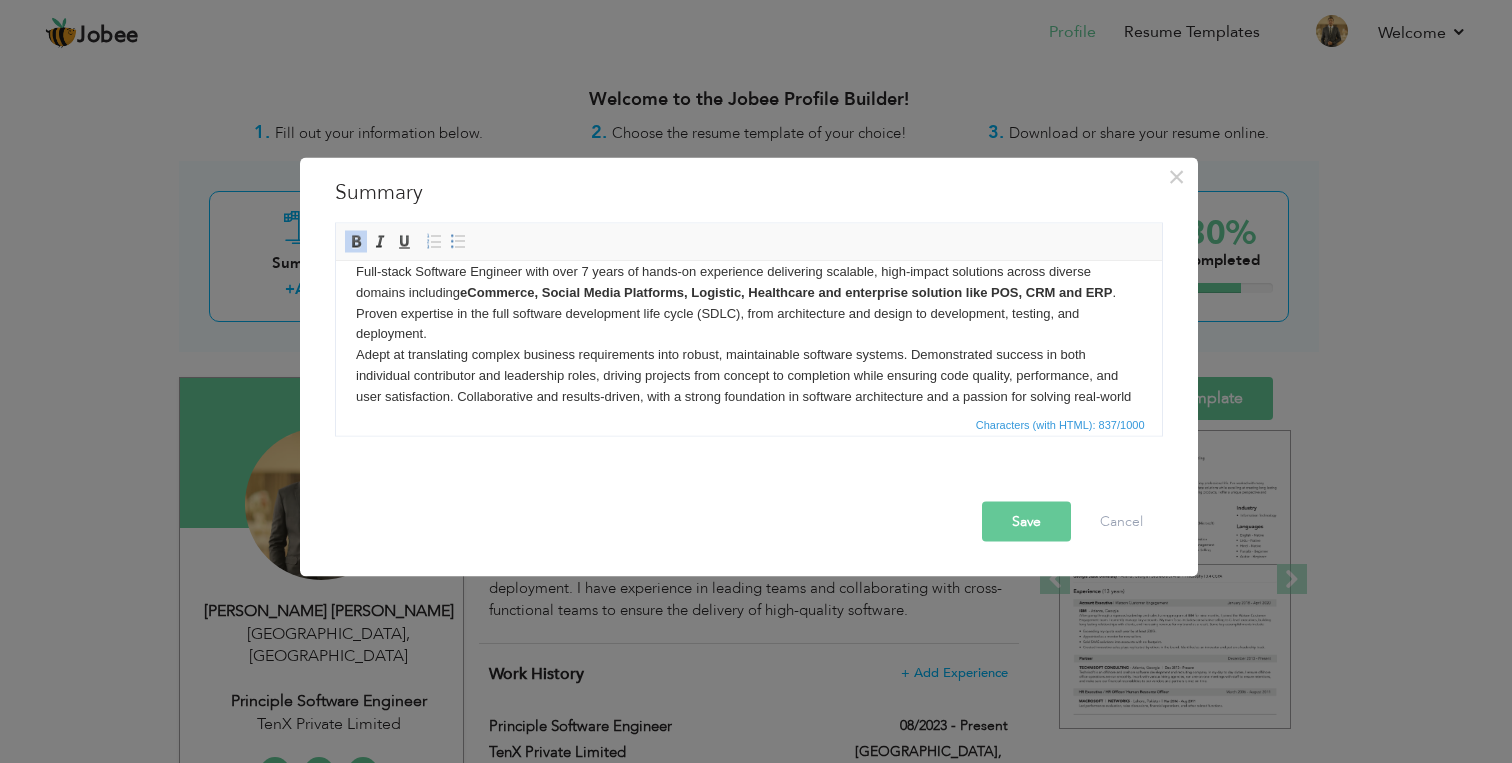 click on "Full-stack Software Engineer with over 7 years of hands-on experience delivering scalable, high-impact solutions across diverse domains including  eCommerce, Social Media Platforms, Logistic, Healthcare and enterprise solution like POS, CRM and ERP . Proven expertise in the full software development life cycle (SDLC), from architecture and design to development, testing, and deployment. Adept at translating complex business requirements into robust, maintainable software systems. Demonstrated success in both individual contributor and leadership roles, driving projects from concept to completion while ensuring code quality, performance, and user satisfaction. Collaborative and results-driven, with a strong foundation in software architecture and a passion for solving real-world problems through technology." at bounding box center [748, 344] 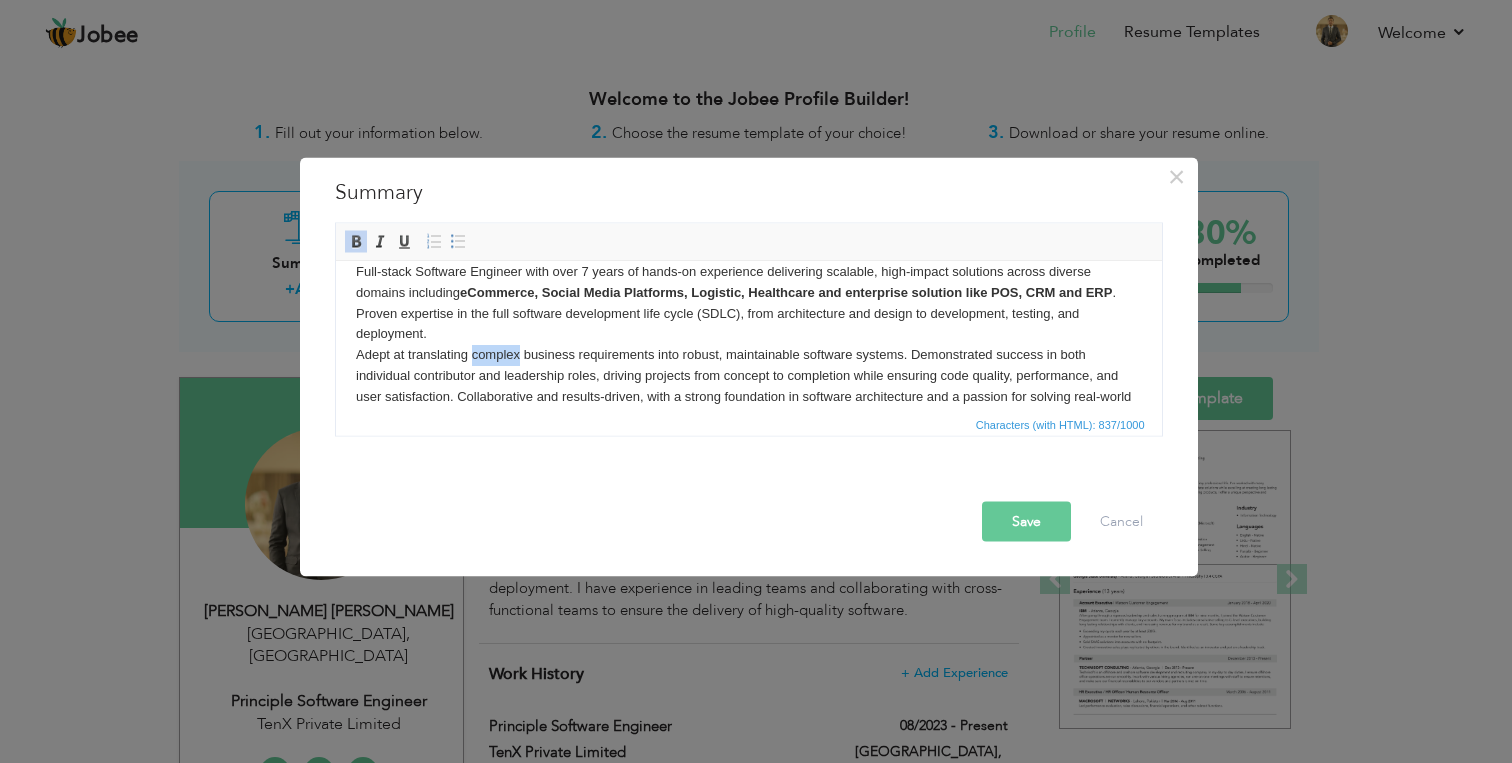 click on "Full-stack Software Engineer with over 7 years of hands-on experience delivering scalable, high-impact solutions across diverse domains including  eCommerce, Social Media Platforms, Logistic, Healthcare and enterprise solution like POS, CRM and ERP . Proven expertise in the full software development life cycle (SDLC), from architecture and design to development, testing, and deployment. Adept at translating complex business requirements into robust, maintainable software systems. Demonstrated success in both individual contributor and leadership roles, driving projects from concept to completion while ensuring code quality, performance, and user satisfaction. Collaborative and results-driven, with a strong foundation in software architecture and a passion for solving real-world problems through technology." at bounding box center (748, 344) 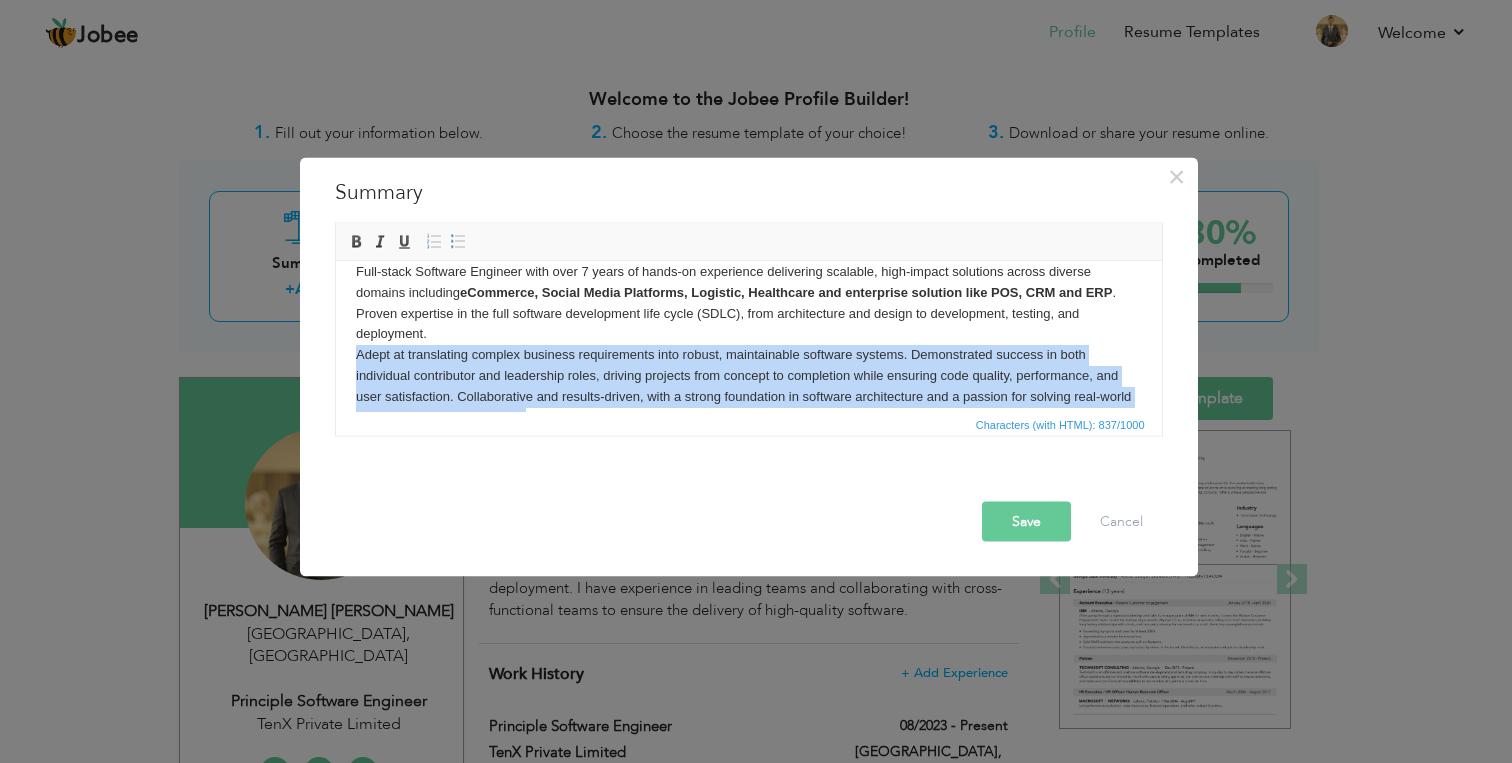 click on "Full-stack Software Engineer with over 7 years of hands-on experience delivering scalable, high-impact solutions across diverse domains including  eCommerce, Social Media Platforms, Logistic, Healthcare and enterprise solution like POS, CRM and ERP . Proven expertise in the full software development life cycle (SDLC), from architecture and design to development, testing, and deployment. Adept at translating complex business requirements into robust, maintainable software systems. Demonstrated success in both individual contributor and leadership roles, driving projects from concept to completion while ensuring code quality, performance, and user satisfaction. Collaborative and results-driven, with a strong foundation in software architecture and a passion for solving real-world problems through technology." at bounding box center (748, 344) 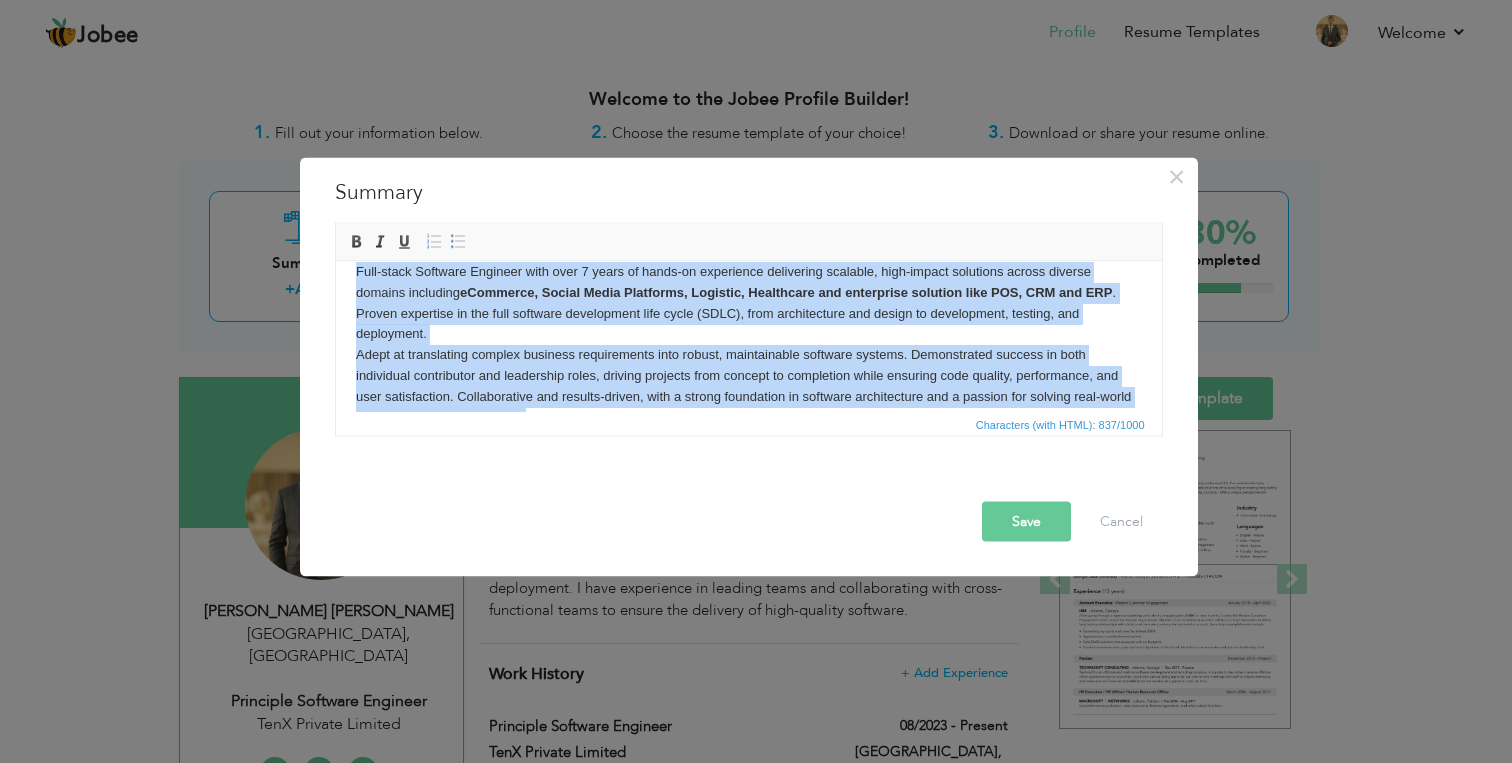 copy on "Full-stack Software Engineer with over 7 years of hands-on experience delivering scalable, high-impact solutions across diverse domains including  eCommerce, Social Media Platforms, Logistic, Healthcare and enterprise solution like POS, CRM and ERP . Proven expertise in the full software development life cycle (SDLC), from architecture and design to development, testing, and deployment. Adept at translating complex business requirements into robust, maintainable software systems. Demonstrated success in both individual contributor and leadership roles, driving projects from concept to completion while ensuring code quality, performance, and user satisfaction. Collaborative and results-driven, with a strong foundation in software architecture and a passion for solving real-world problems through technology." 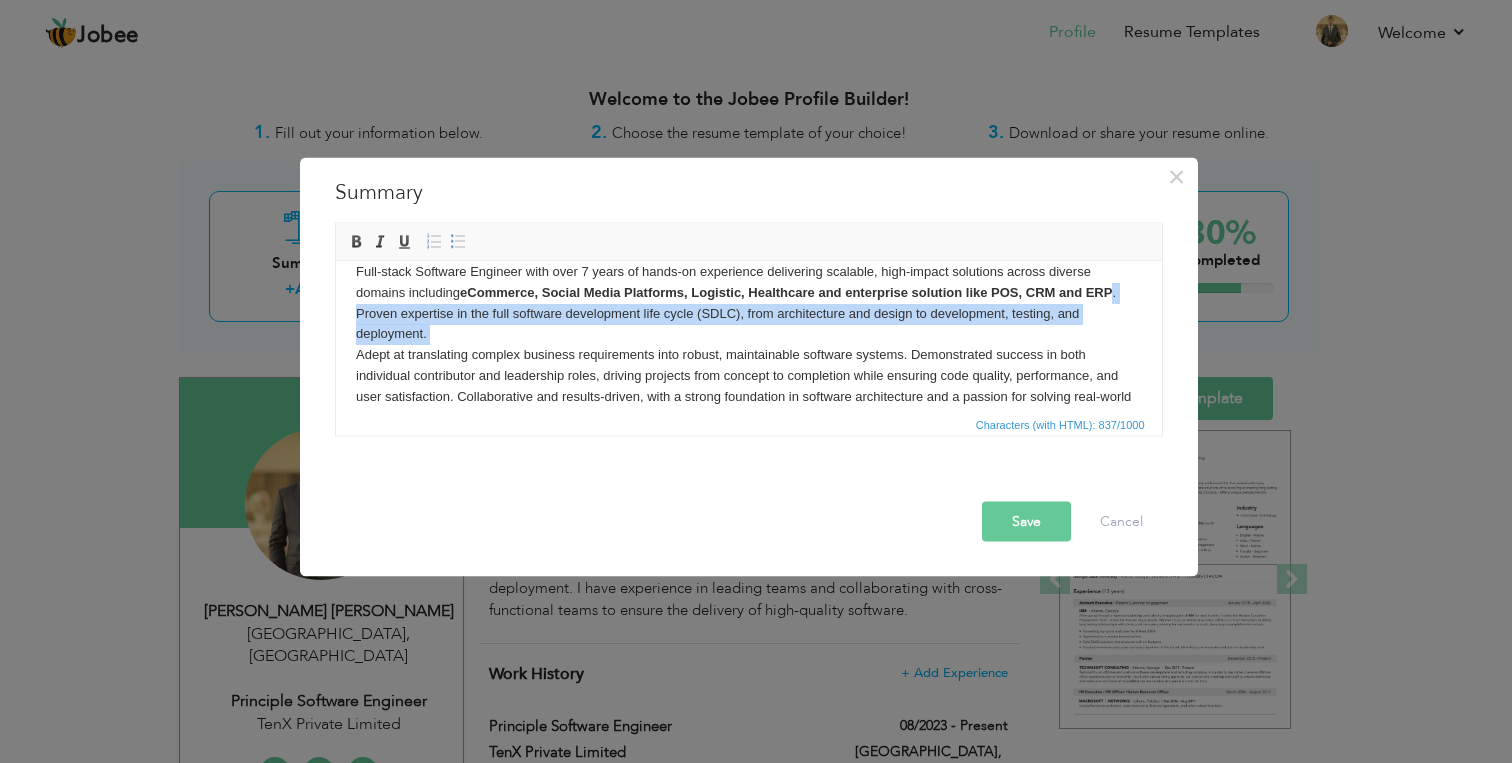 click on "Full-stack Software Engineer with over 7 years of hands-on experience delivering scalable, high-impact solutions across diverse domains including  eCommerce, Social Media Platforms, Logistic, Healthcare and enterprise solution like POS, CRM and ERP . Proven expertise in the full software development life cycle (SDLC), from architecture and design to development, testing, and deployment. Adept at translating complex business requirements into robust, maintainable software systems. Demonstrated success in both individual contributor and leadership roles, driving projects from concept to completion while ensuring code quality, performance, and user satisfaction. Collaborative and results-driven, with a strong foundation in software architecture and a passion for solving real-world problems through technology." at bounding box center (748, 344) 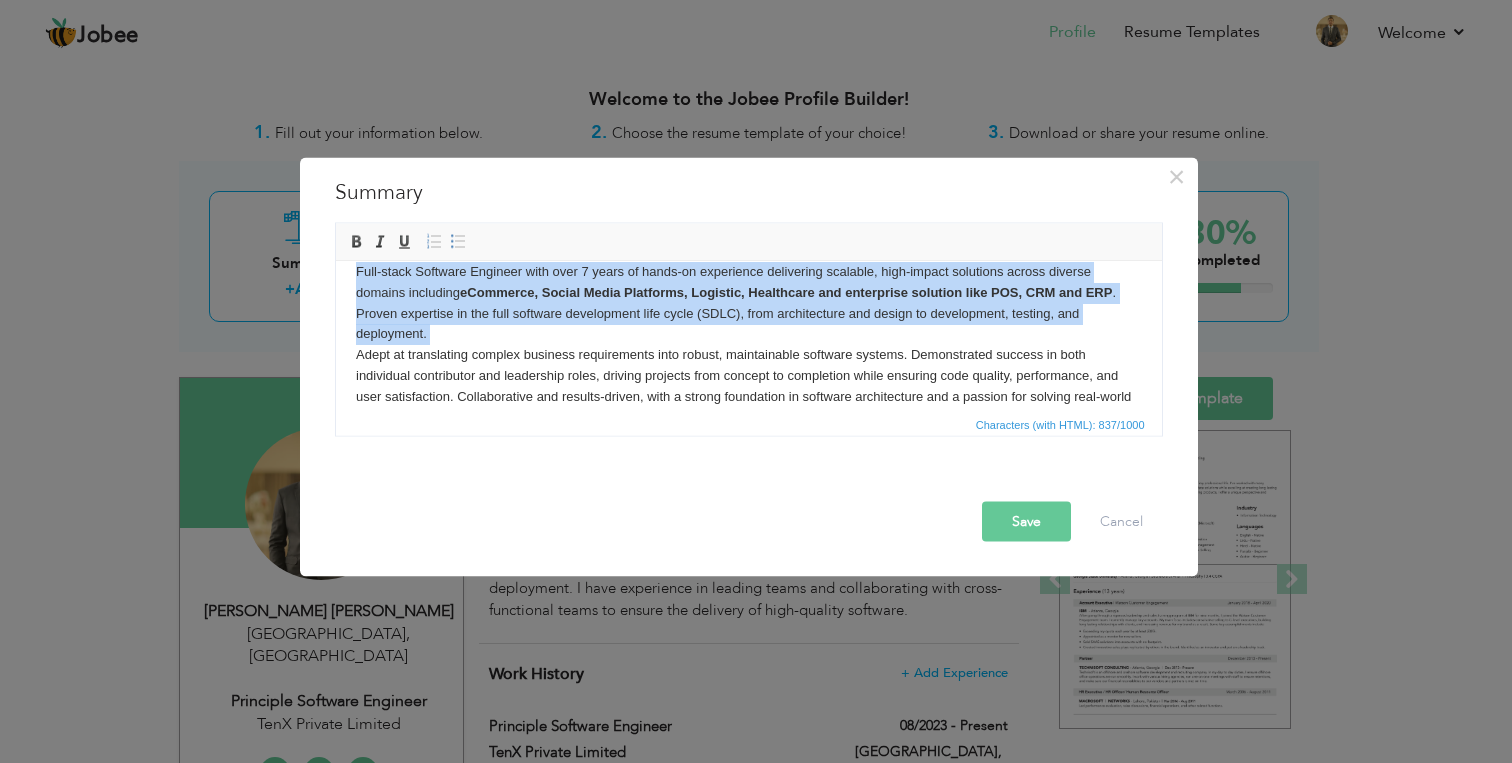 click on "Full-stack Software Engineer with over 7 years of hands-on experience delivering scalable, high-impact solutions across diverse domains including  eCommerce, Social Media Platforms, Logistic, Healthcare and enterprise solution like POS, CRM and ERP . Proven expertise in the full software development life cycle (SDLC), from architecture and design to development, testing, and deployment. Adept at translating complex business requirements into robust, maintainable software systems. Demonstrated success in both individual contributor and leadership roles, driving projects from concept to completion while ensuring code quality, performance, and user satisfaction. Collaborative and results-driven, with a strong foundation in software architecture and a passion for solving real-world problems through technology." at bounding box center [748, 344] 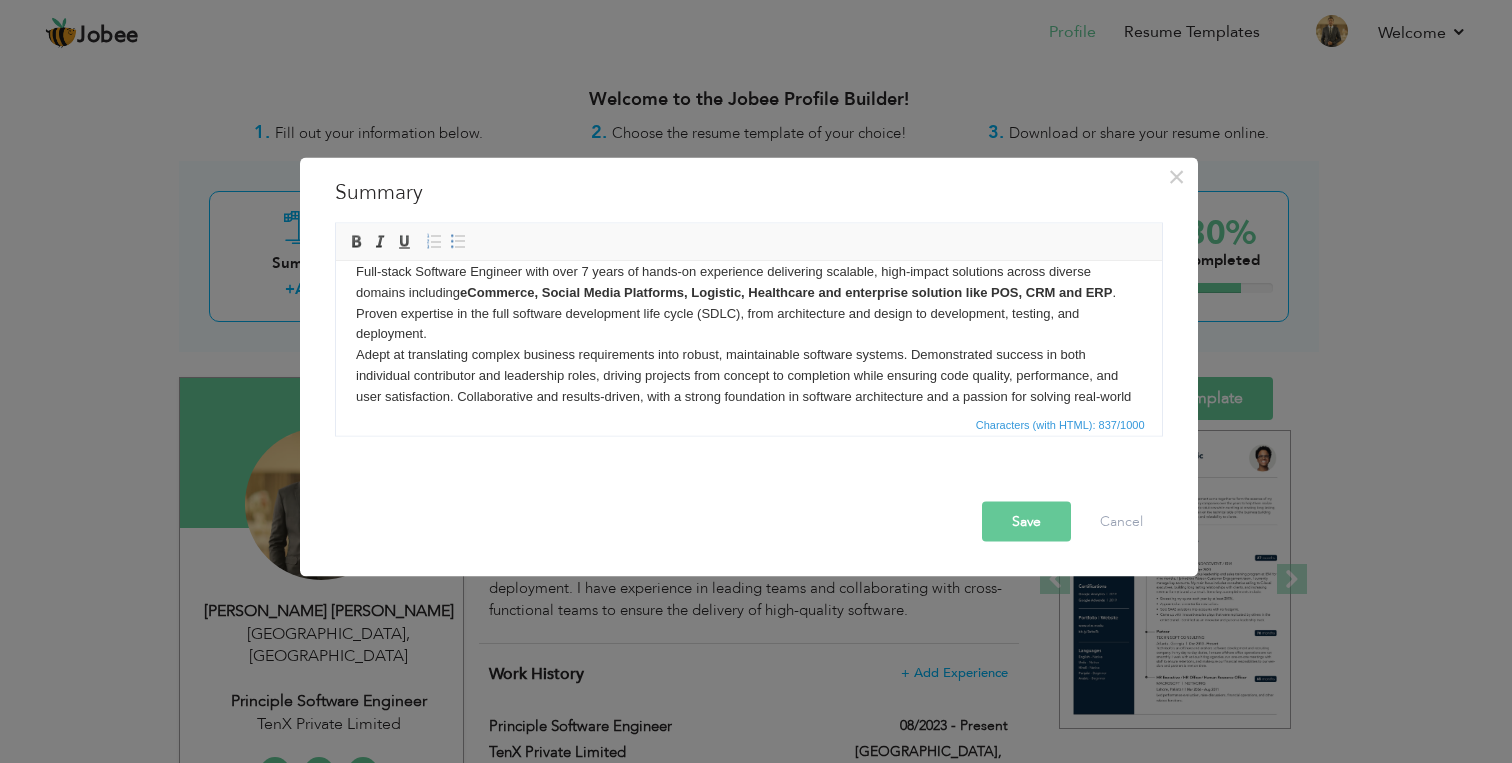 scroll, scrollTop: 0, scrollLeft: 0, axis: both 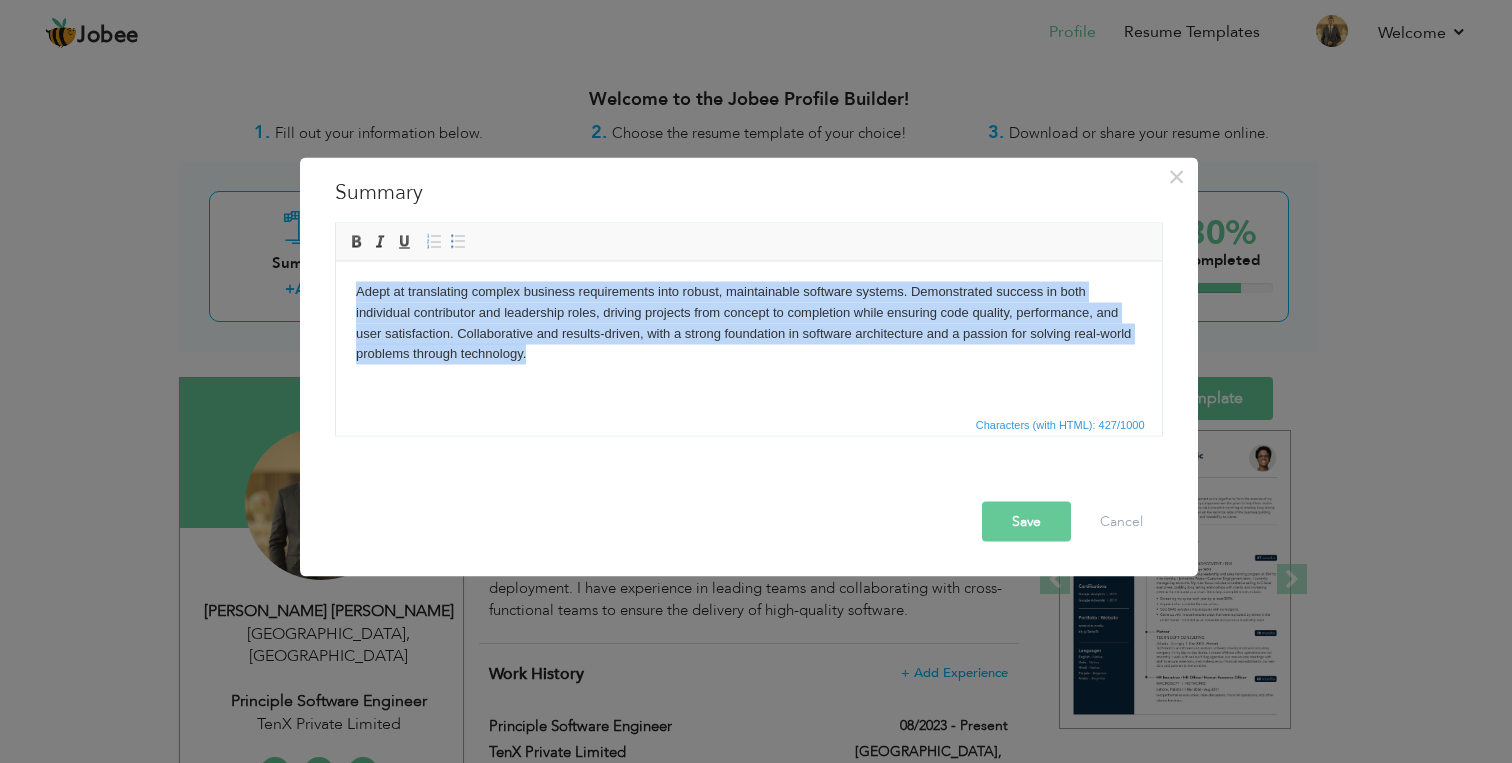 drag, startPoint x: 538, startPoint y: 356, endPoint x: 328, endPoint y: 273, distance: 225.80743 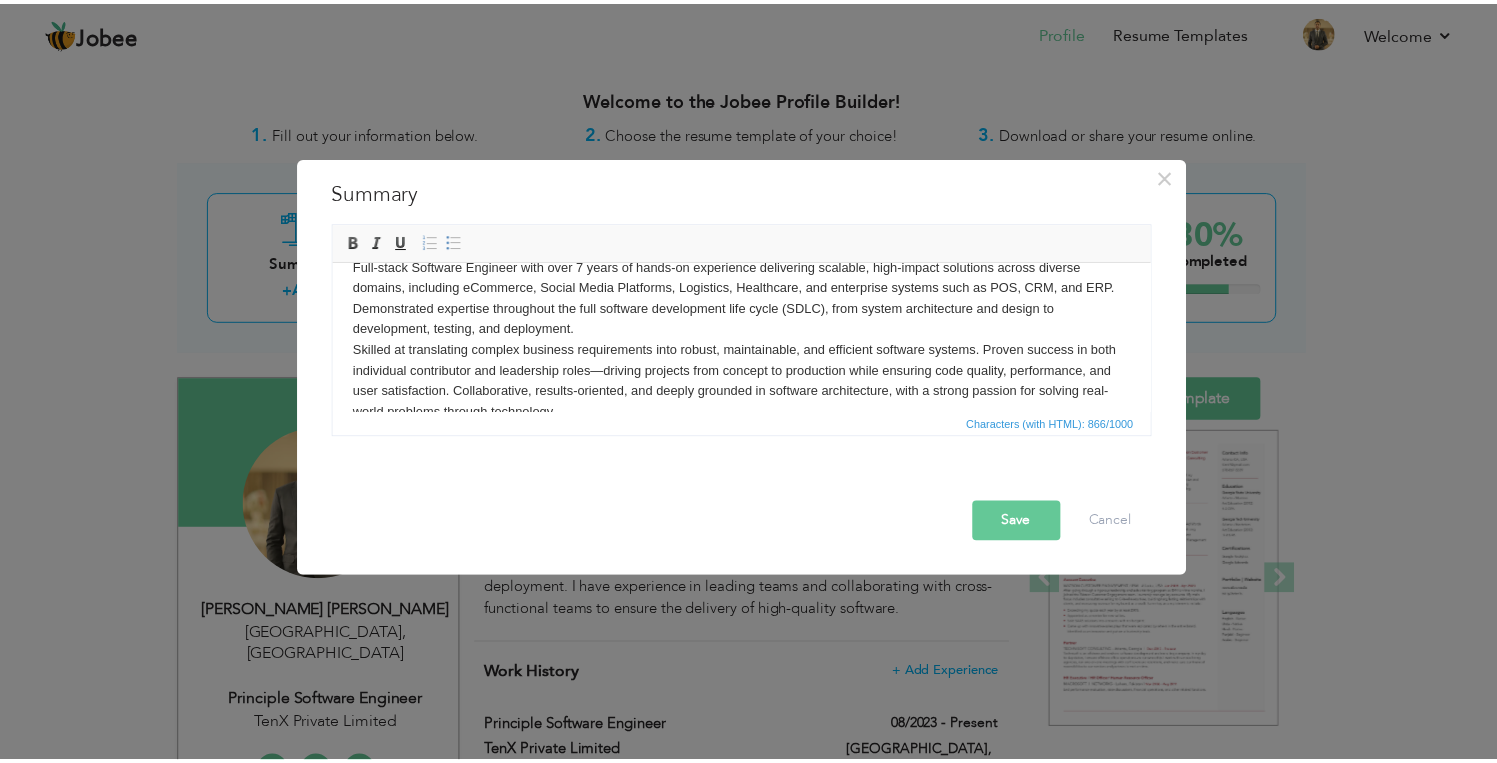 scroll, scrollTop: 0, scrollLeft: 0, axis: both 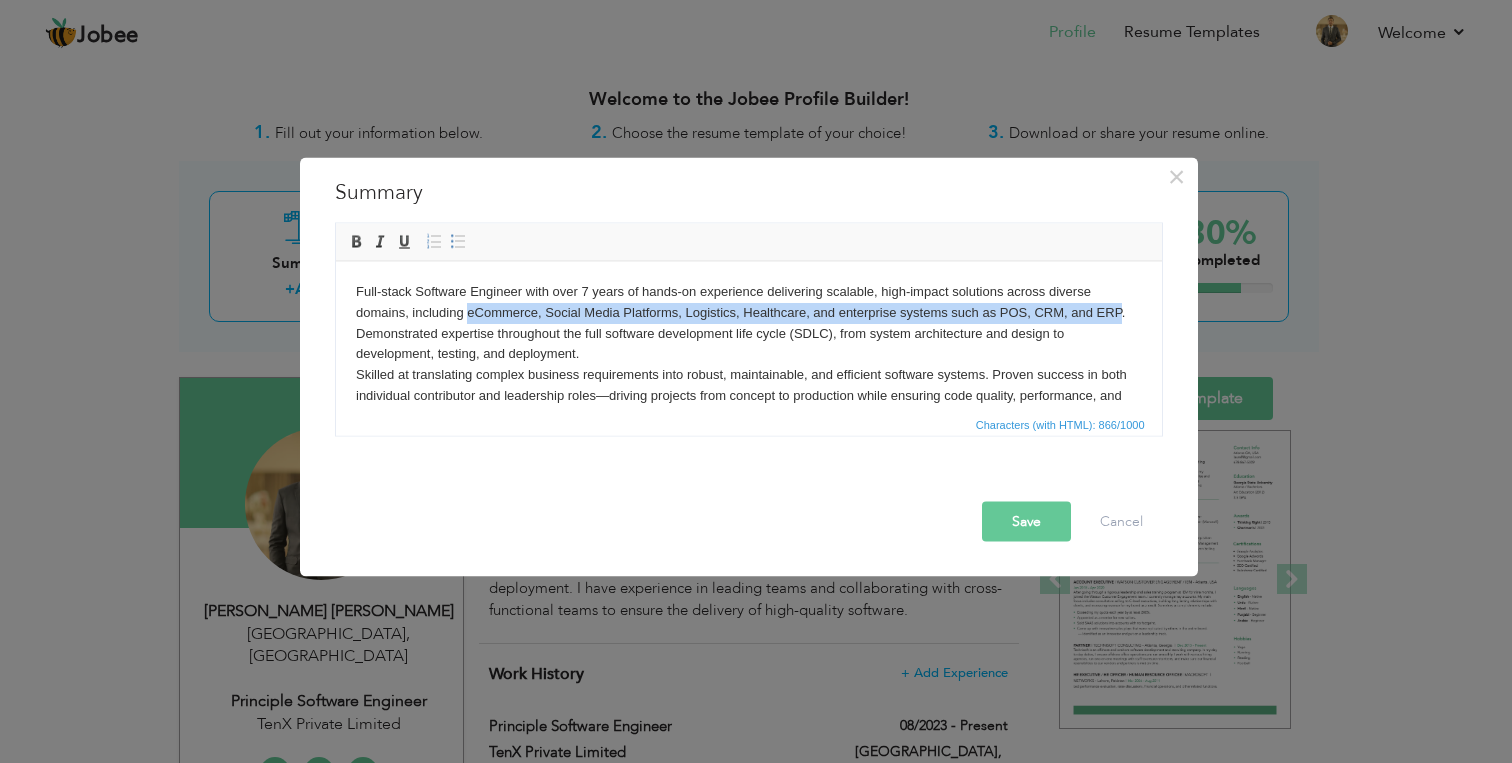 drag, startPoint x: 467, startPoint y: 312, endPoint x: 1121, endPoint y: 308, distance: 654.0122 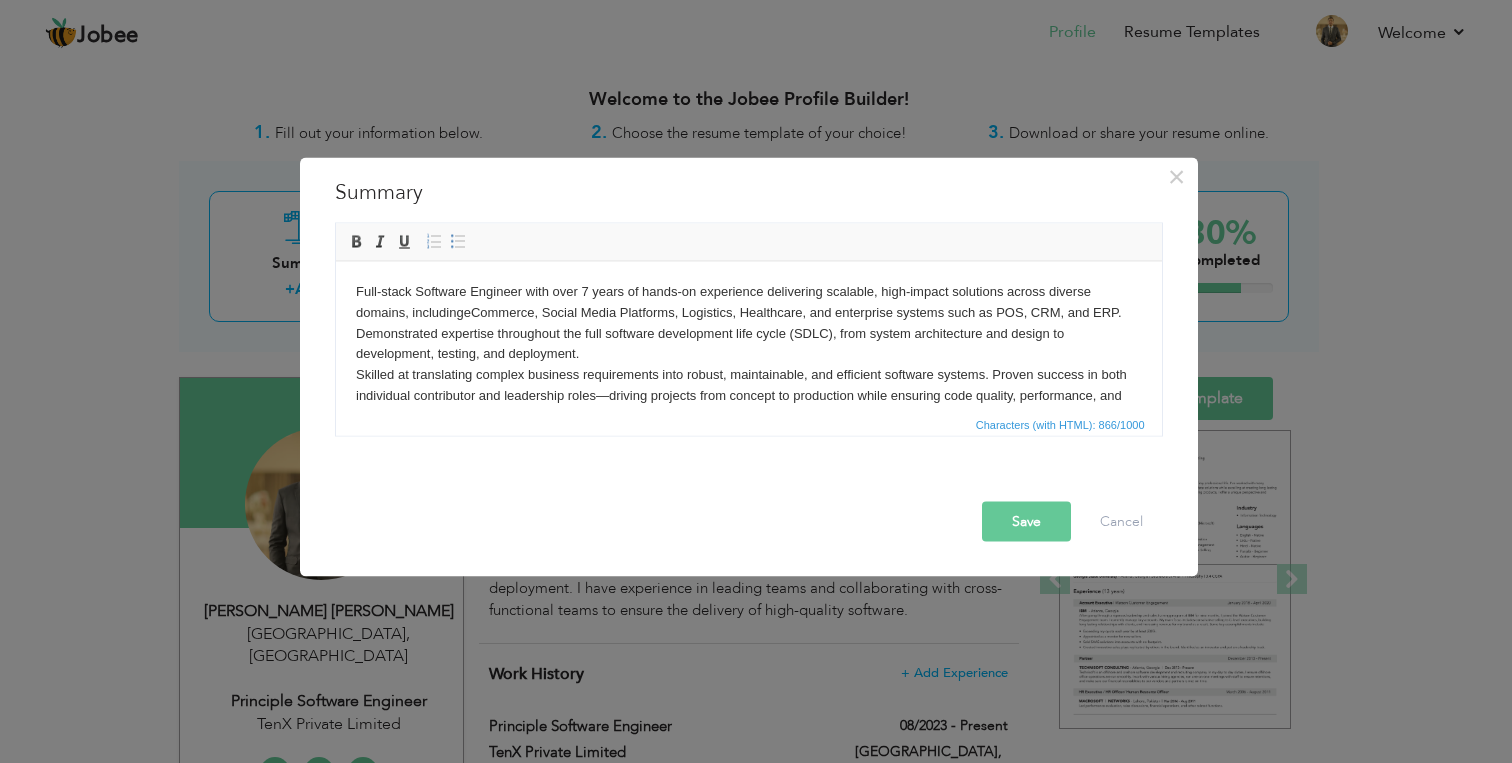 click on "Full-stack Software Engineer with over 7 years of hands-on experience delivering scalable, high-impact solutions across diverse domains, including  eCommerce, Social Media Platforms, Logistics, Healthcare, and enterprise systems such as POS, CRM, and ERP . Demonstrated expertise throughout the full software development life cycle (SDLC), from system architecture and design to development, testing, and deployment. Skilled at translating complex business requirements into robust, maintainable, and efficient software systems. Proven success in both individual contributor and leadership roles—driving projects from concept to production while ensuring code quality, performance, and user satisfaction. Collaborative, results-oriented, and deeply grounded in software architecture, with a strong passion for solving real-world problems through technology." at bounding box center (748, 364) 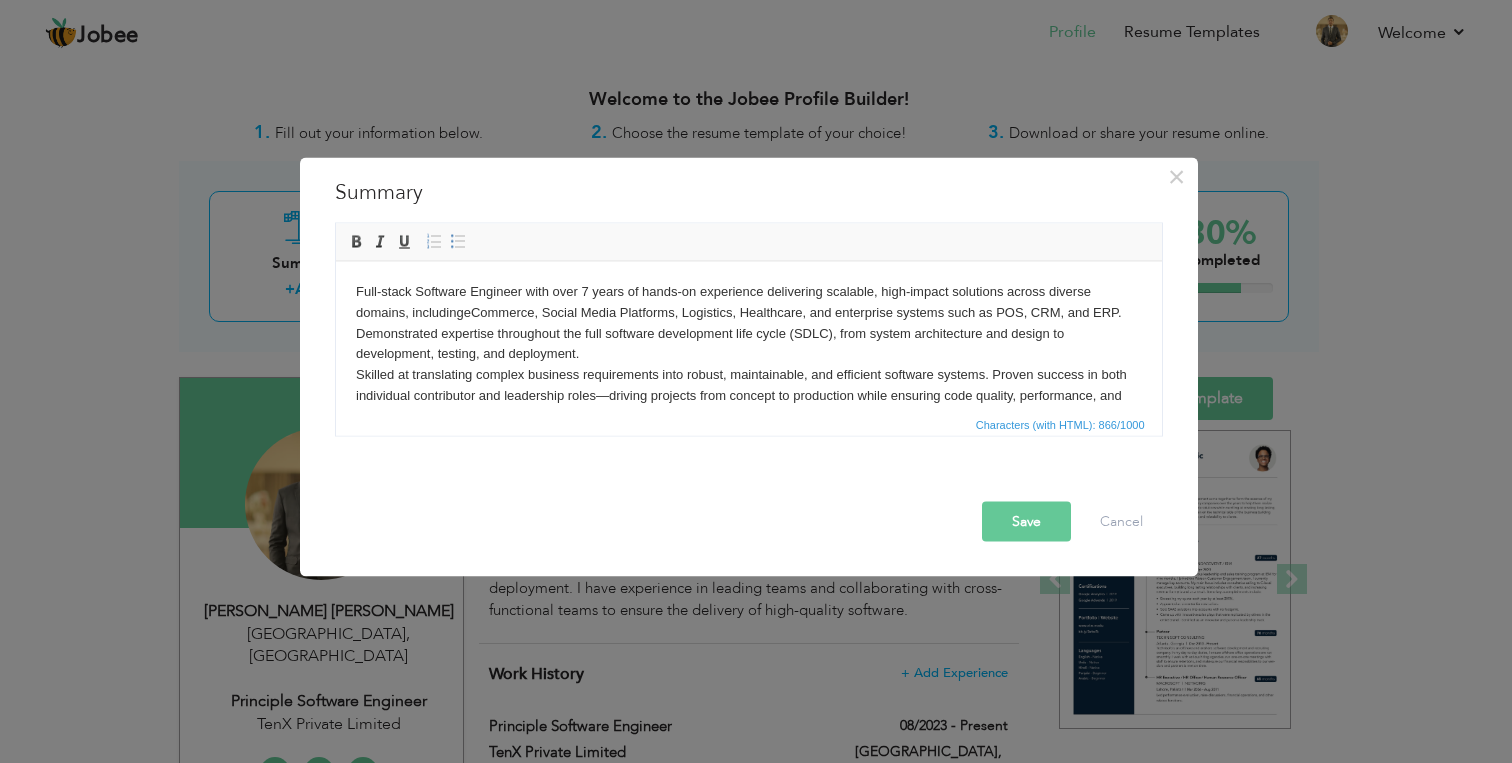 click on "Full-stack Software Engineer with over 7 years of hands-on experience delivering scalable, high-impact solutions across diverse domains, including  eCommerce, Social Media Platforms, Logistics, Healthcare, and enterprise systems such as POS, CRM, and ERP . Demonstrated expertise throughout the full software development life cycle (SDLC), from system architecture and design to development, testing, and deployment. Skilled at translating complex business requirements into robust, maintainable, and efficient software systems. Proven success in both individual contributor and leadership roles—driving projects from concept to production while ensuring code quality, performance, and user satisfaction. Collaborative, results-oriented, and deeply grounded in software architecture, with a strong passion for solving real-world problems through technology." at bounding box center (748, 364) 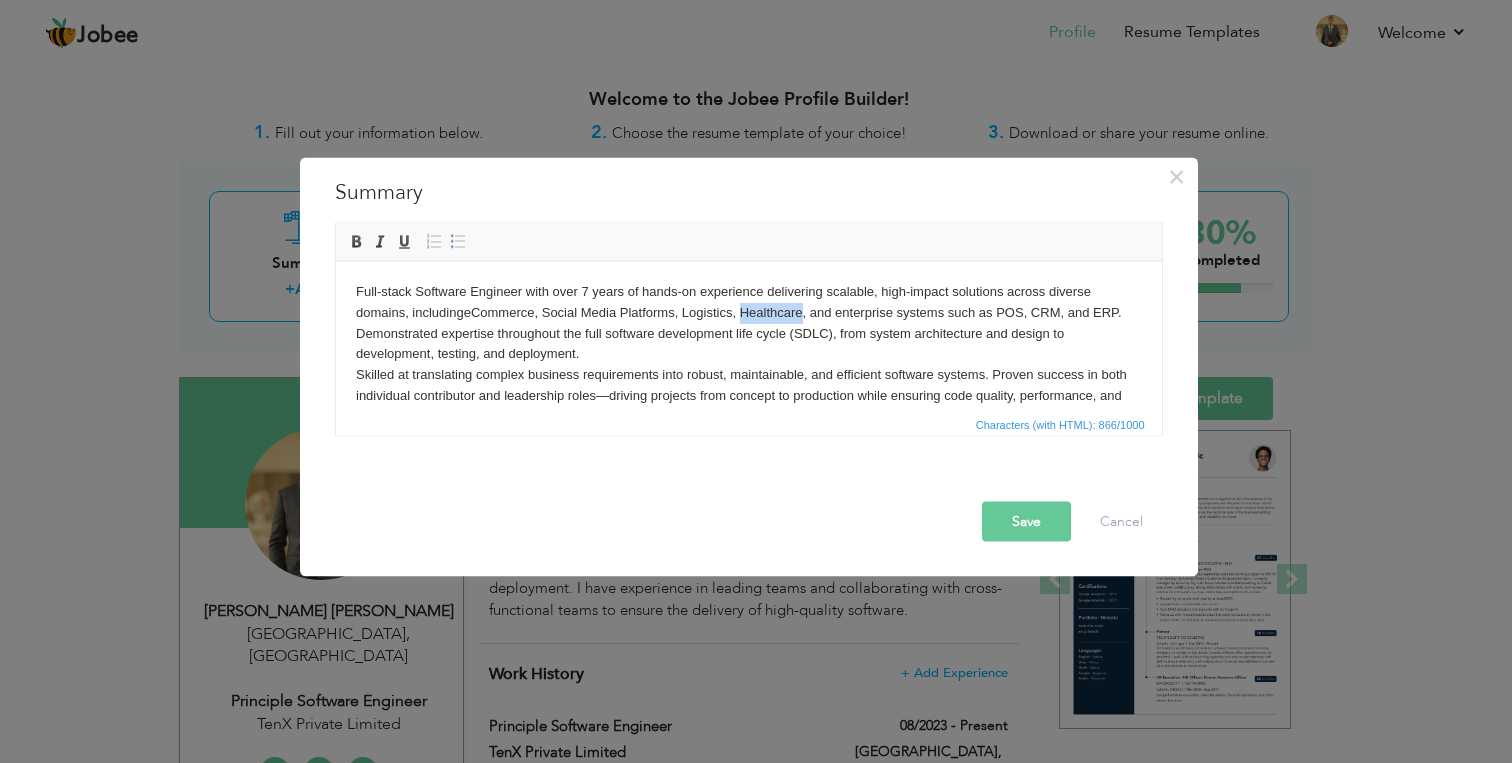 click on "Full-stack Software Engineer with over 7 years of hands-on experience delivering scalable, high-impact solutions across diverse domains, including  eCommerce, Social Media Platforms, Logistics, Healthcare, and enterprise systems such as POS, CRM, and ERP . Demonstrated expertise throughout the full software development life cycle (SDLC), from system architecture and design to development, testing, and deployment. Skilled at translating complex business requirements into robust, maintainable, and efficient software systems. Proven success in both individual contributor and leadership roles—driving projects from concept to production while ensuring code quality, performance, and user satisfaction. Collaborative, results-oriented, and deeply grounded in software architecture, with a strong passion for solving real-world problems through technology." at bounding box center [748, 364] 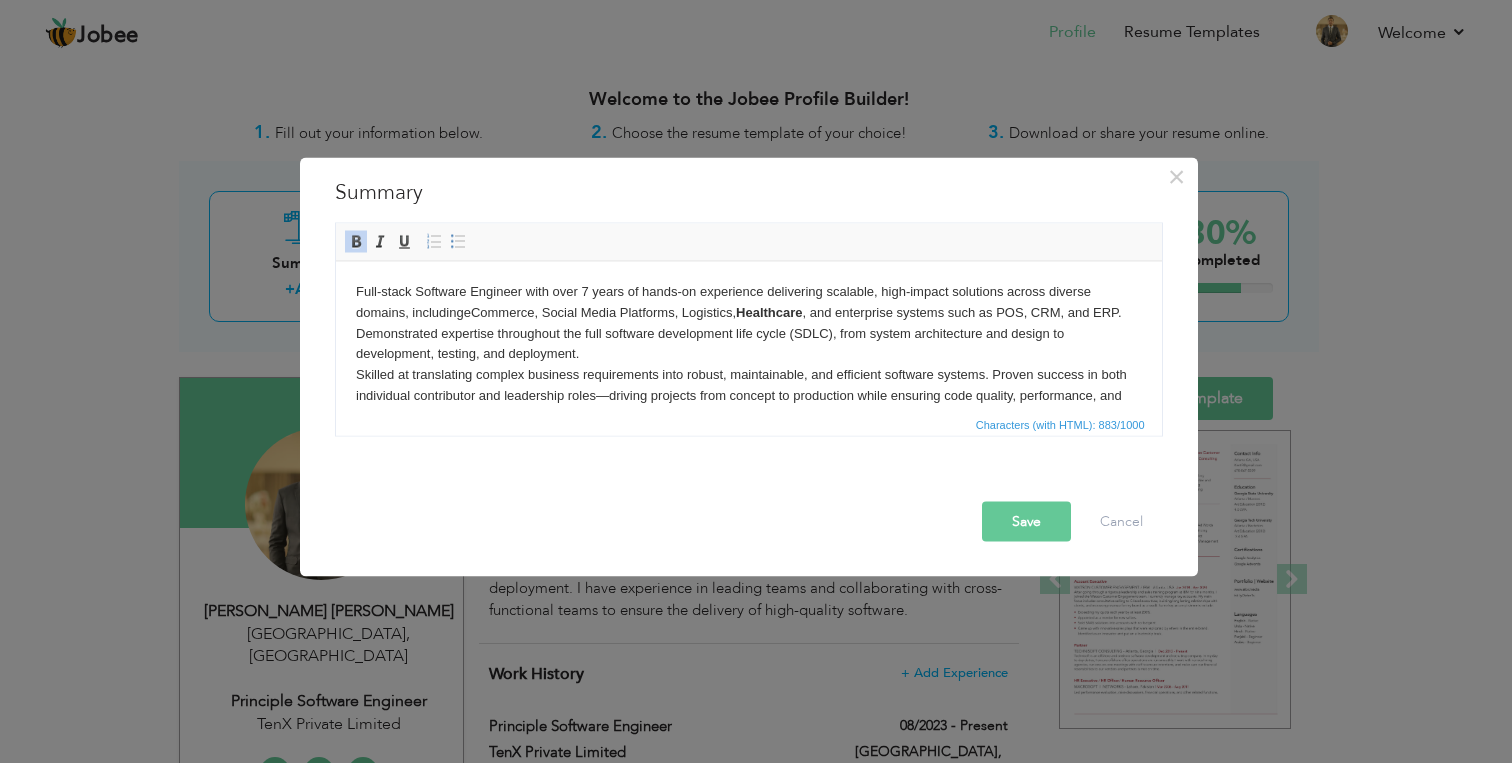 click on "Full-stack Software Engineer with over 7 years of hands-on experience delivering scalable, high-impact solutions across diverse domains, including  eCommerce, Social Media Platforms, Logistics,  Healthcare , and enterprise systems such as POS, CRM, and ERP . Demonstrated expertise throughout the full software development life cycle (SDLC), from system architecture and design to development, testing, and deployment. Skilled at translating complex business requirements into robust, maintainable, and efficient software systems. Proven success in both individual contributor and leadership roles—driving projects from concept to production while ensuring code quality, performance, and user satisfaction. Collaborative, results-oriented, and deeply grounded in software architecture, with a strong passion for solving real-world problems through technology." at bounding box center (748, 364) 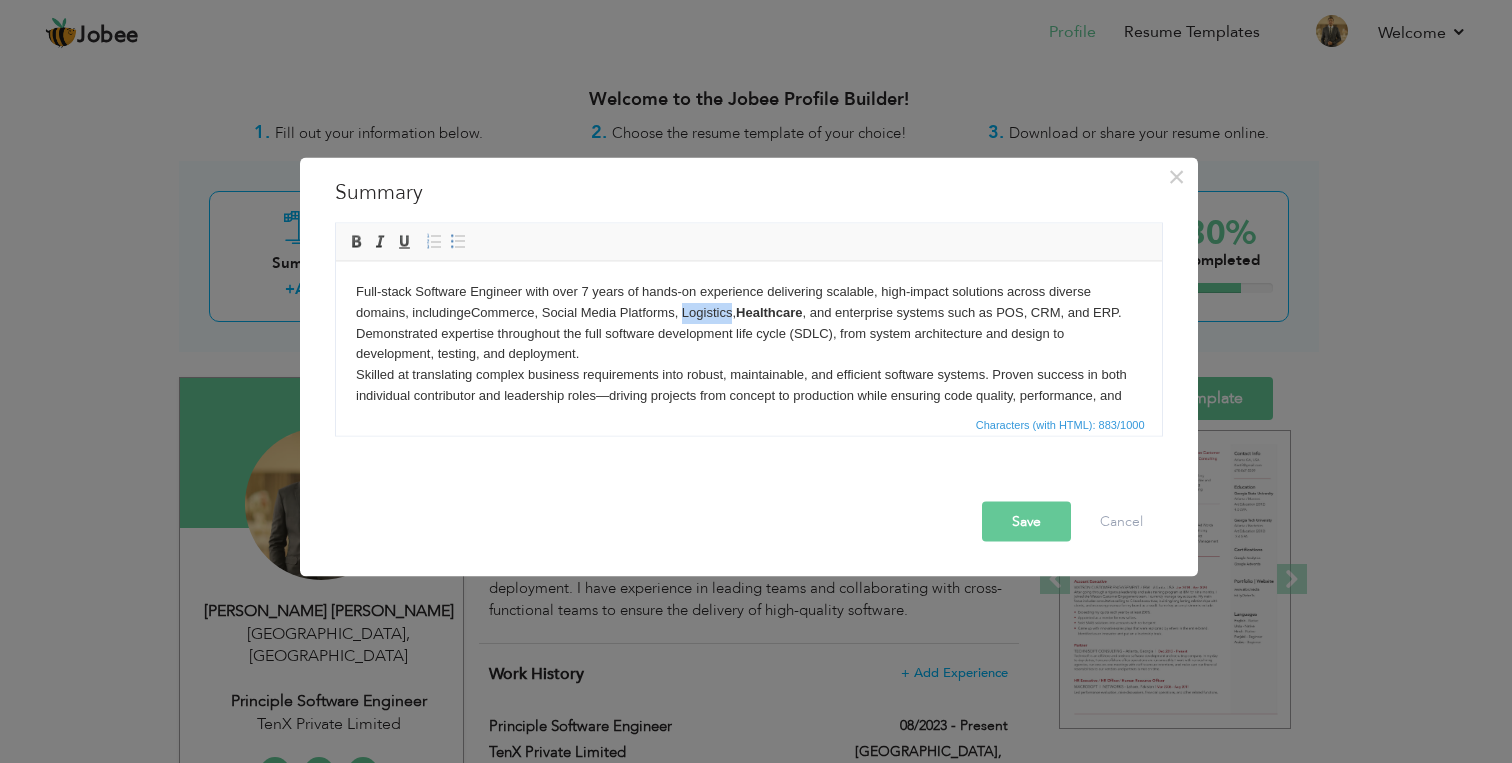 click on "Full-stack Software Engineer with over 7 years of hands-on experience delivering scalable, high-impact solutions across diverse domains, including  eCommerce, Social Media Platforms, Logistics,  Healthcare , and enterprise systems such as POS, CRM, and ERP . Demonstrated expertise throughout the full software development life cycle (SDLC), from system architecture and design to development, testing, and deployment. Skilled at translating complex business requirements into robust, maintainable, and efficient software systems. Proven success in both individual contributor and leadership roles—driving projects from concept to production while ensuring code quality, performance, and user satisfaction. Collaborative, results-oriented, and deeply grounded in software architecture, with a strong passion for solving real-world problems through technology." at bounding box center (748, 364) 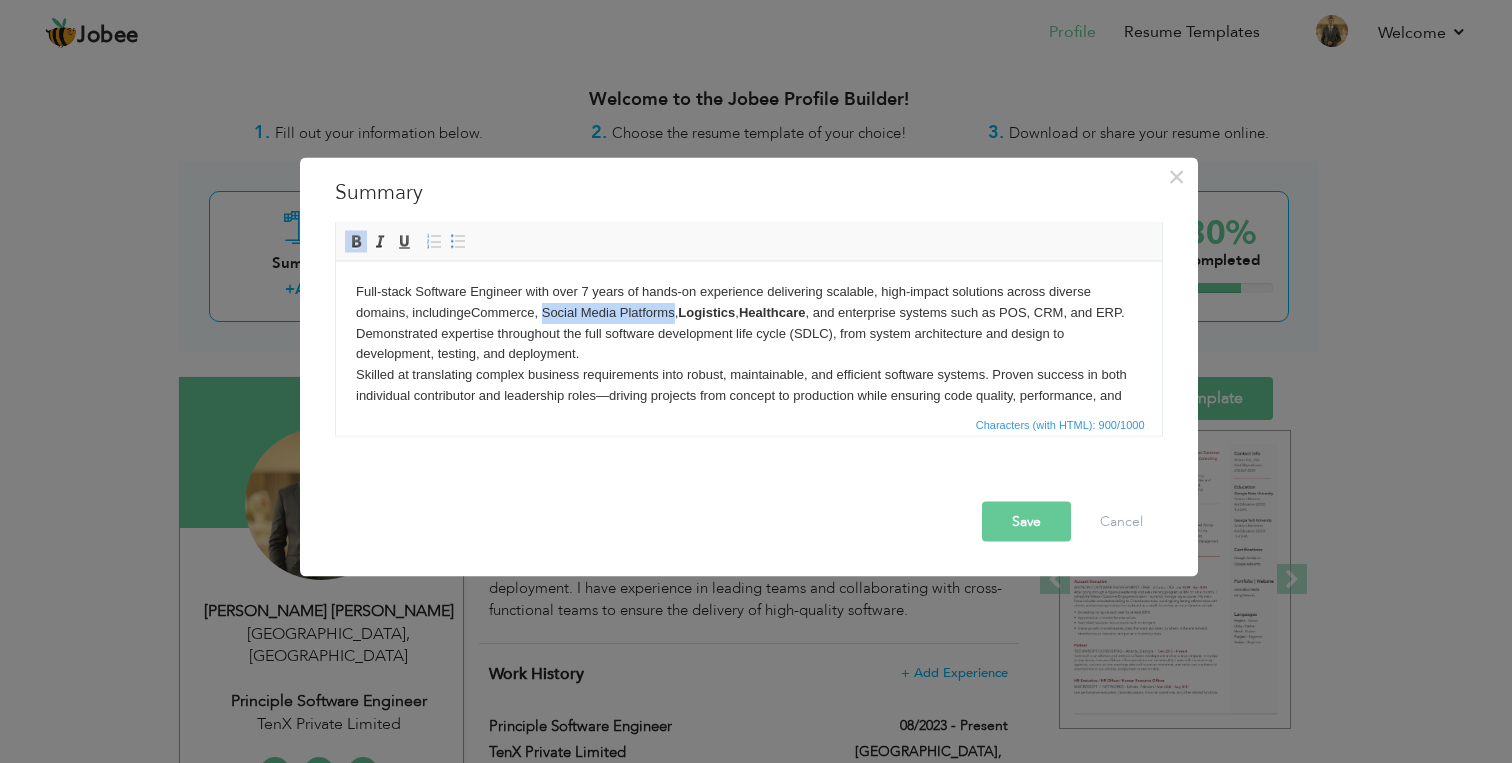 drag, startPoint x: 676, startPoint y: 314, endPoint x: 543, endPoint y: 319, distance: 133.09395 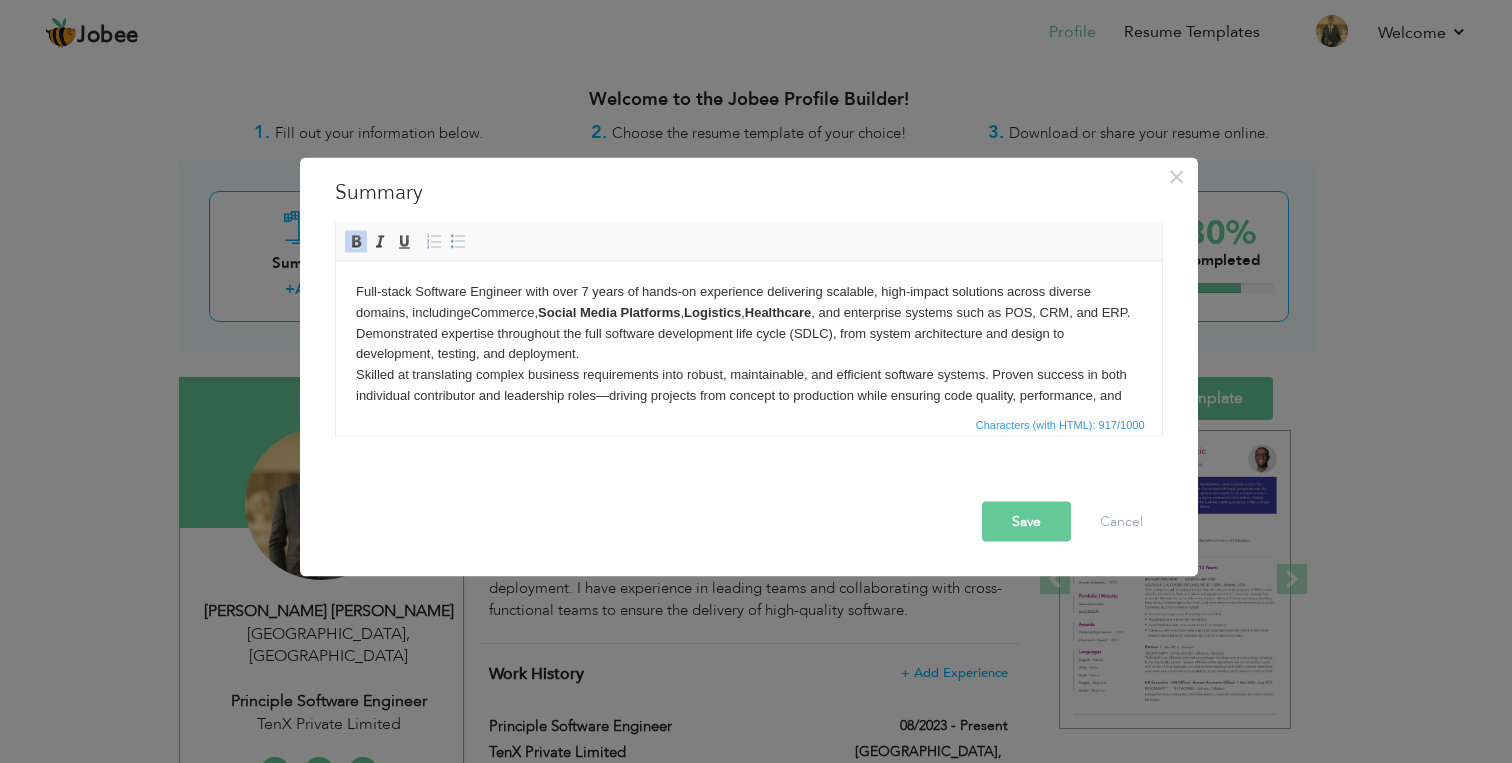 click on "Full-stack Software Engineer with over 7 years of hands-on experience delivering scalable, high-impact solutions across diverse domains, including  eCommerce,  Social Media Platforms ,  Logistics ,  Healthcare , and enterprise systems such as POS, CRM, and ERP . Demonstrated expertise throughout the full software development life cycle (SDLC), from system architecture and design to development, testing, and deployment. Skilled at translating complex business requirements into robust, maintainable, and efficient software systems. Proven success in both individual contributor and leadership roles—driving projects from concept to production while ensuring code quality, performance, and user satisfaction. Collaborative, results-oriented, and deeply grounded in software architecture, with a strong passion for solving real-world problems through technology." at bounding box center (748, 364) 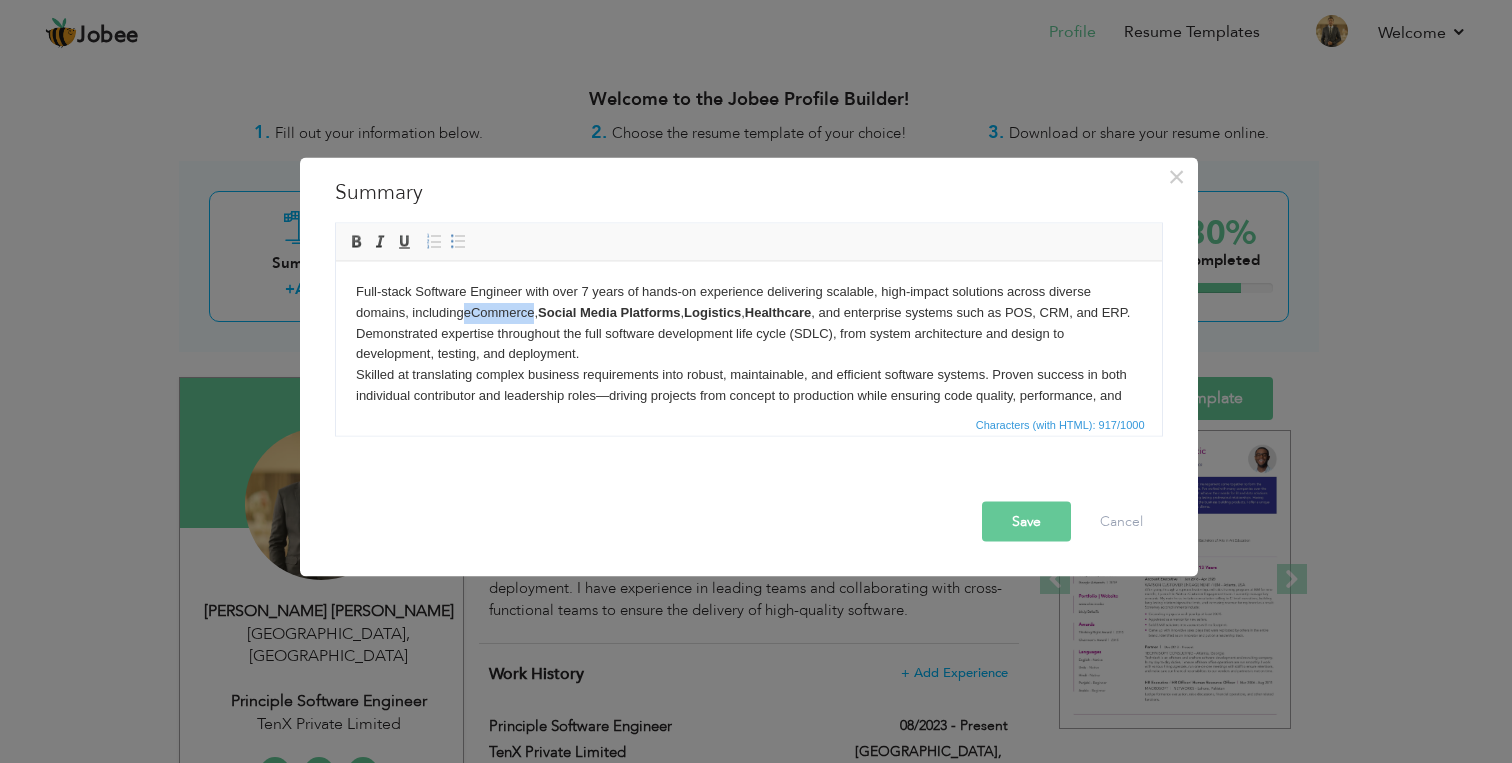 click on "Full-stack Software Engineer with over 7 years of hands-on experience delivering scalable, high-impact solutions across diverse domains, including  eCommerce,  Social Media Platforms ,  Logistics ,  Healthcare , and enterprise systems such as POS, CRM, and ERP . Demonstrated expertise throughout the full software development life cycle (SDLC), from system architecture and design to development, testing, and deployment. Skilled at translating complex business requirements into robust, maintainable, and efficient software systems. Proven success in both individual contributor and leadership roles—driving projects from concept to production while ensuring code quality, performance, and user satisfaction. Collaborative, results-oriented, and deeply grounded in software architecture, with a strong passion for solving real-world problems through technology." at bounding box center [748, 364] 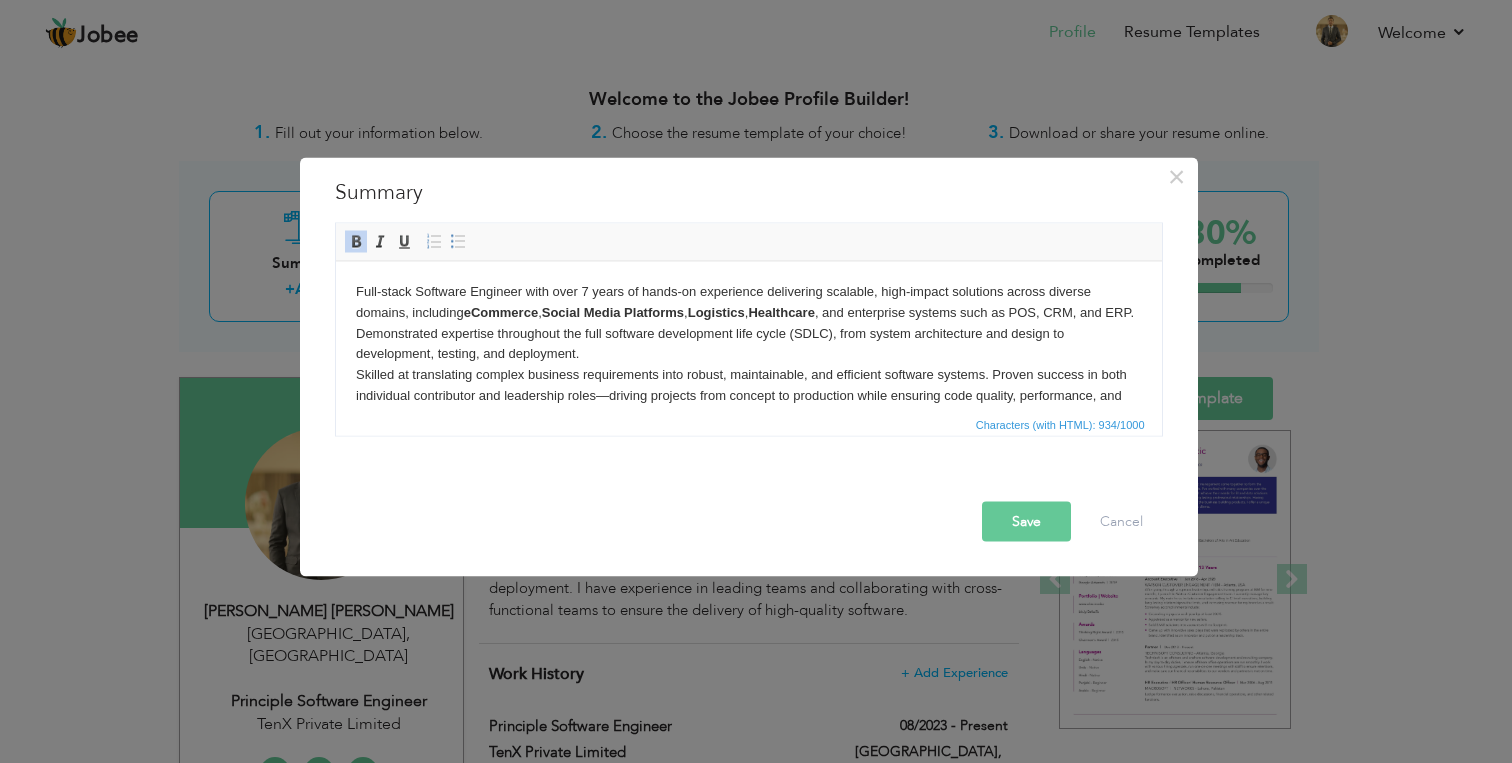 click on "Full-stack Software Engineer with over 7 years of hands-on experience delivering scalable, high-impact solutions across diverse domains, including  eCommerce ,  Social Media Platforms ,  Logistics ,  Healthcare , and enterprise systems such as POS, CRM, and ERP . Demonstrated expertise throughout the full software development life cycle (SDLC), from system architecture and design to development, testing, and deployment. Skilled at translating complex business requirements into robust, maintainable, and efficient software systems. Proven success in both individual contributor and leadership roles—driving projects from concept to production while ensuring code quality, performance, and user satisfaction. Collaborative, results-oriented, and deeply grounded in software architecture, with a strong passion for solving real-world problems through technology." at bounding box center [748, 364] 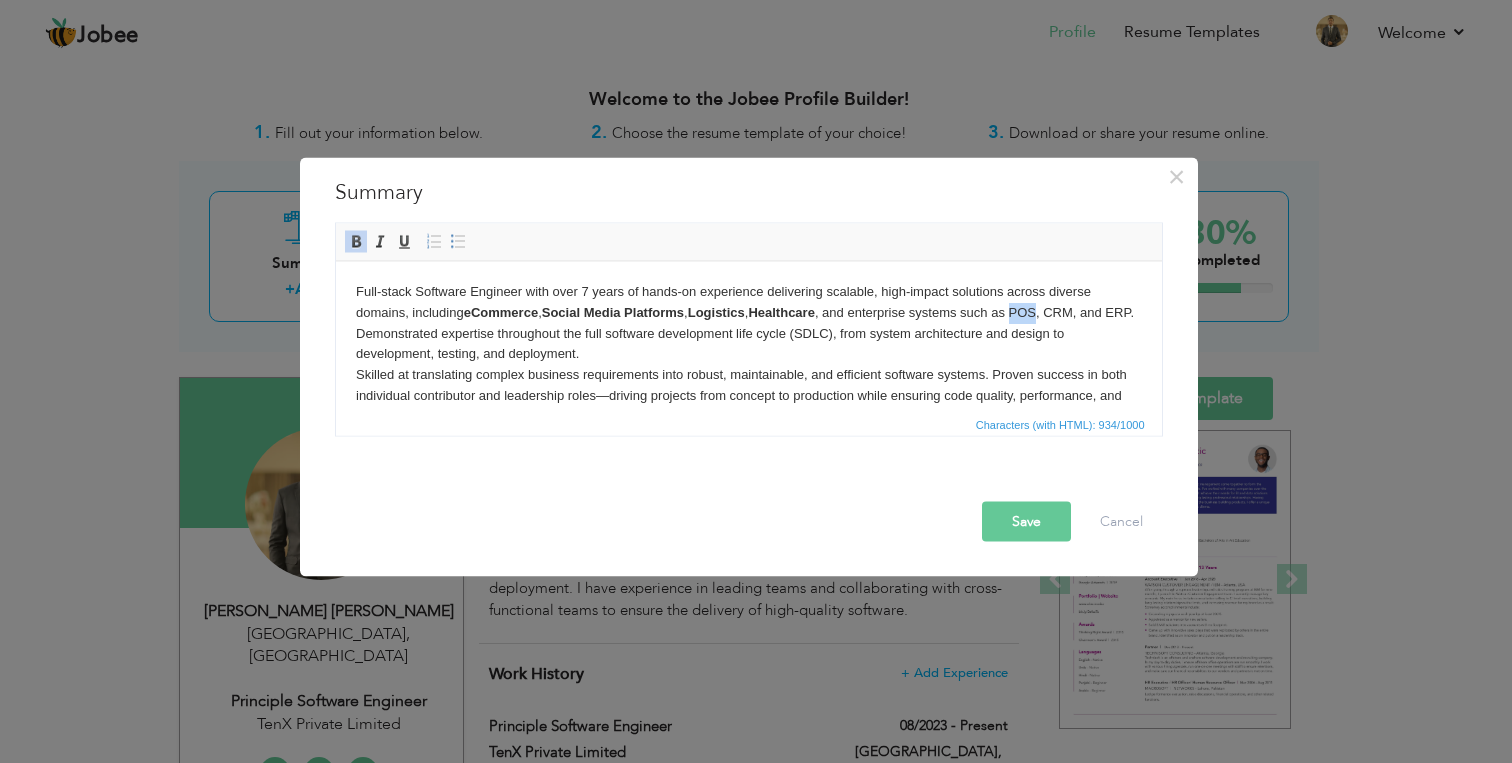 click on "Full-stack Software Engineer with over 7 years of hands-on experience delivering scalable, high-impact solutions across diverse domains, including  eCommerce ,  Social Media Platforms ,  Logistics ,  Healthcare , and enterprise systems such as POS, CRM, and ERP . Demonstrated expertise throughout the full software development life cycle (SDLC), from system architecture and design to development, testing, and deployment. Skilled at translating complex business requirements into robust, maintainable, and efficient software systems. Proven success in both individual contributor and leadership roles—driving projects from concept to production while ensuring code quality, performance, and user satisfaction. Collaborative, results-oriented, and deeply grounded in software architecture, with a strong passion for solving real-world problems through technology." at bounding box center (748, 364) 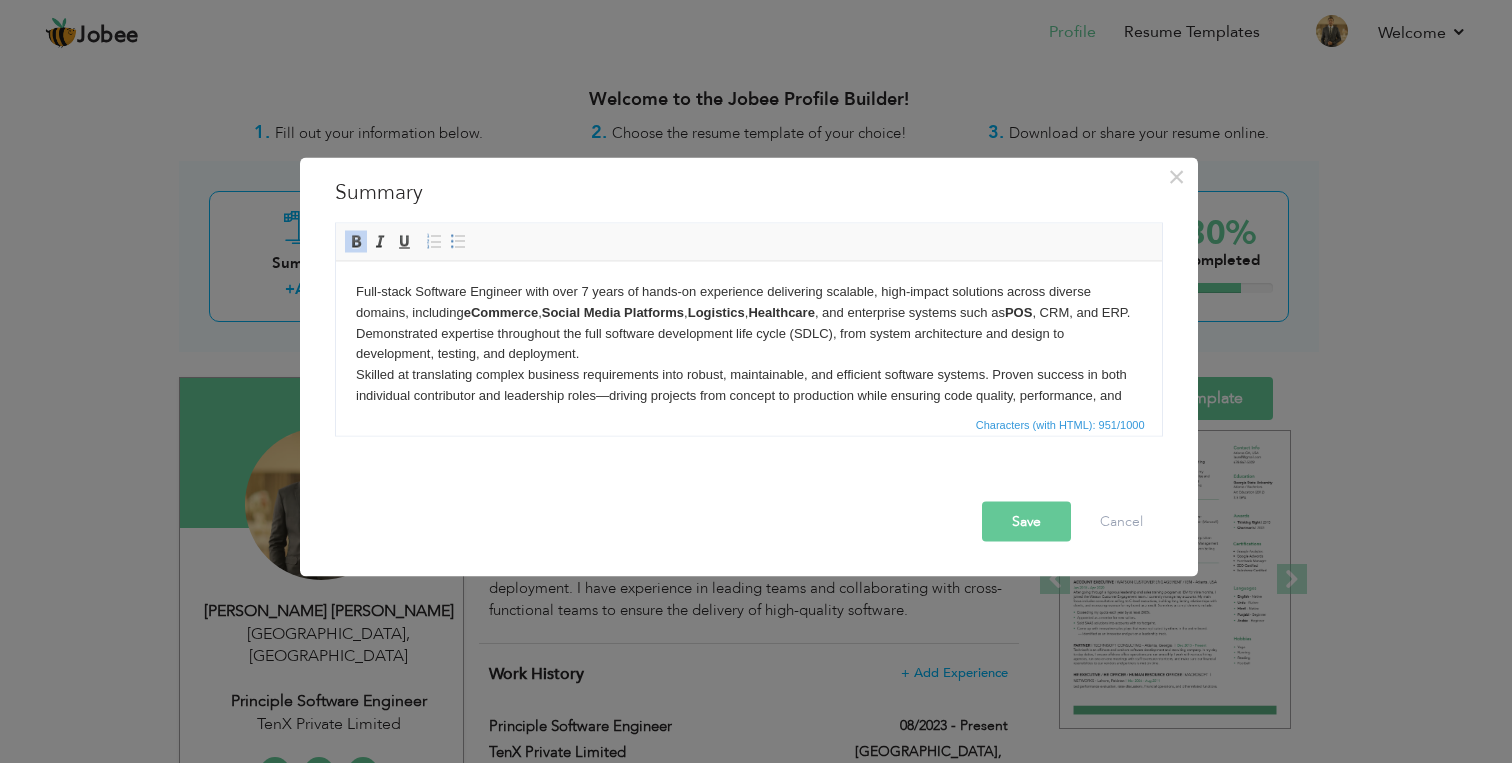 click on "Full-stack Software Engineer with over 7 years of hands-on experience delivering scalable, high-impact solutions across diverse domains, including  eCommerce ,  Social Media Platforms ,  Logistics ,  Healthcare , and enterprise systems such as  POS , CRM, and ERP . Demonstrated expertise throughout the full software development life cycle (SDLC), from system architecture and design to development, testing, and deployment. Skilled at translating complex business requirements into robust, maintainable, and efficient software systems. Proven success in both individual contributor and leadership roles—driving projects from concept to production while ensuring code quality, performance, and user satisfaction. Collaborative, results-oriented, and deeply grounded in software architecture, with a strong passion for solving real-world problems through technology." at bounding box center (748, 364) 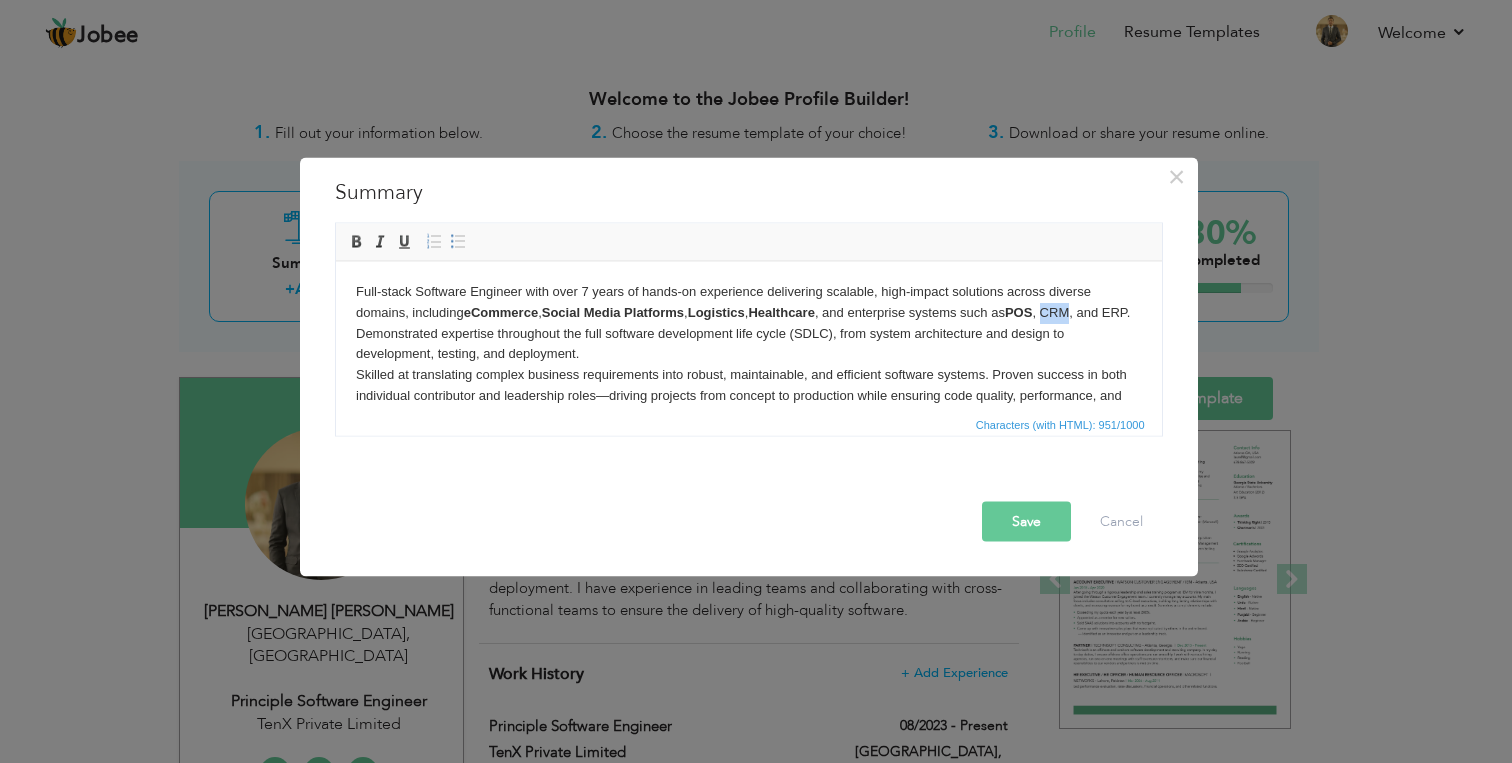 click on "Full-stack Software Engineer with over 7 years of hands-on experience delivering scalable, high-impact solutions across diverse domains, including  eCommerce ,  Social Media Platforms ,  Logistics ,  Healthcare , and enterprise systems such as  POS , CRM, and ERP . Demonstrated expertise throughout the full software development life cycle (SDLC), from system architecture and design to development, testing, and deployment. Skilled at translating complex business requirements into robust, maintainable, and efficient software systems. Proven success in both individual contributor and leadership roles—driving projects from concept to production while ensuring code quality, performance, and user satisfaction. Collaborative, results-oriented, and deeply grounded in software architecture, with a strong passion for solving real-world problems through technology." at bounding box center [748, 364] 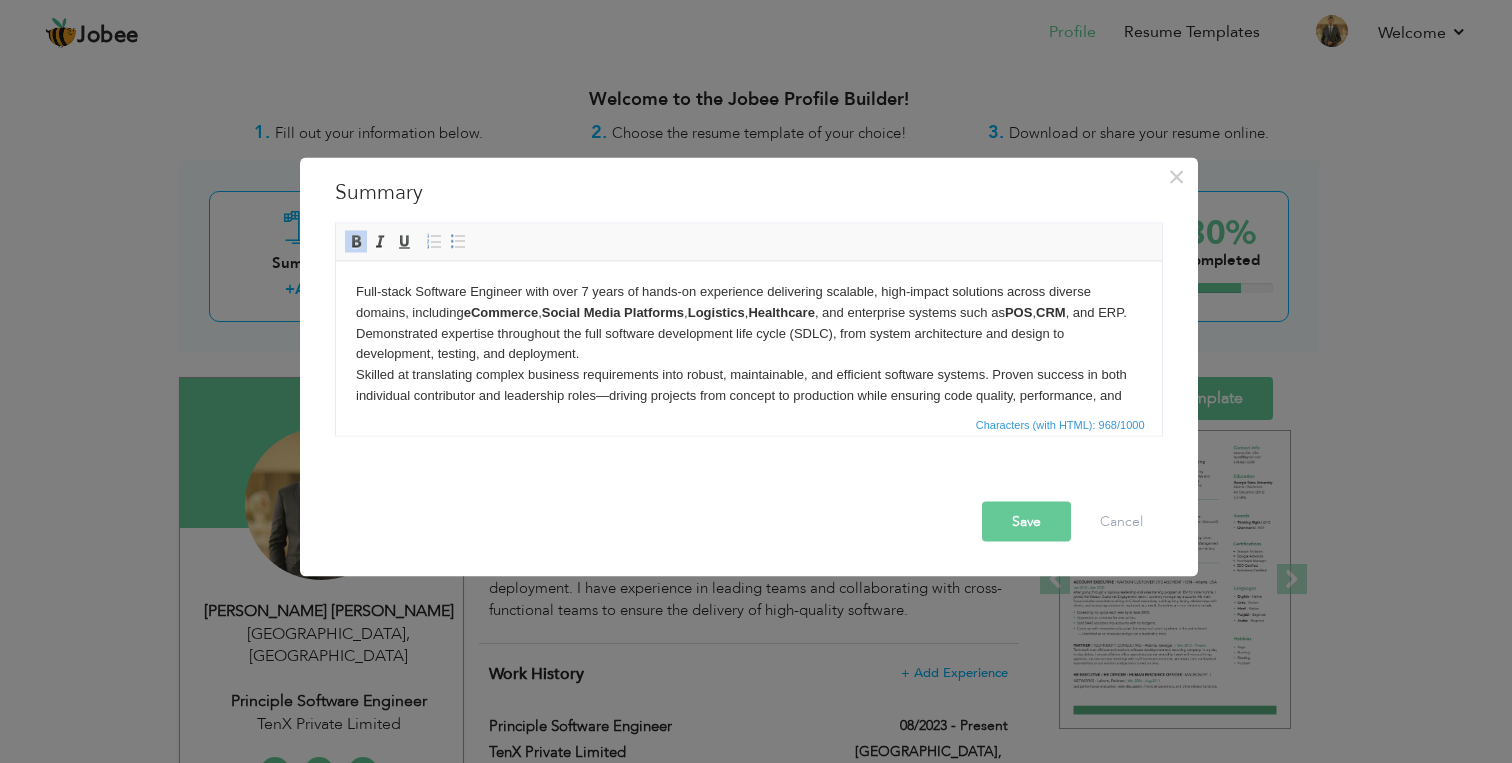 click on "Full-stack Software Engineer with over 7 years of hands-on experience delivering scalable, high-impact solutions across diverse domains, including  eCommerce ,  Social Media Platforms ,  Logistics ,  Healthcare , and enterprise systems such as  POS ,  CRM , and ERP . Demonstrated expertise throughout the full software development life cycle (SDLC), from system architecture and design to development, testing, and deployment. Skilled at translating complex business requirements into robust, maintainable, and efficient software systems. Proven success in both individual contributor and leadership roles—driving projects from concept to production while ensuring code quality, performance, and user satisfaction. Collaborative, results-oriented, and deeply grounded in software architecture, with a strong passion for solving real-world problems through technology." at bounding box center (748, 364) 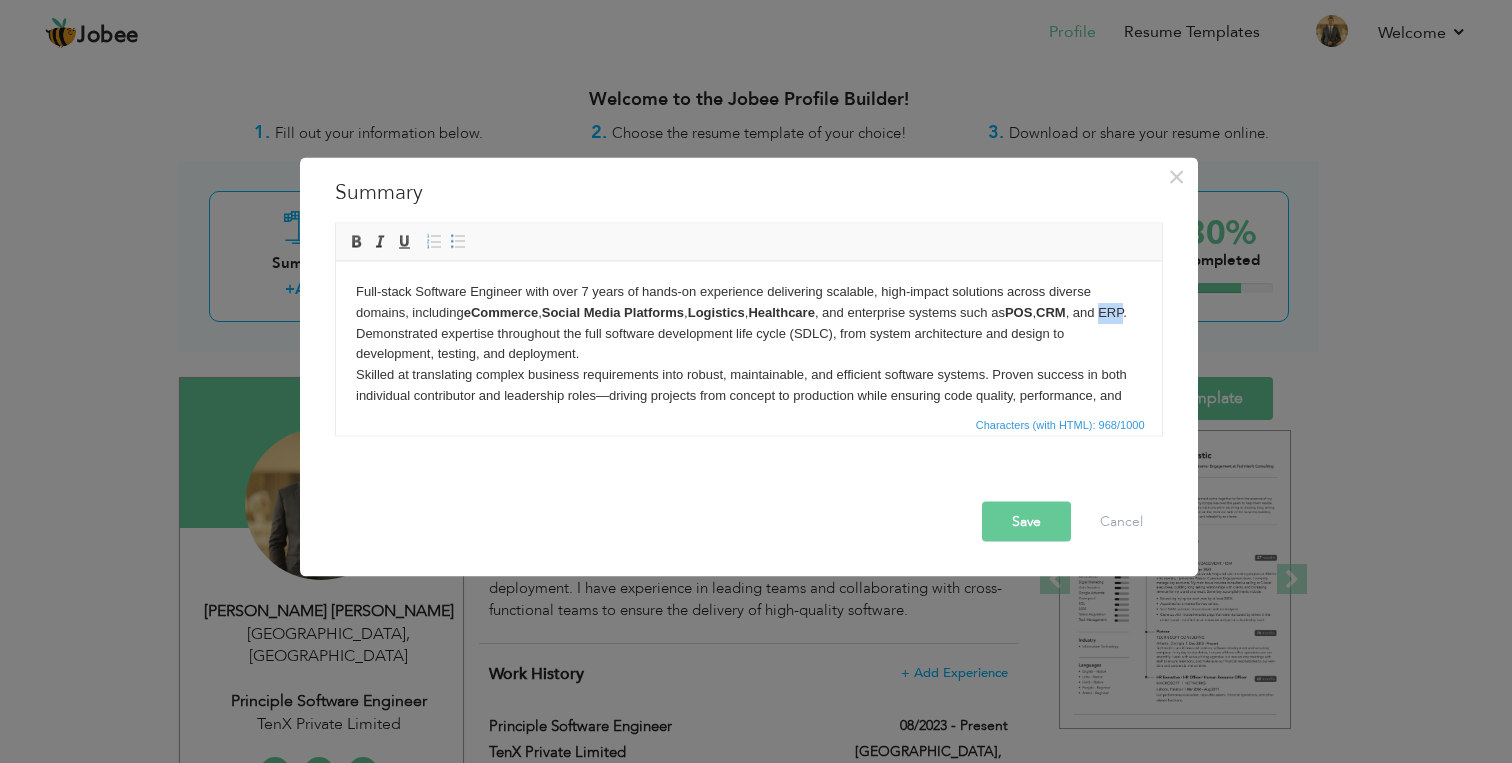 click on "Full-stack Software Engineer with over 7 years of hands-on experience delivering scalable, high-impact solutions across diverse domains, including  eCommerce ,  Social Media Platforms ,  Logistics ,  Healthcare , and enterprise systems such as  POS ,  CRM , and ERP . Demonstrated expertise throughout the full software development life cycle (SDLC), from system architecture and design to development, testing, and deployment. Skilled at translating complex business requirements into robust, maintainable, and efficient software systems. Proven success in both individual contributor and leadership roles—driving projects from concept to production while ensuring code quality, performance, and user satisfaction. Collaborative, results-oriented, and deeply grounded in software architecture, with a strong passion for solving real-world problems through technology." at bounding box center [748, 364] 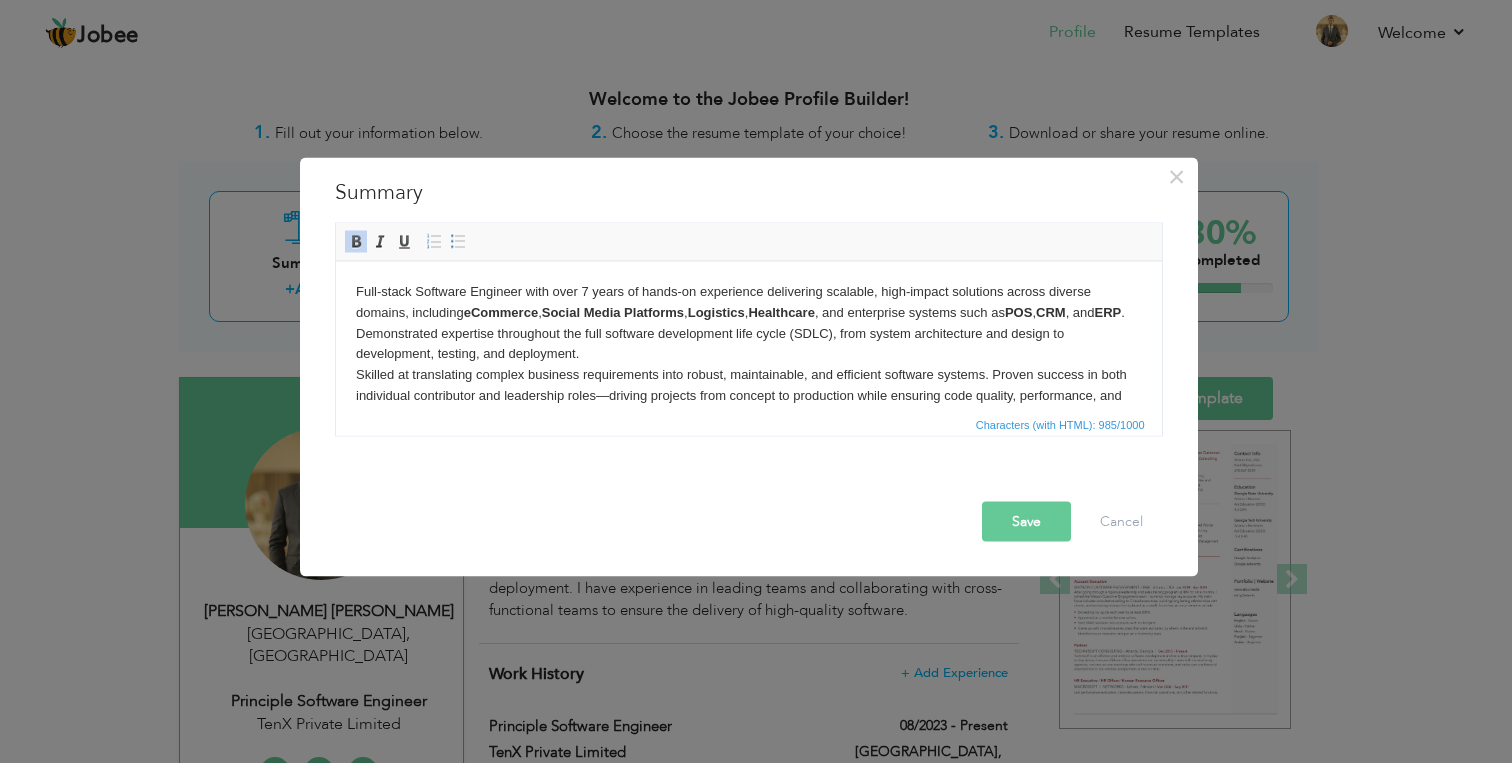 click on "Full-stack Software Engineer with over 7 years of hands-on experience delivering scalable, high-impact solutions across diverse domains, including  eCommerce ,  Social Media Platforms ,  Logistics ,  Healthcare , and enterprise systems such as  POS ,  CRM , and  ERP . Demonstrated expertise throughout the full software development life cycle (SDLC), from system architecture and design to development, testing, and deployment. Skilled at translating complex business requirements into robust, maintainable, and efficient software systems. Proven success in both individual contributor and leadership roles—driving projects from concept to production while ensuring code quality, performance, and user satisfaction. Collaborative, results-oriented, and deeply grounded in software architecture, with a strong passion for solving real-world problems through technology." at bounding box center [748, 364] 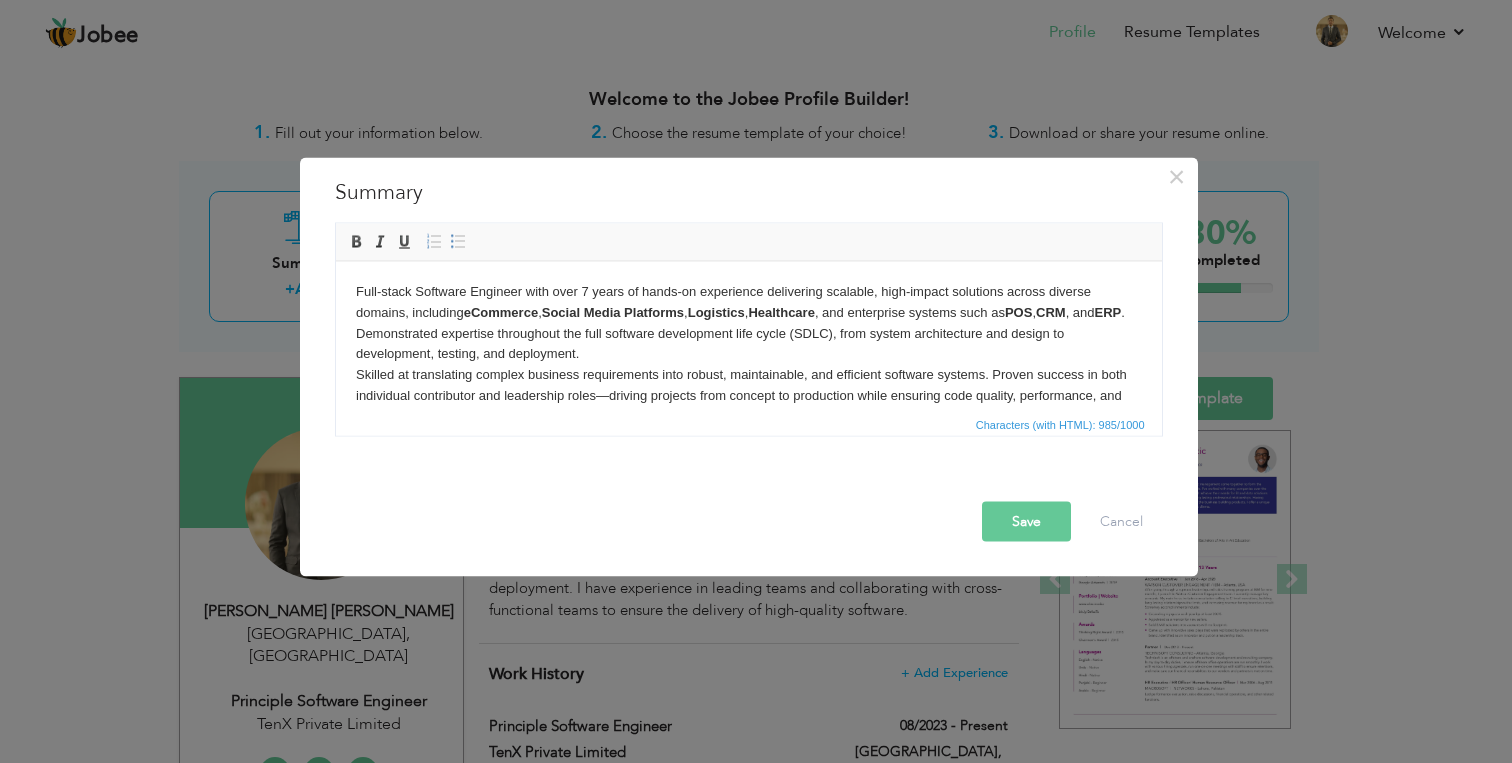 click on "Save" at bounding box center [1026, 521] 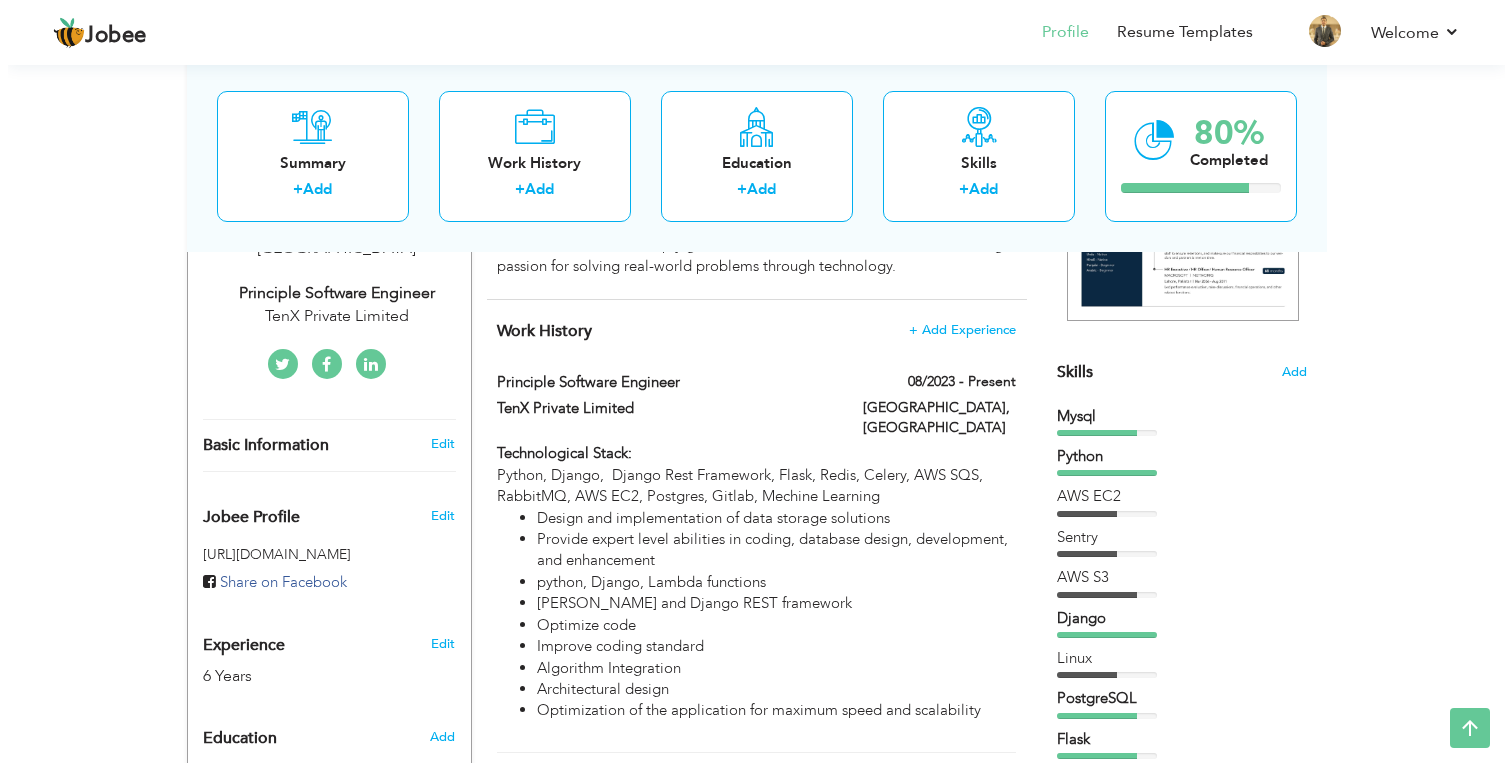 scroll, scrollTop: 407, scrollLeft: 0, axis: vertical 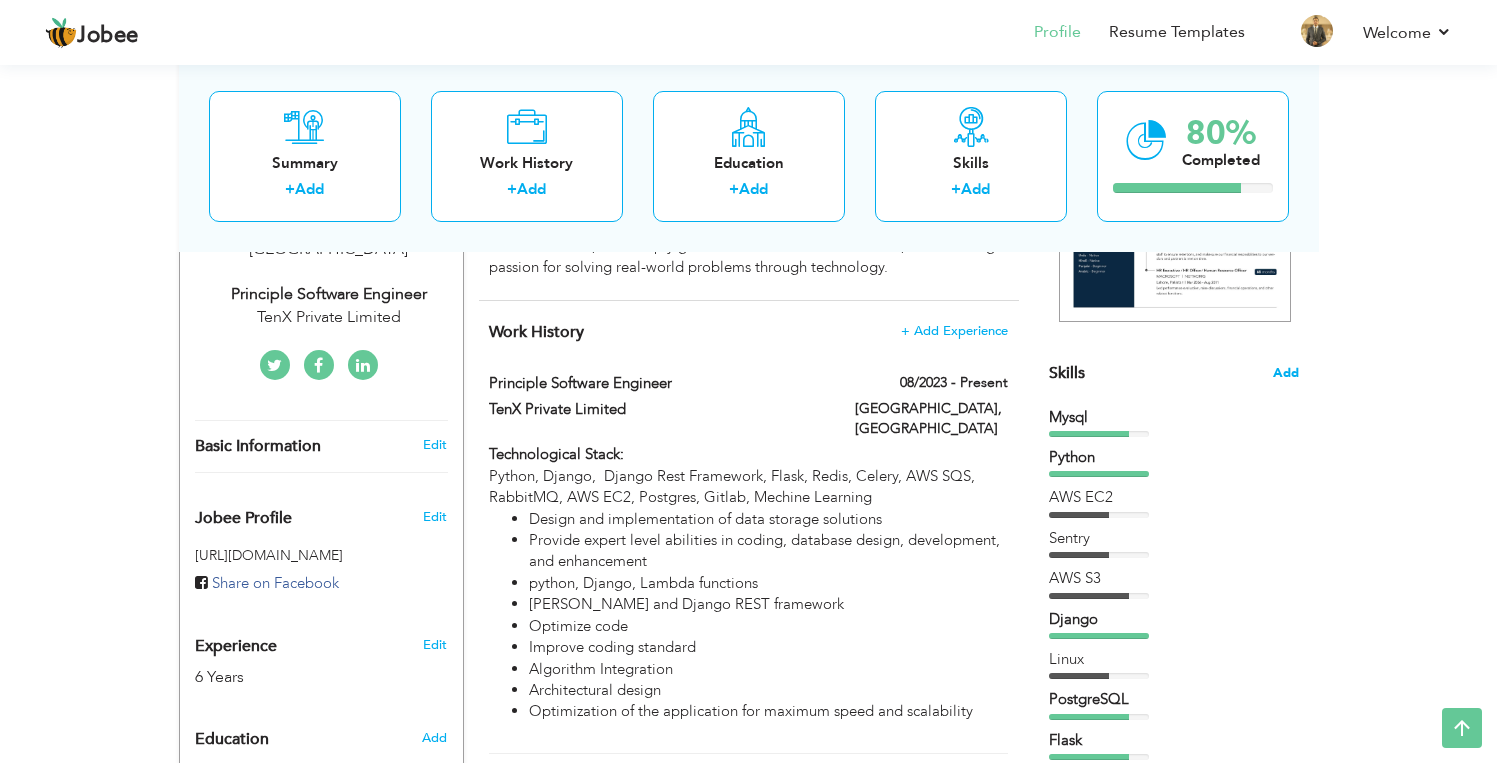 click on "Add" at bounding box center (1286, 373) 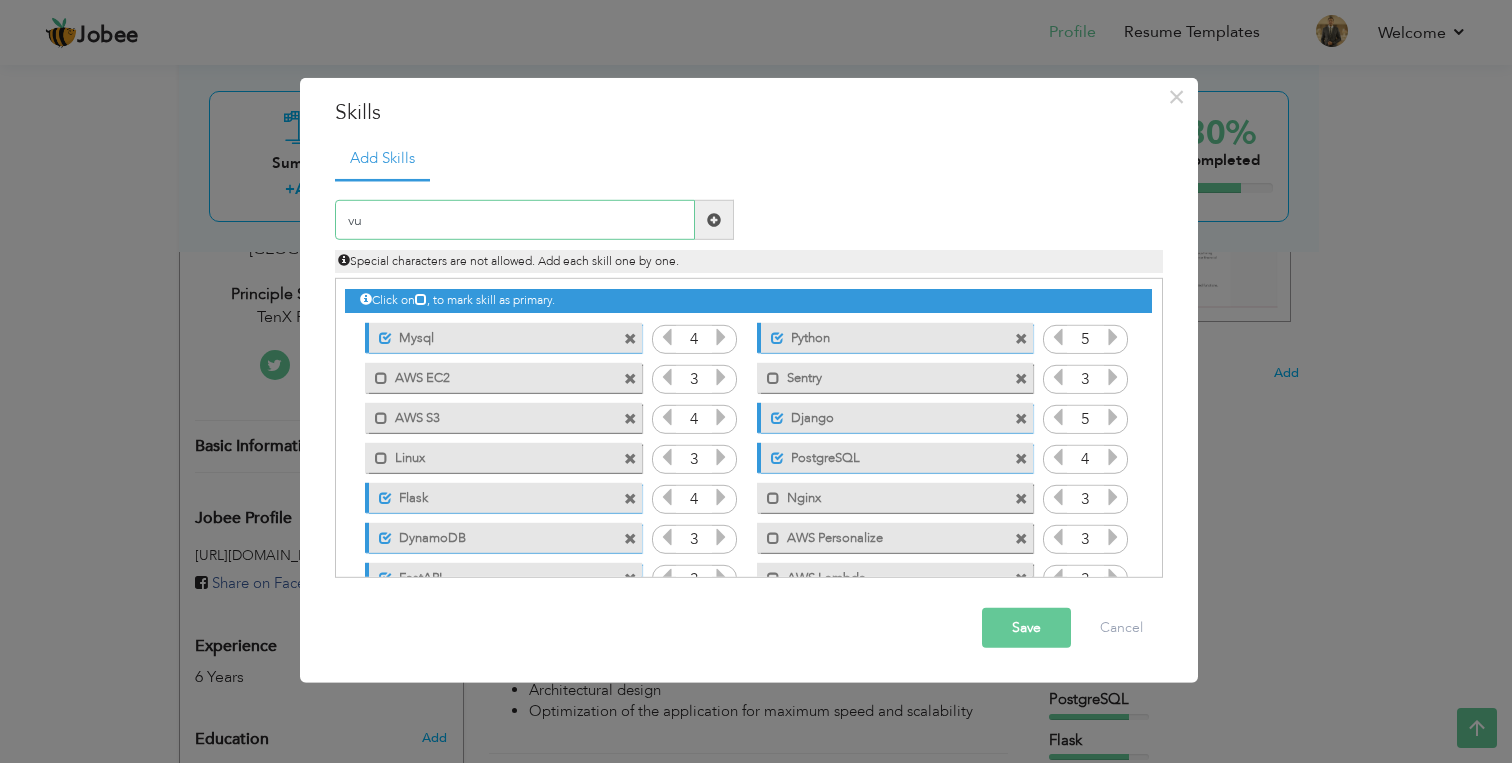 type on "v" 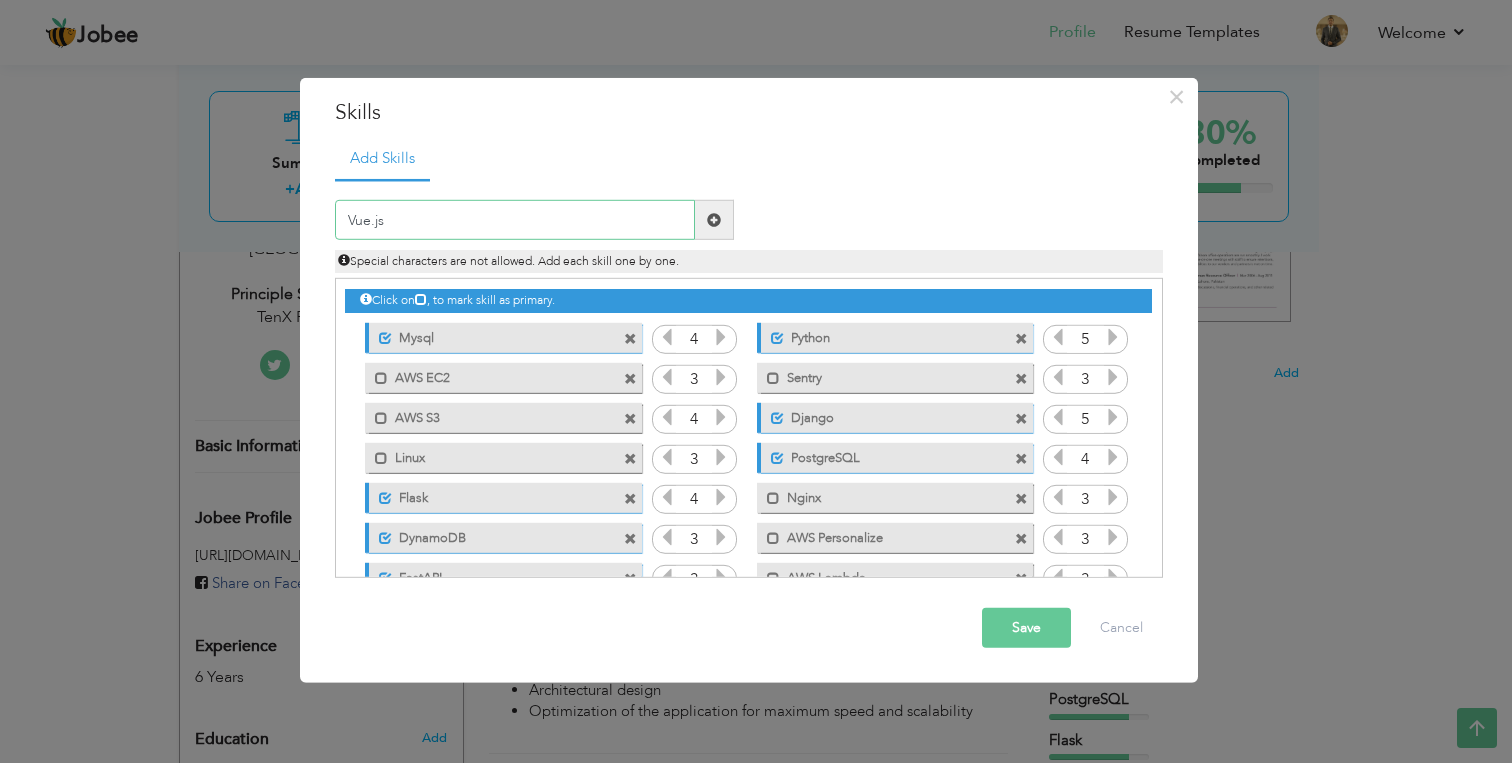 type on "Vue.js" 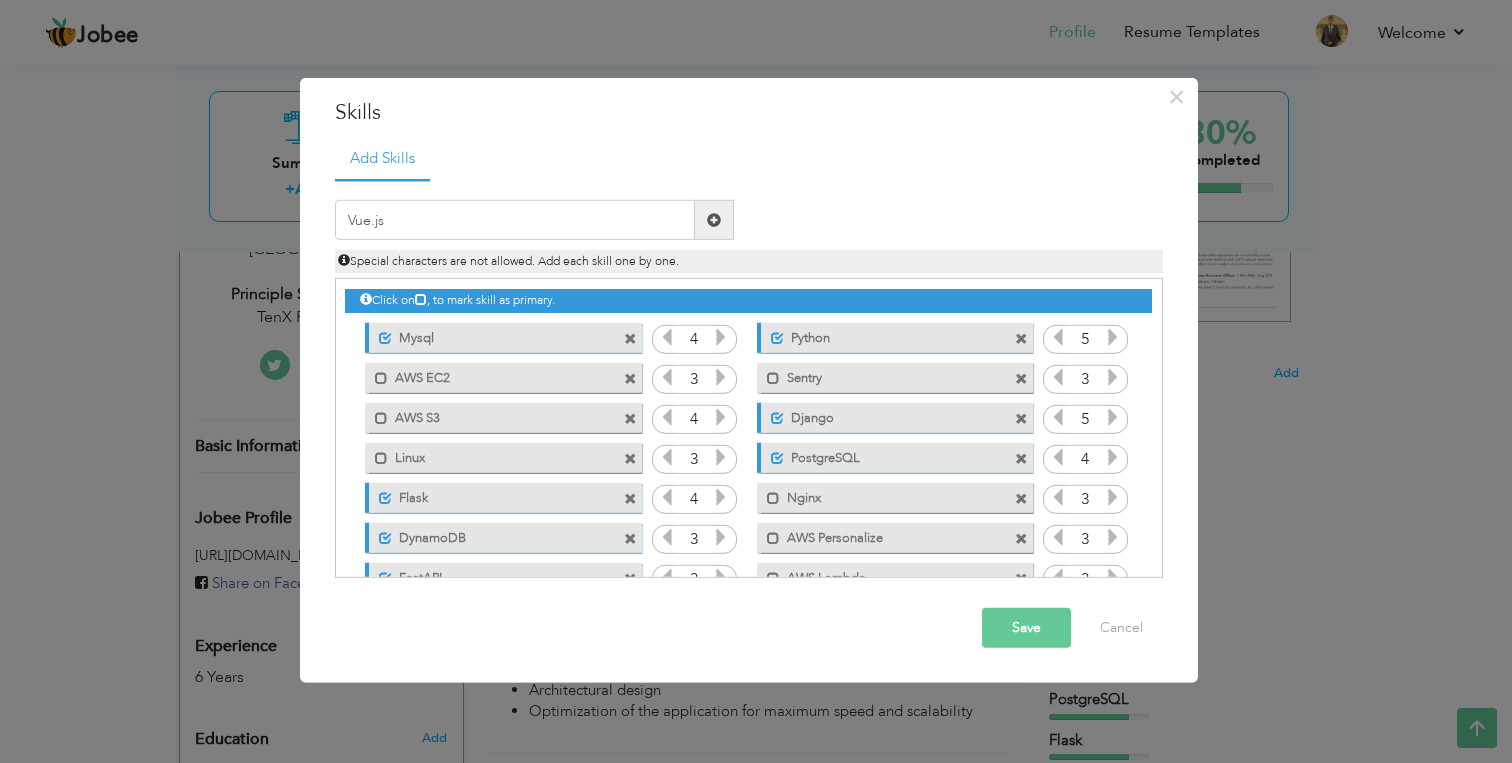 click at bounding box center (714, 220) 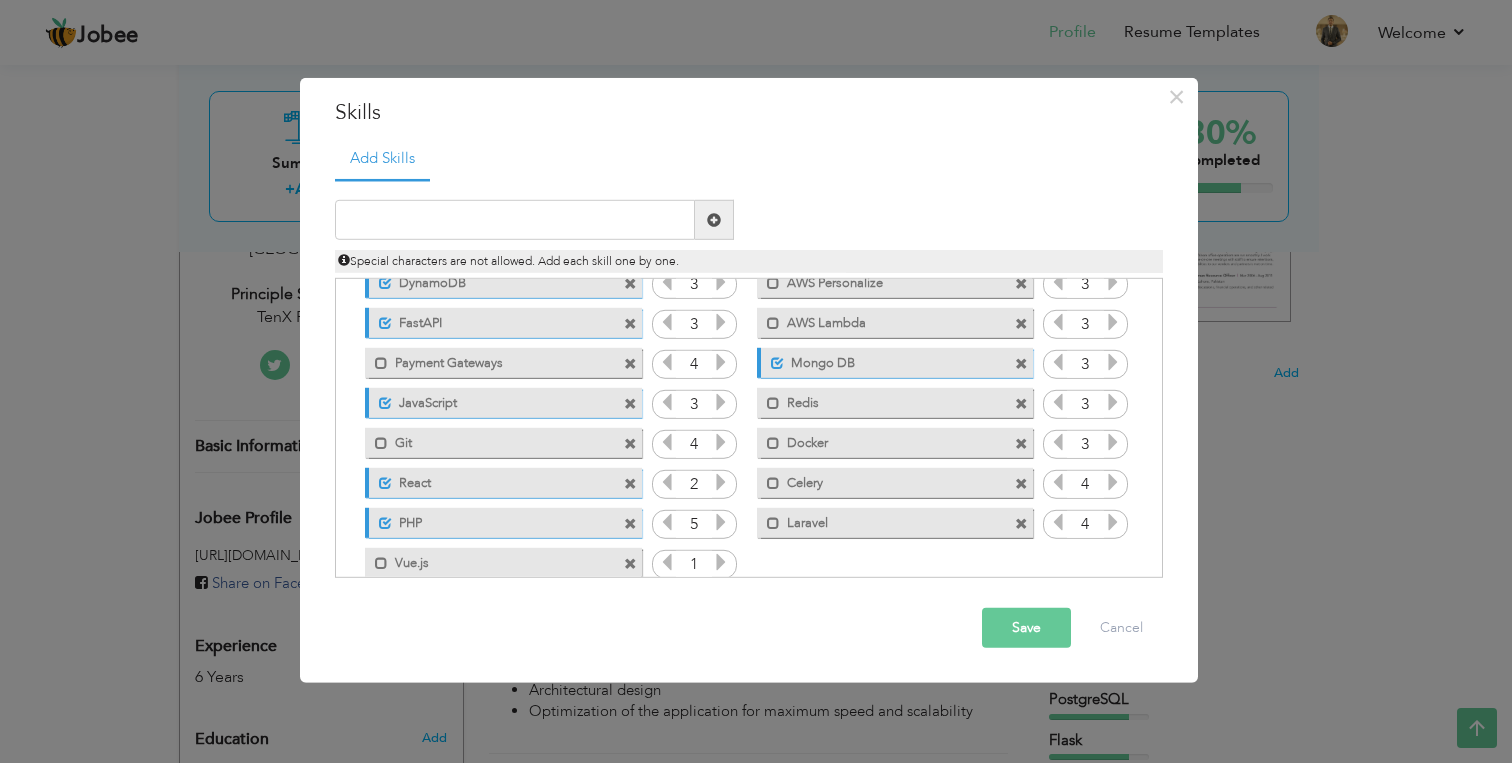 scroll, scrollTop: 285, scrollLeft: 0, axis: vertical 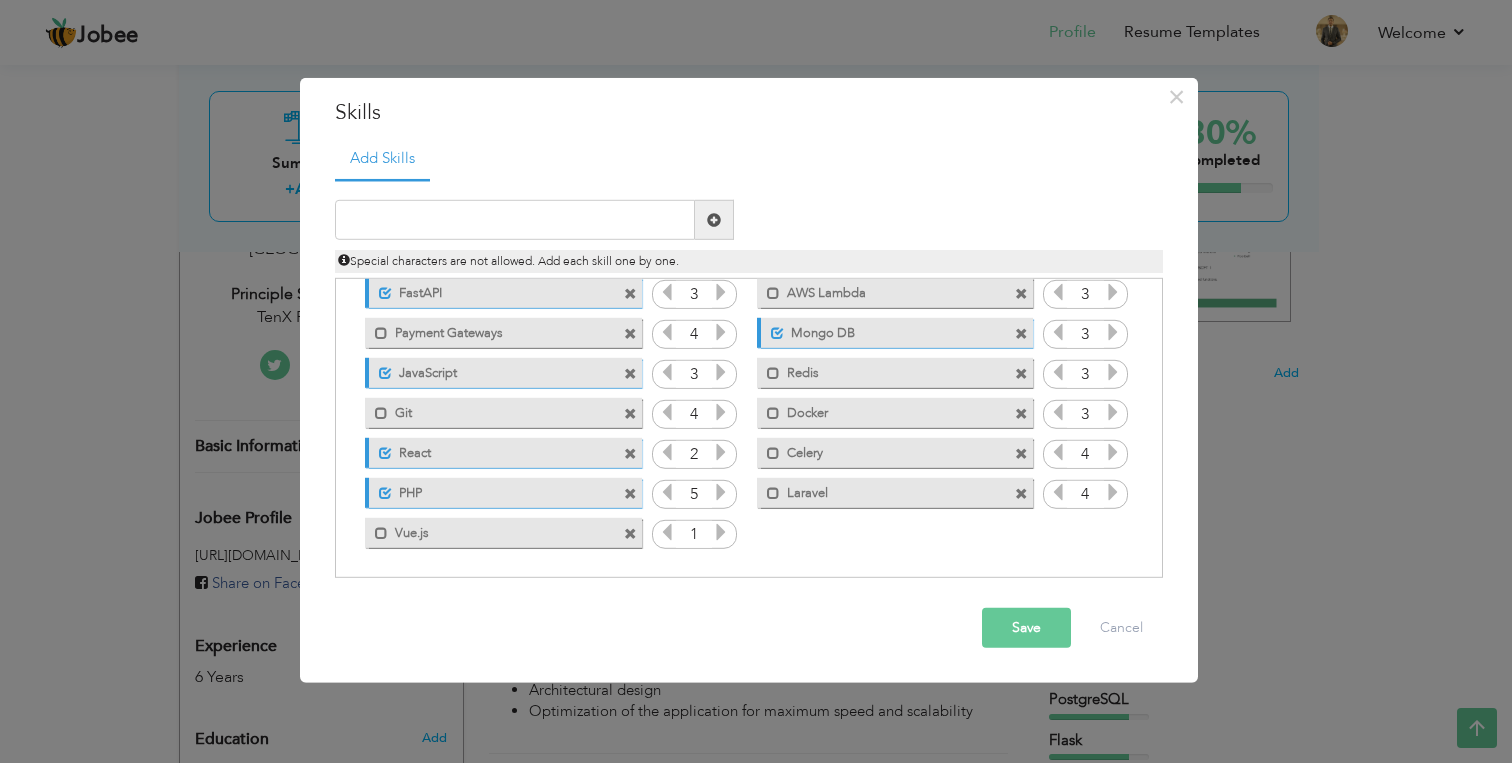 click at bounding box center (721, 532) 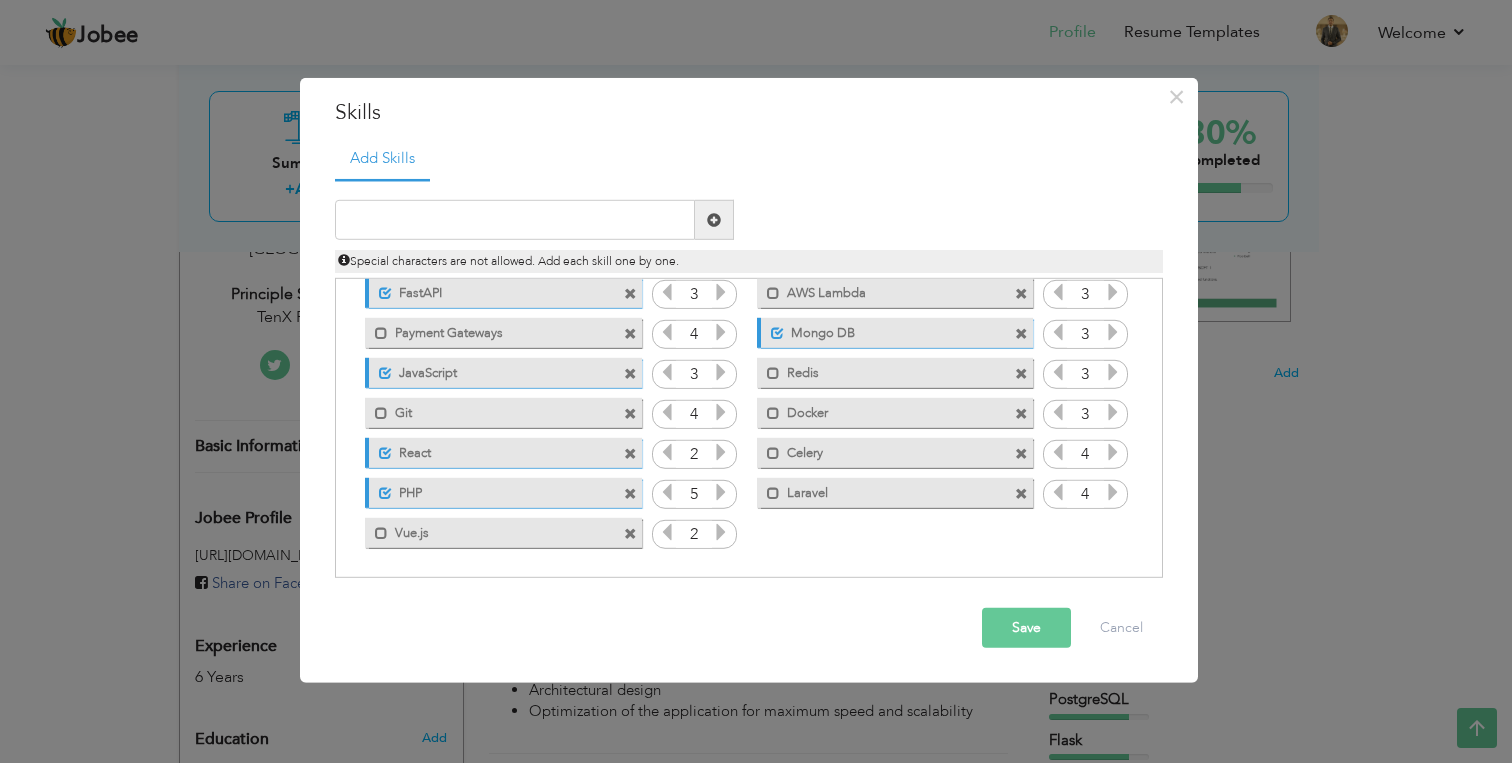 click at bounding box center (721, 532) 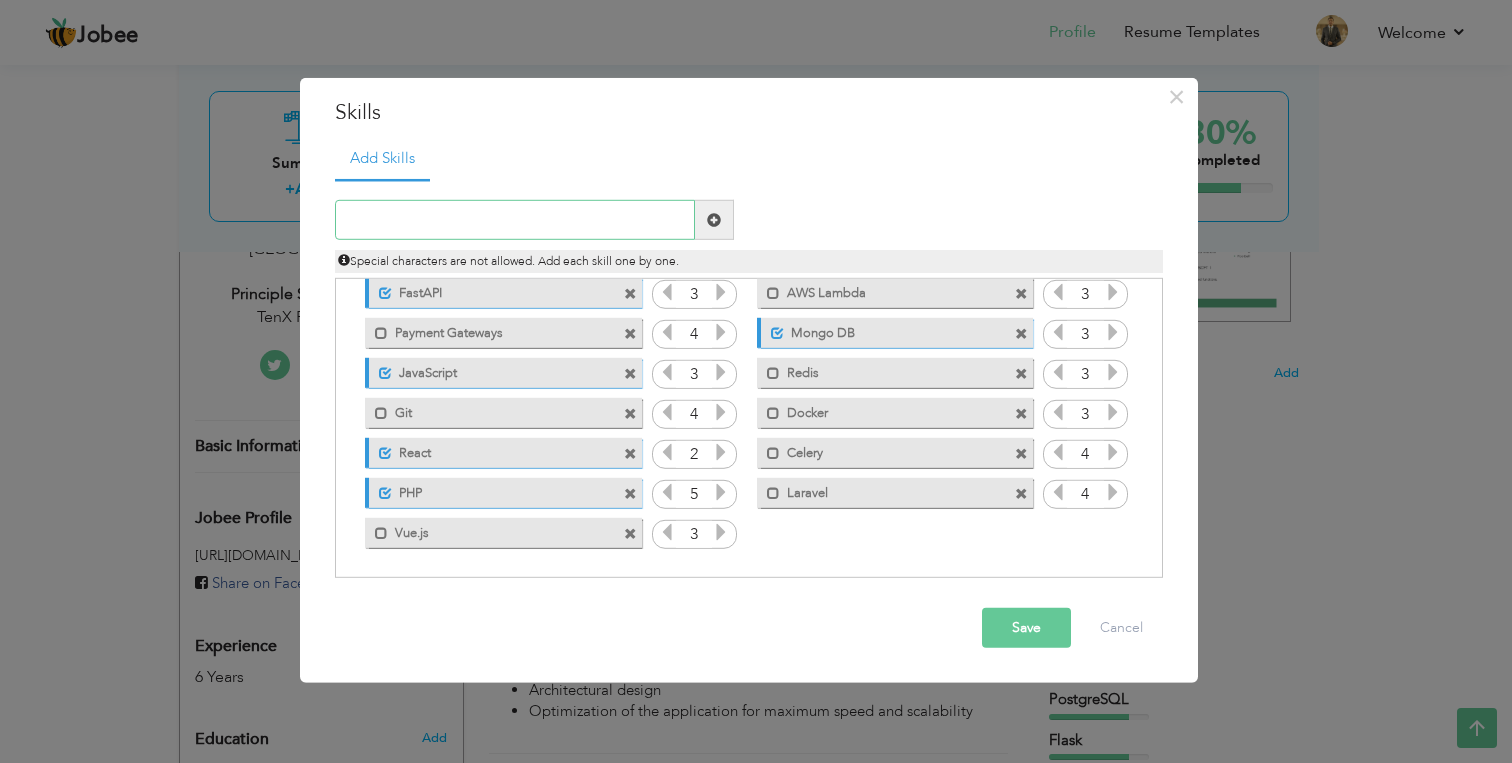 click at bounding box center (515, 220) 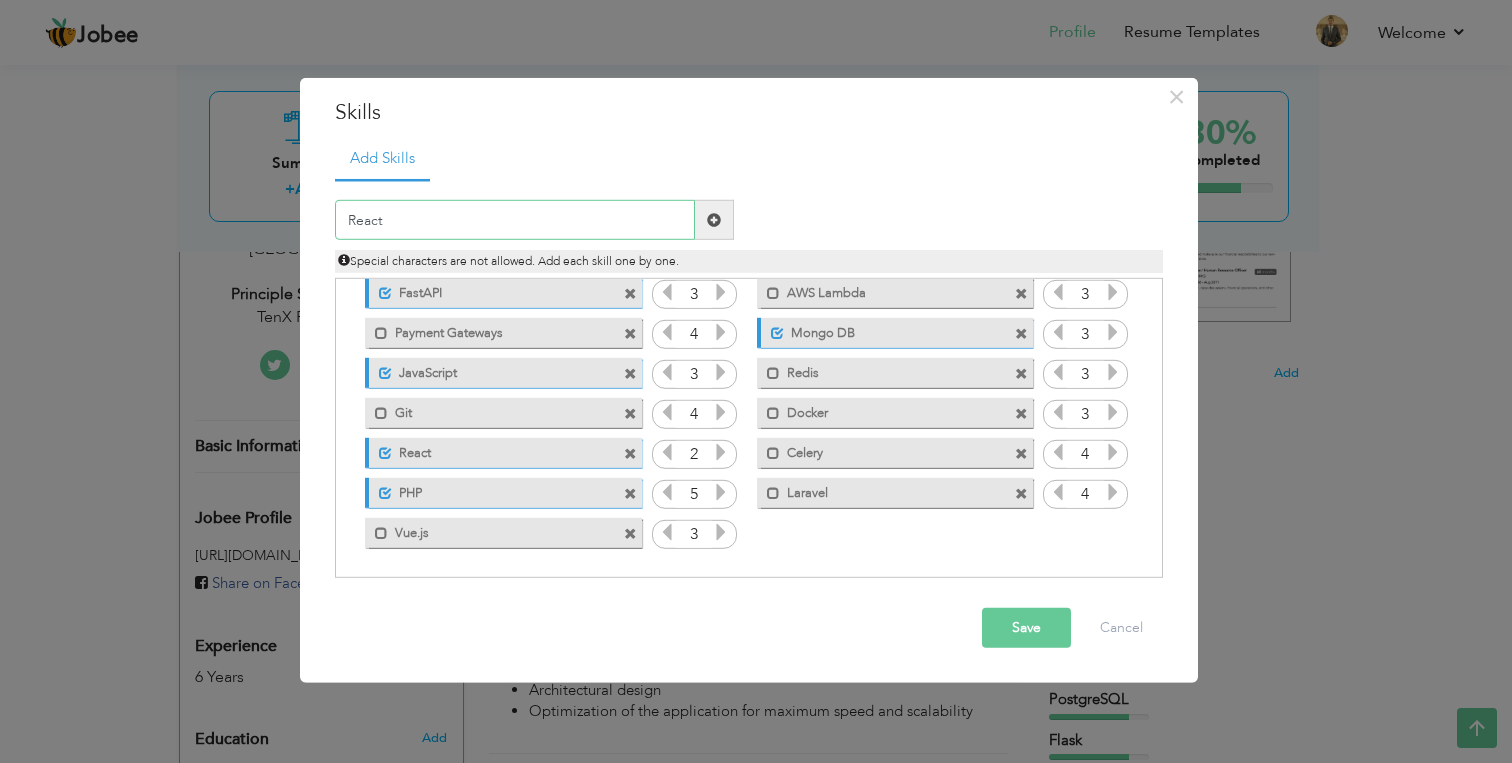 type on "React" 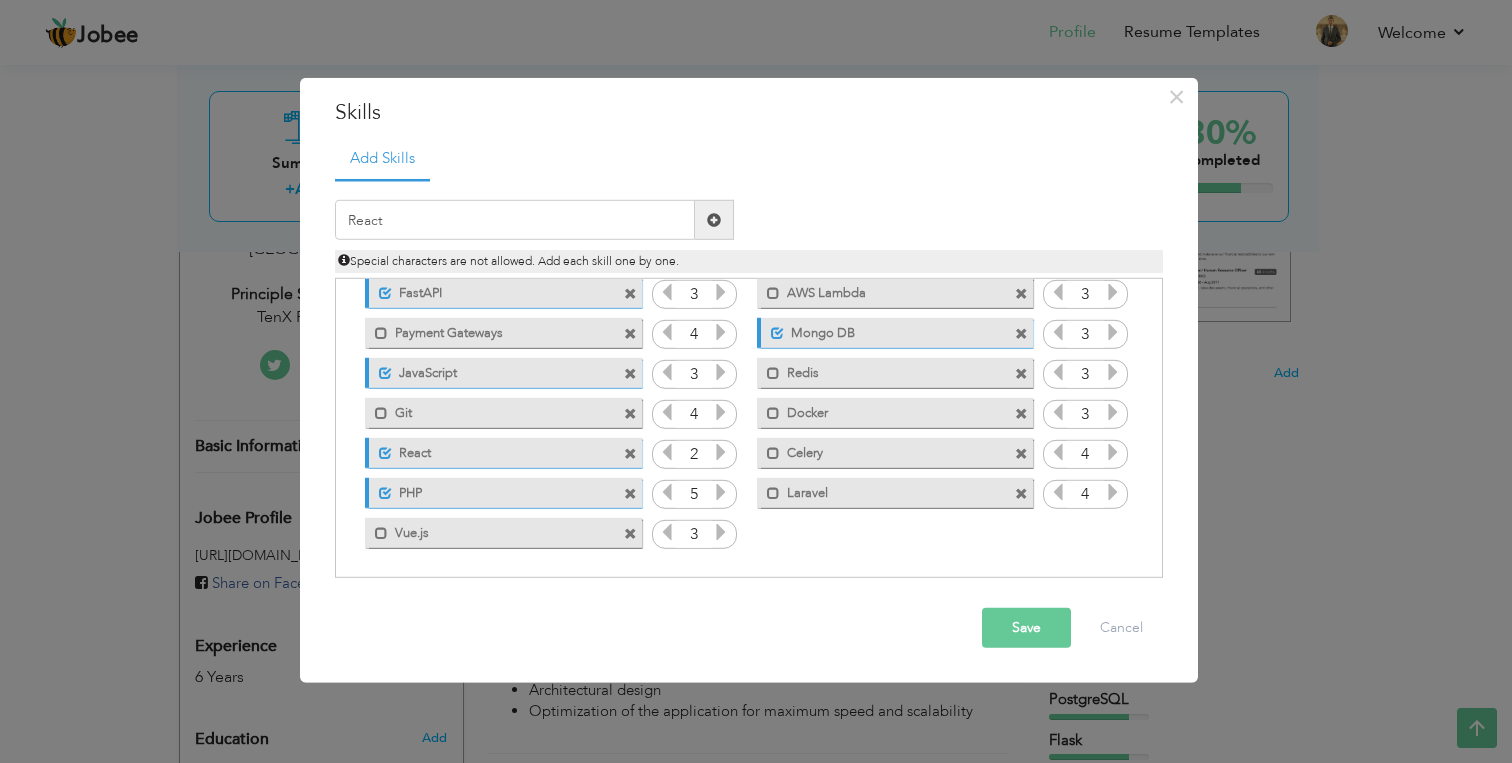 click at bounding box center (714, 220) 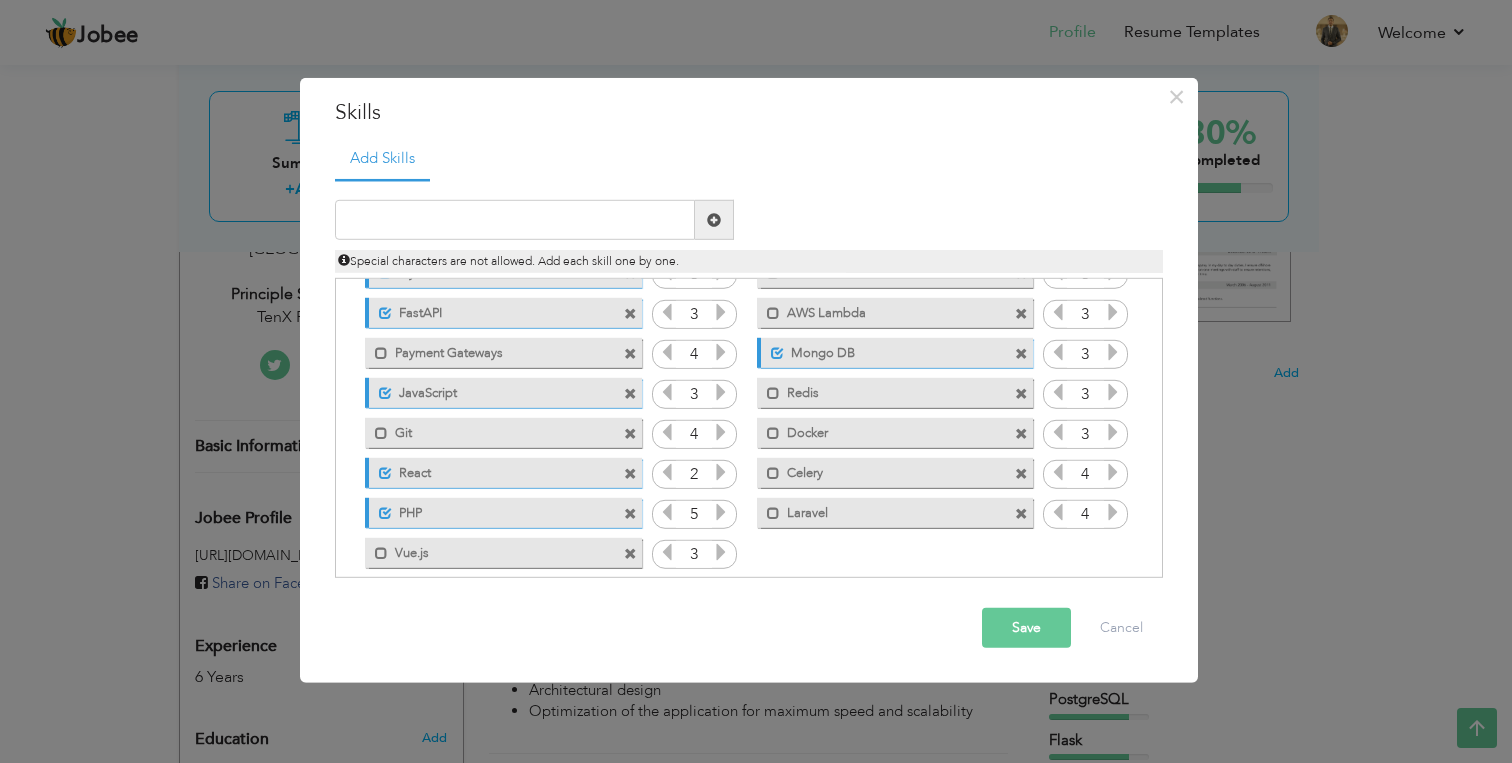scroll, scrollTop: 285, scrollLeft: 0, axis: vertical 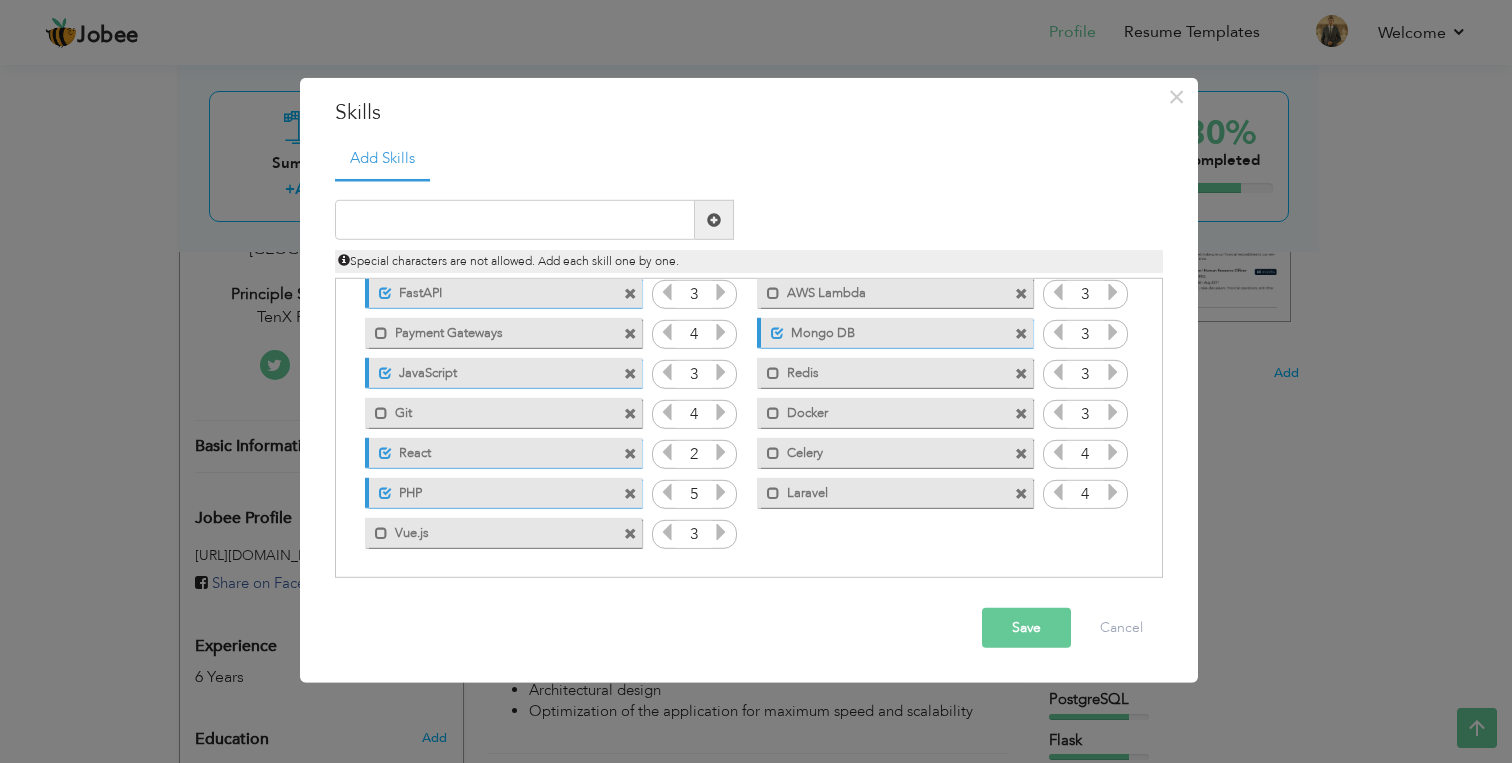 click at bounding box center (721, 452) 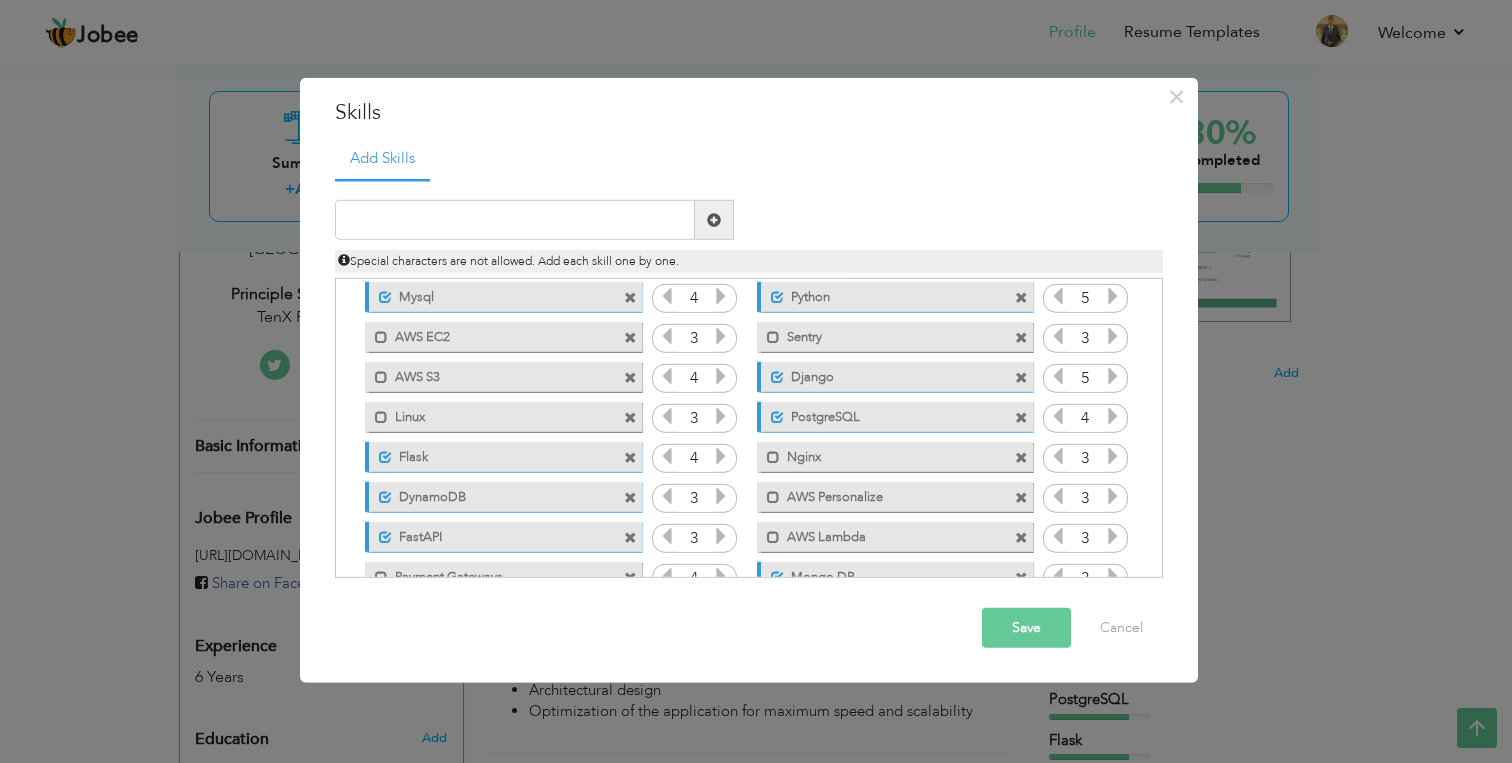 scroll, scrollTop: 213, scrollLeft: 0, axis: vertical 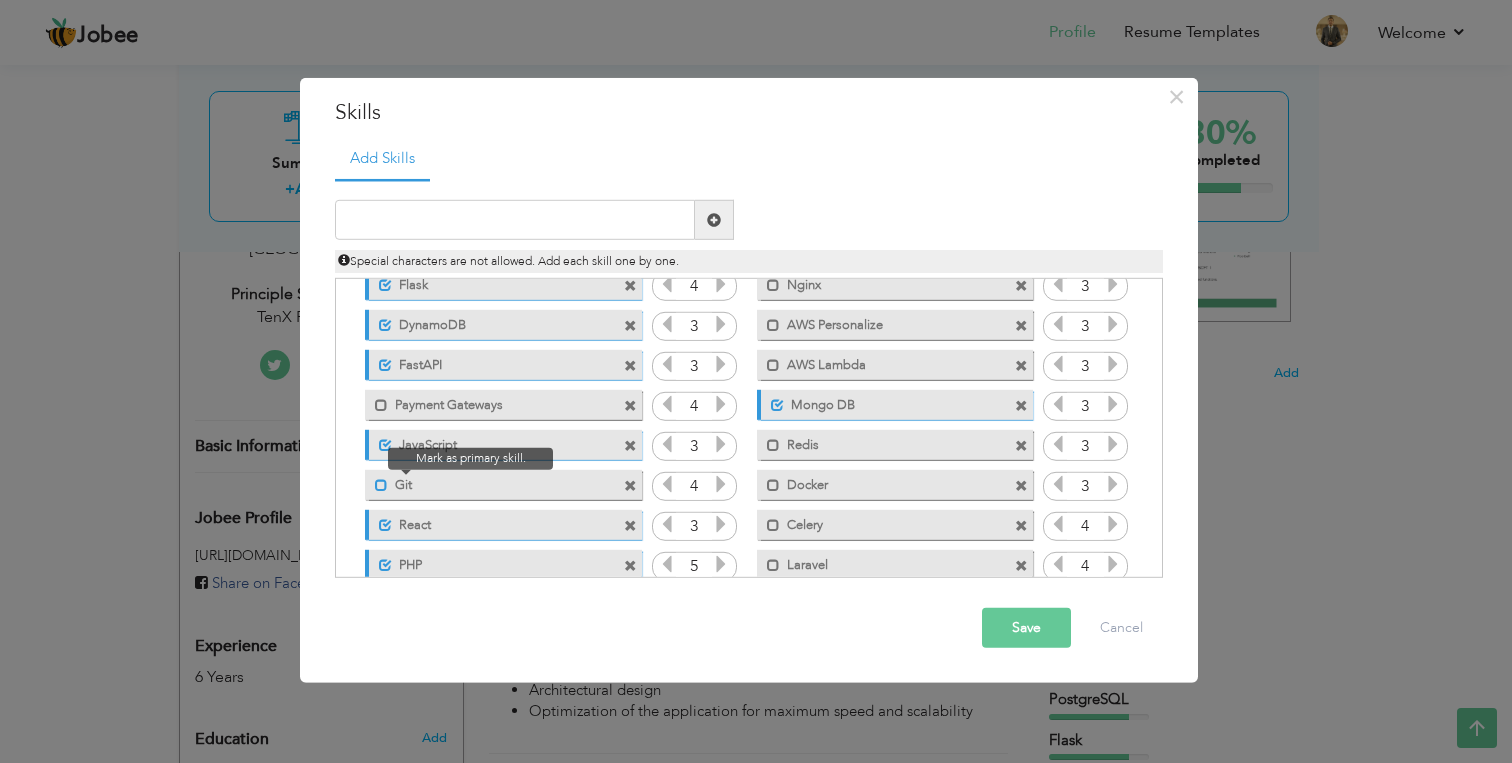 click at bounding box center [381, 484] 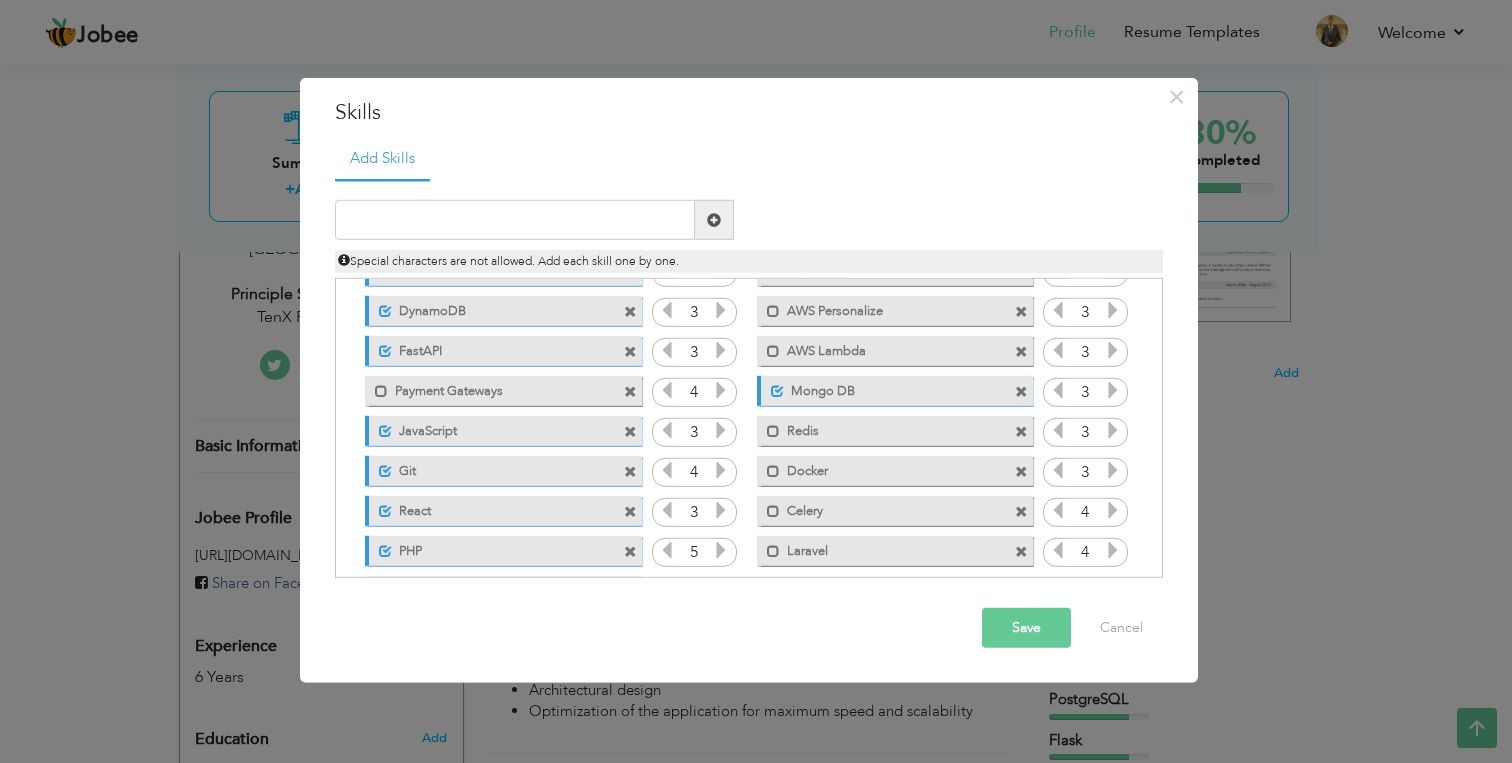 scroll, scrollTop: 194, scrollLeft: 0, axis: vertical 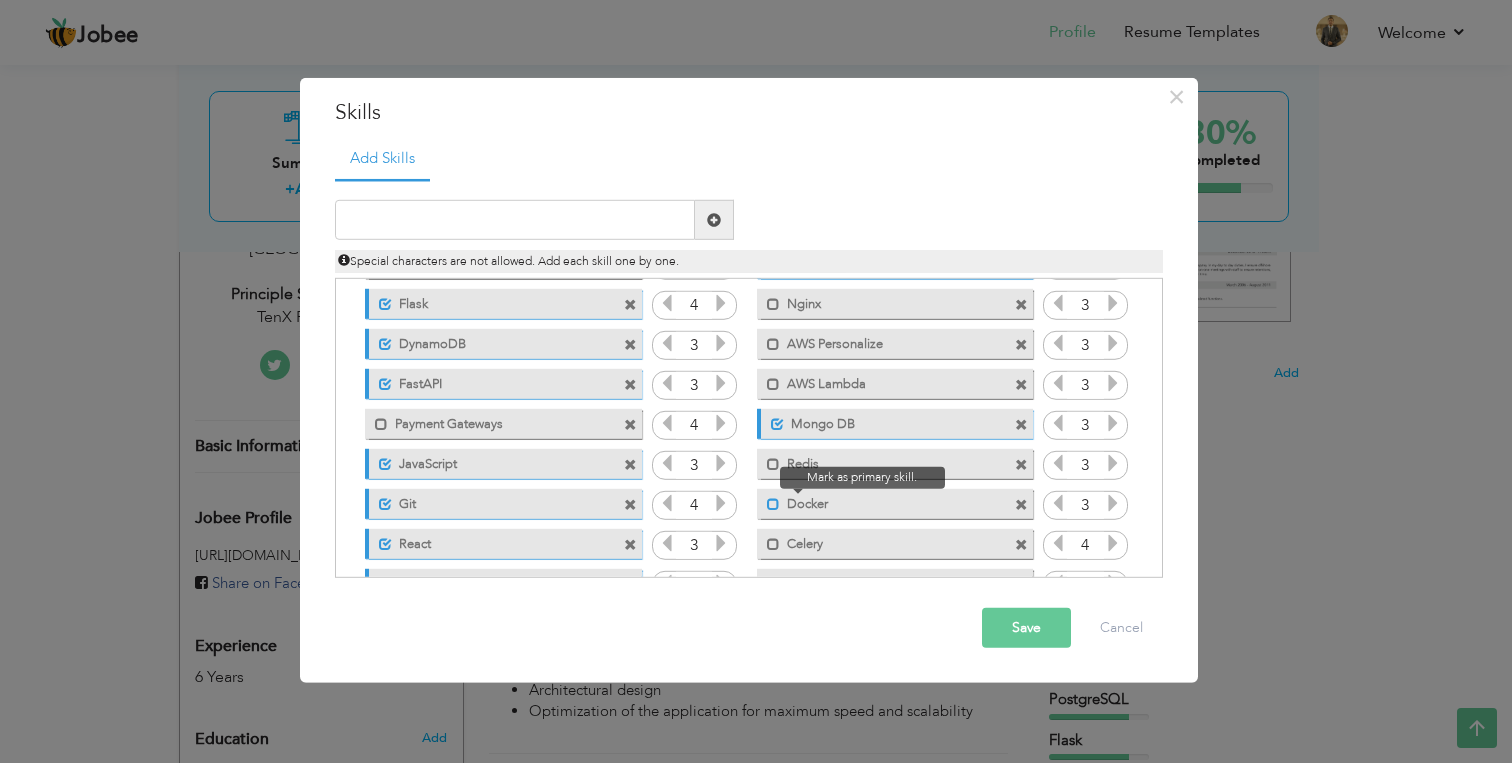 click at bounding box center (773, 503) 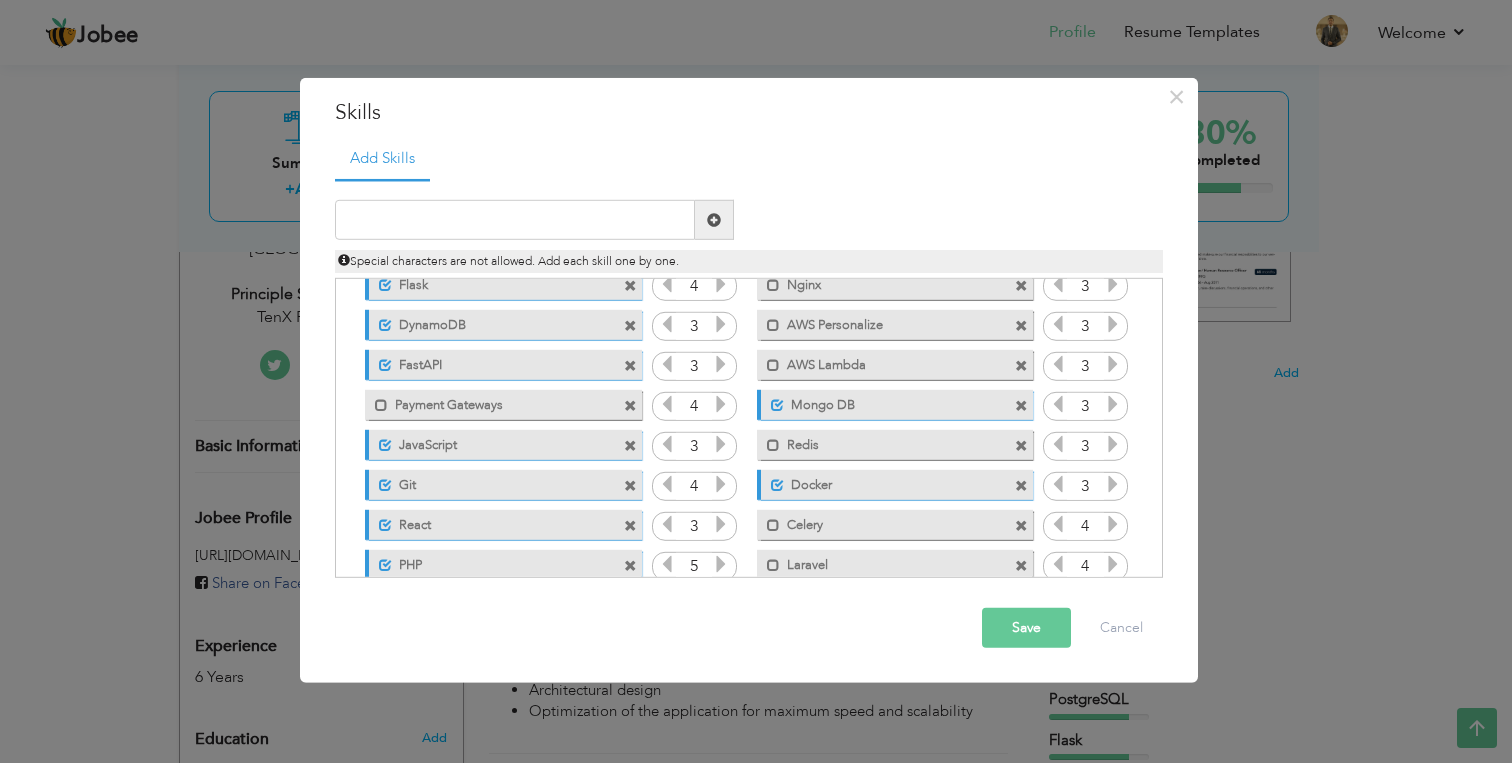 scroll, scrollTop: 285, scrollLeft: 0, axis: vertical 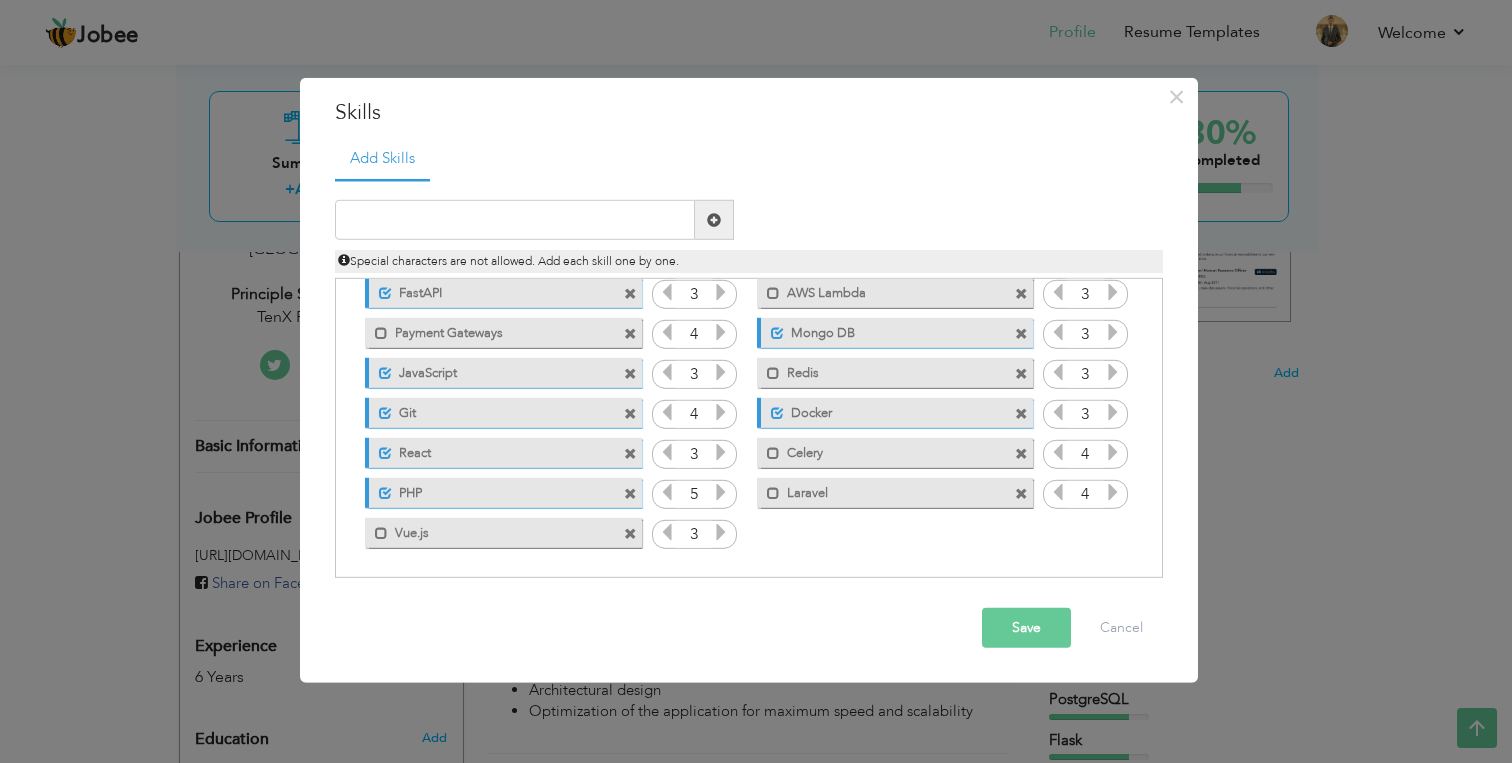 click on "Save" at bounding box center (1026, 628) 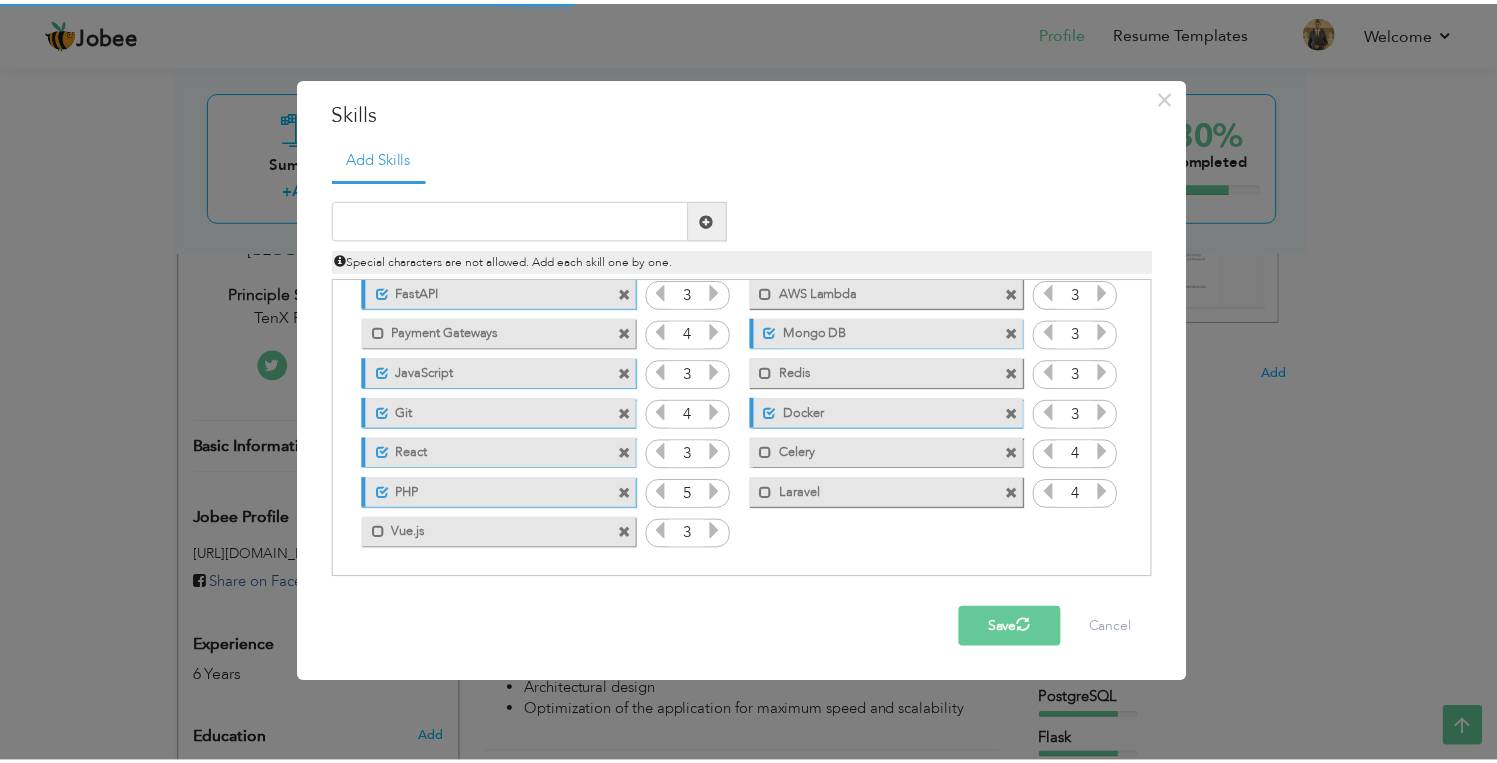scroll, scrollTop: 0, scrollLeft: 0, axis: both 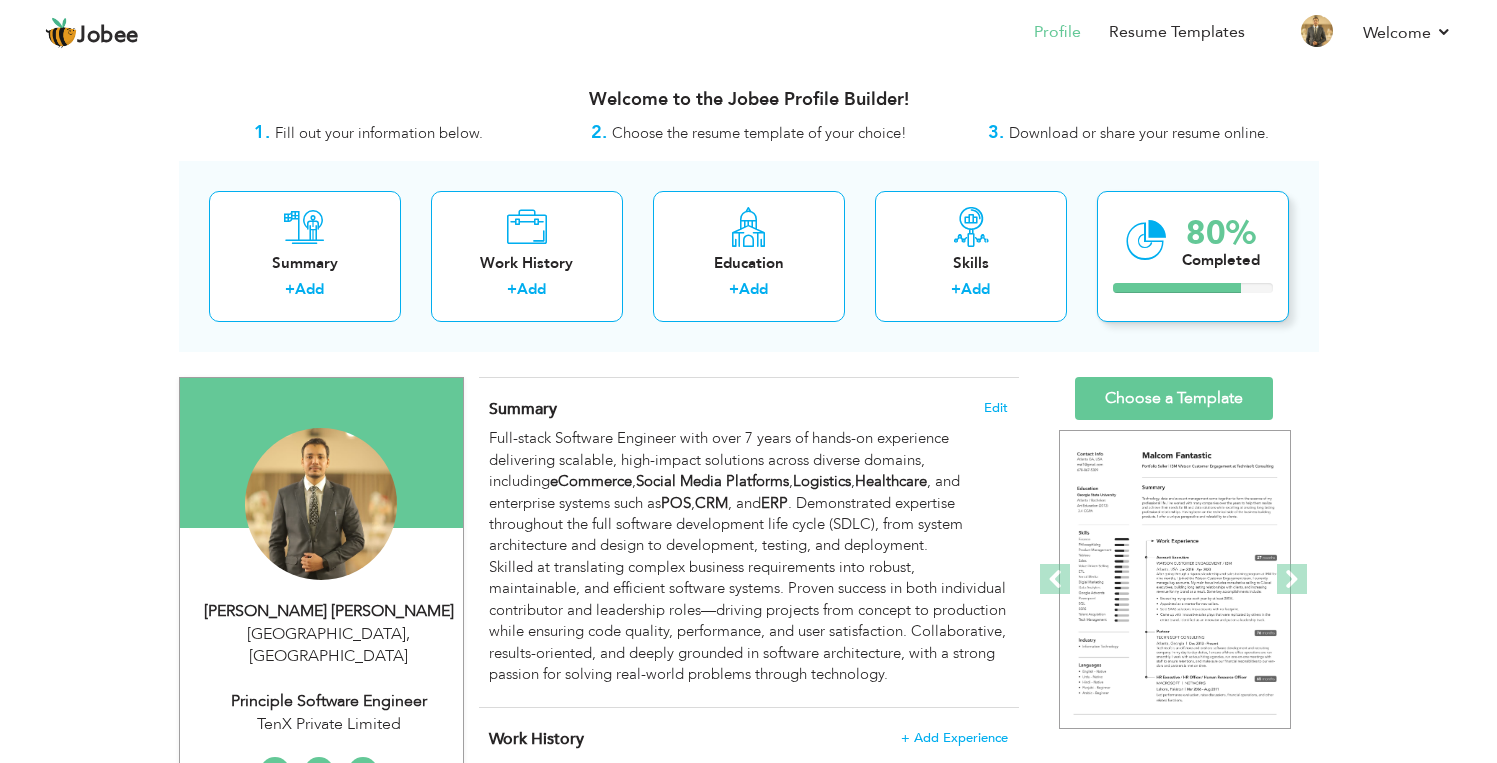 click on "80%" at bounding box center [1221, 233] 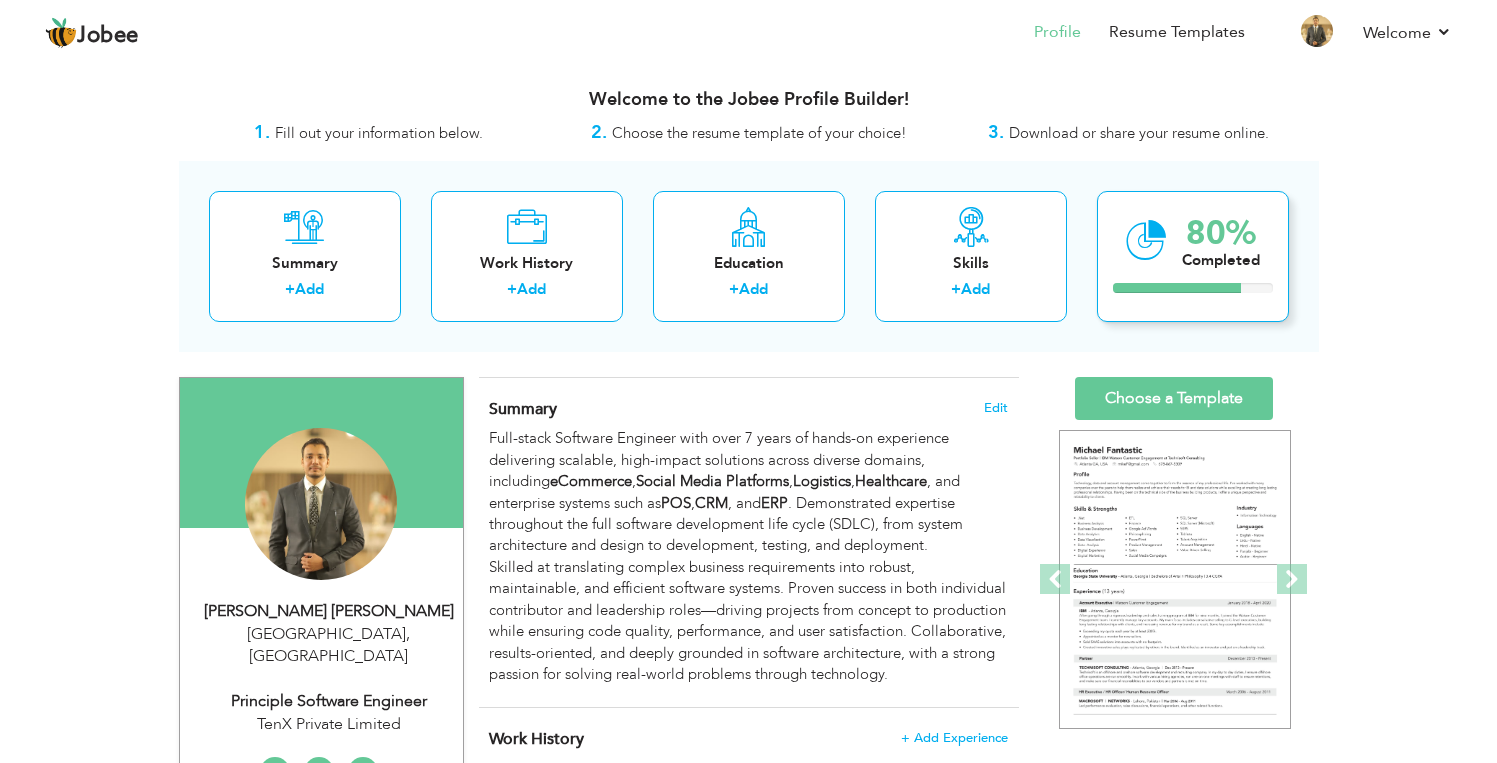 click on "80%" at bounding box center [1221, 233] 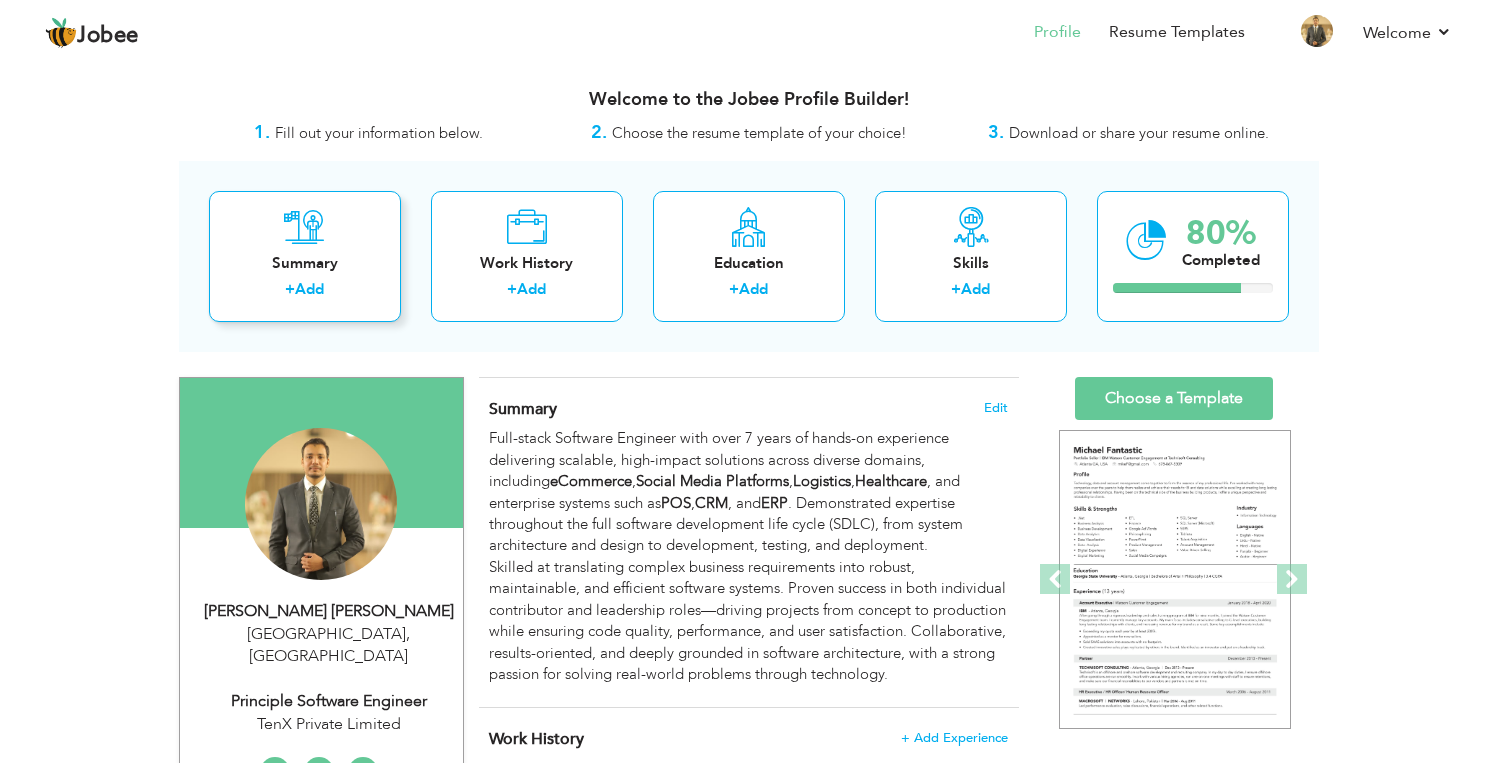 click on "Add" at bounding box center (309, 289) 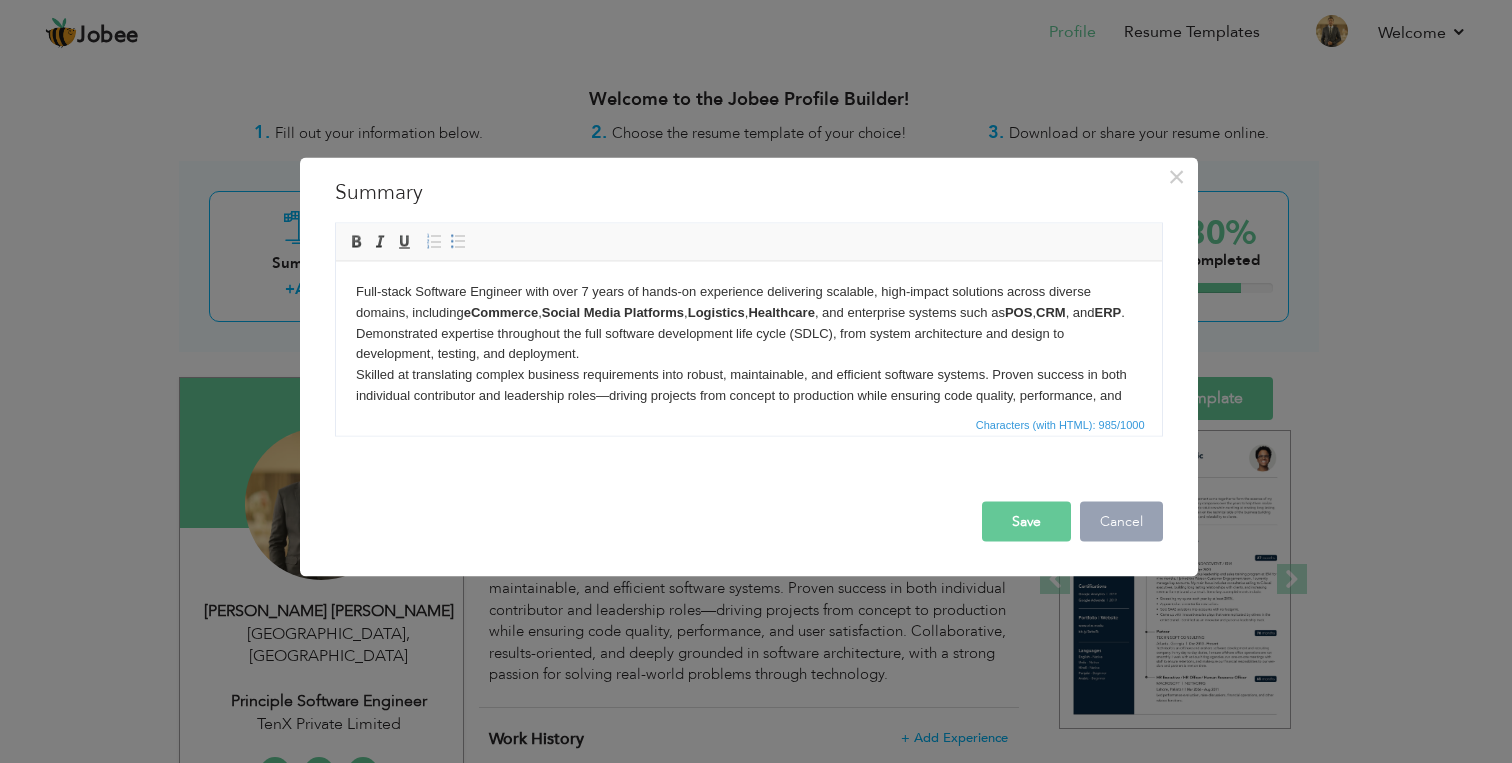 click on "Cancel" at bounding box center (1121, 521) 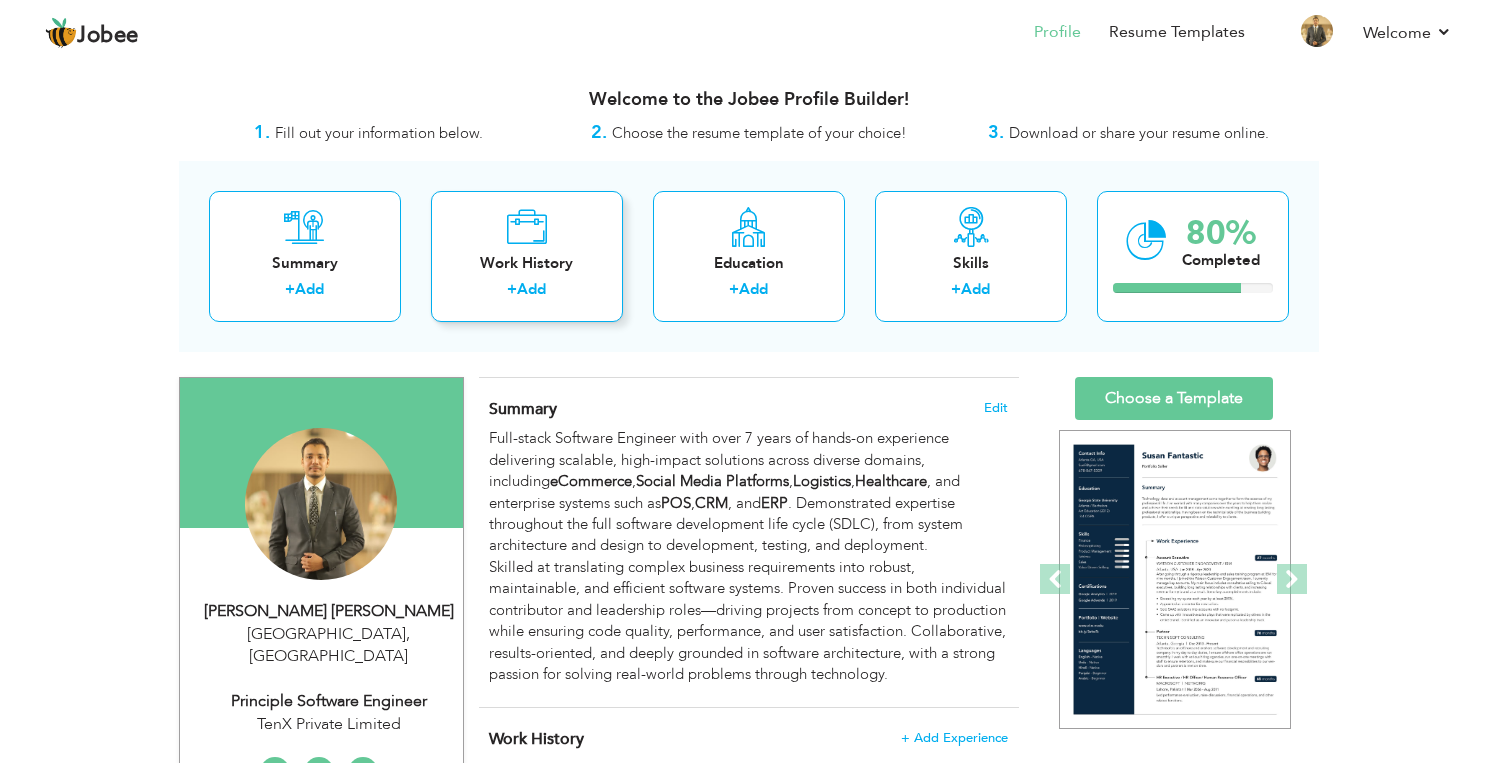 click on "Add" at bounding box center [531, 289] 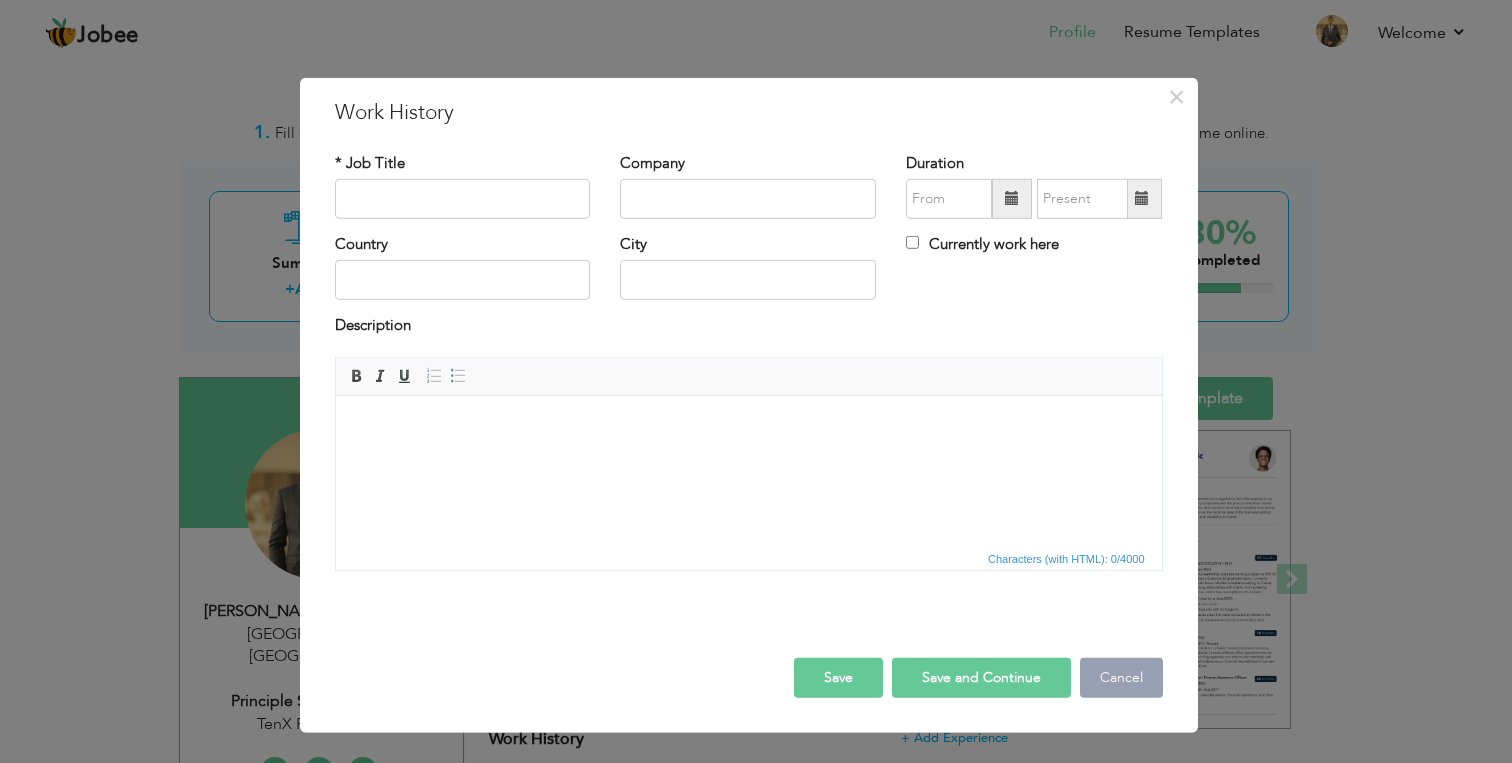 click on "Cancel" at bounding box center [1121, 678] 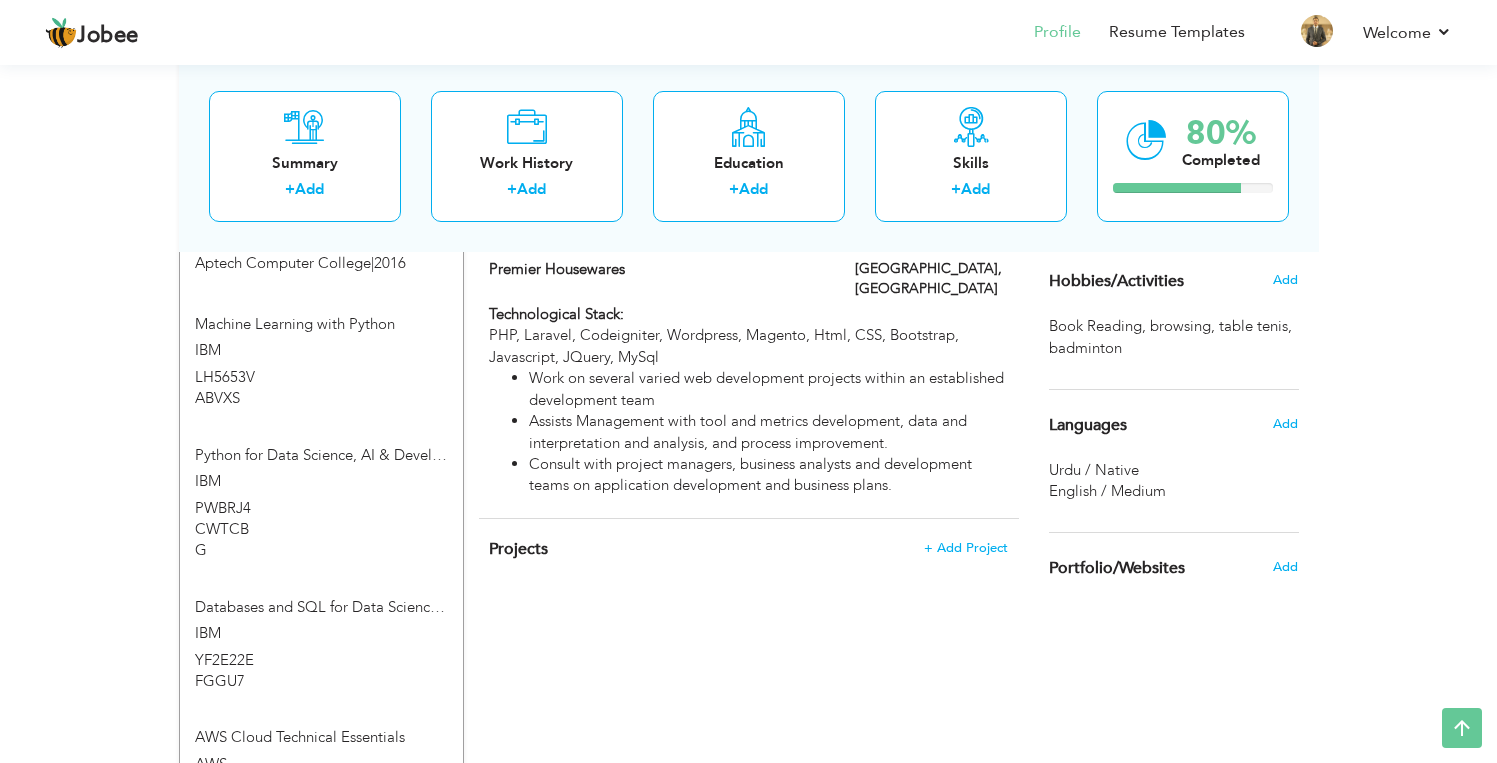 scroll, scrollTop: 1625, scrollLeft: 0, axis: vertical 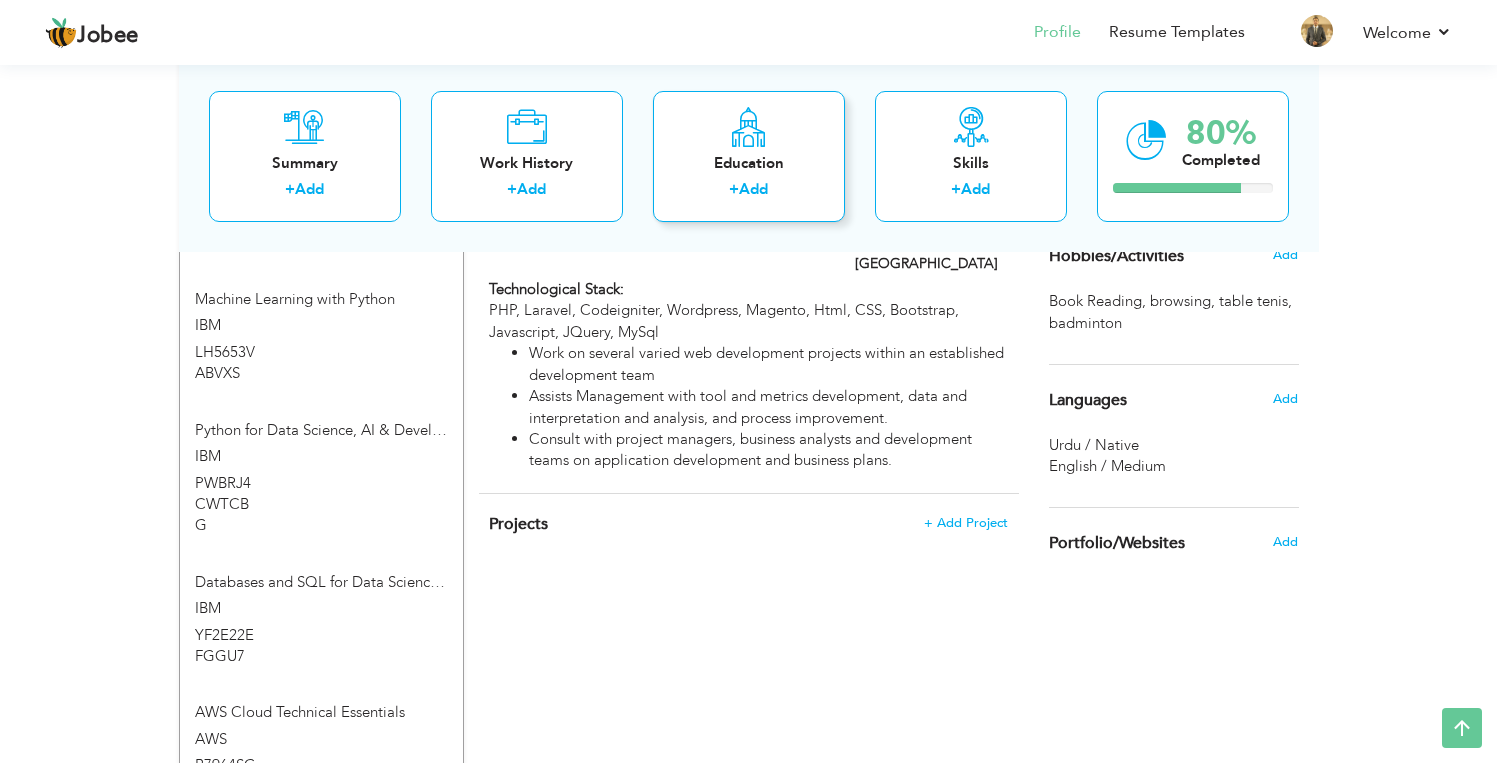 click on "Add" at bounding box center [753, 189] 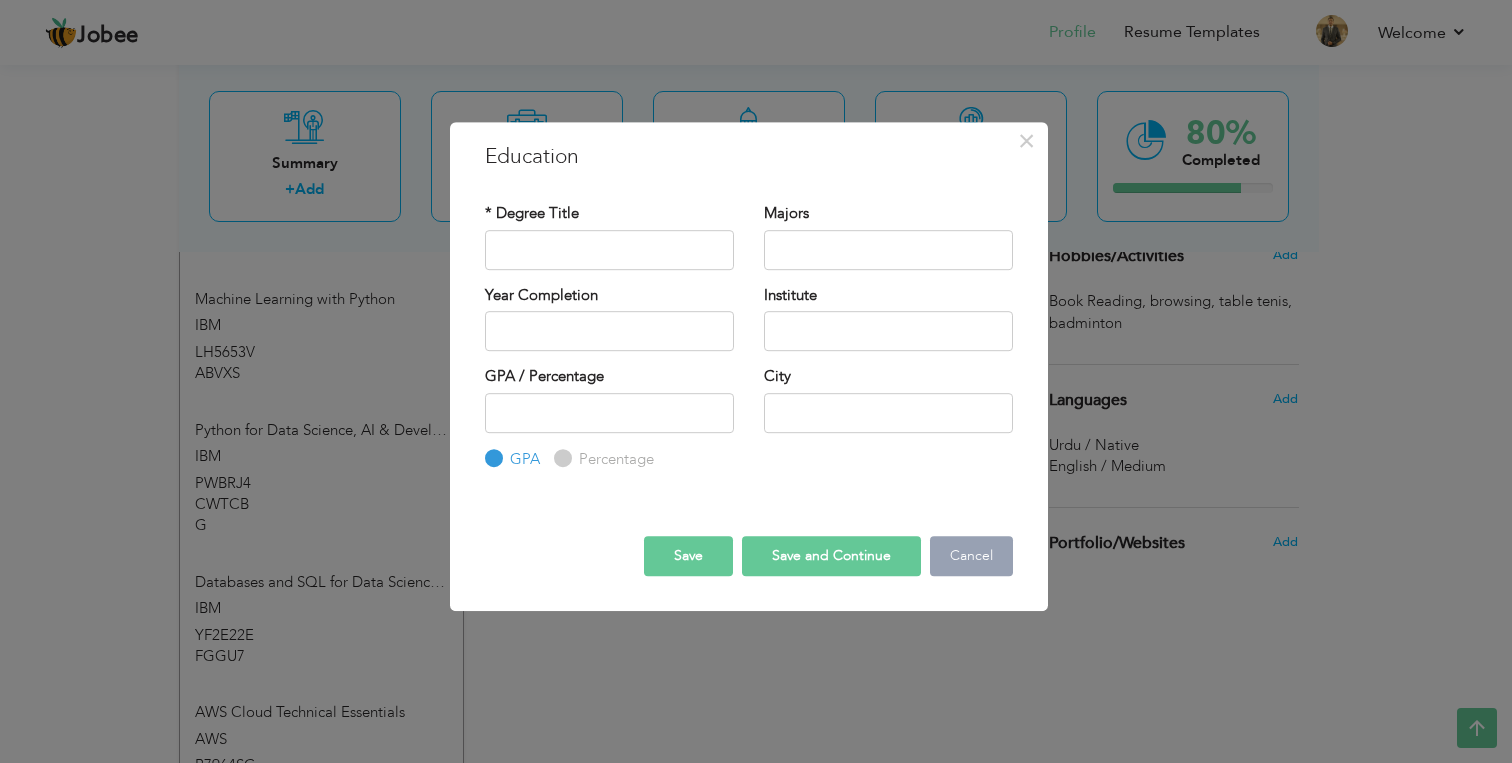 click on "Cancel" at bounding box center (971, 556) 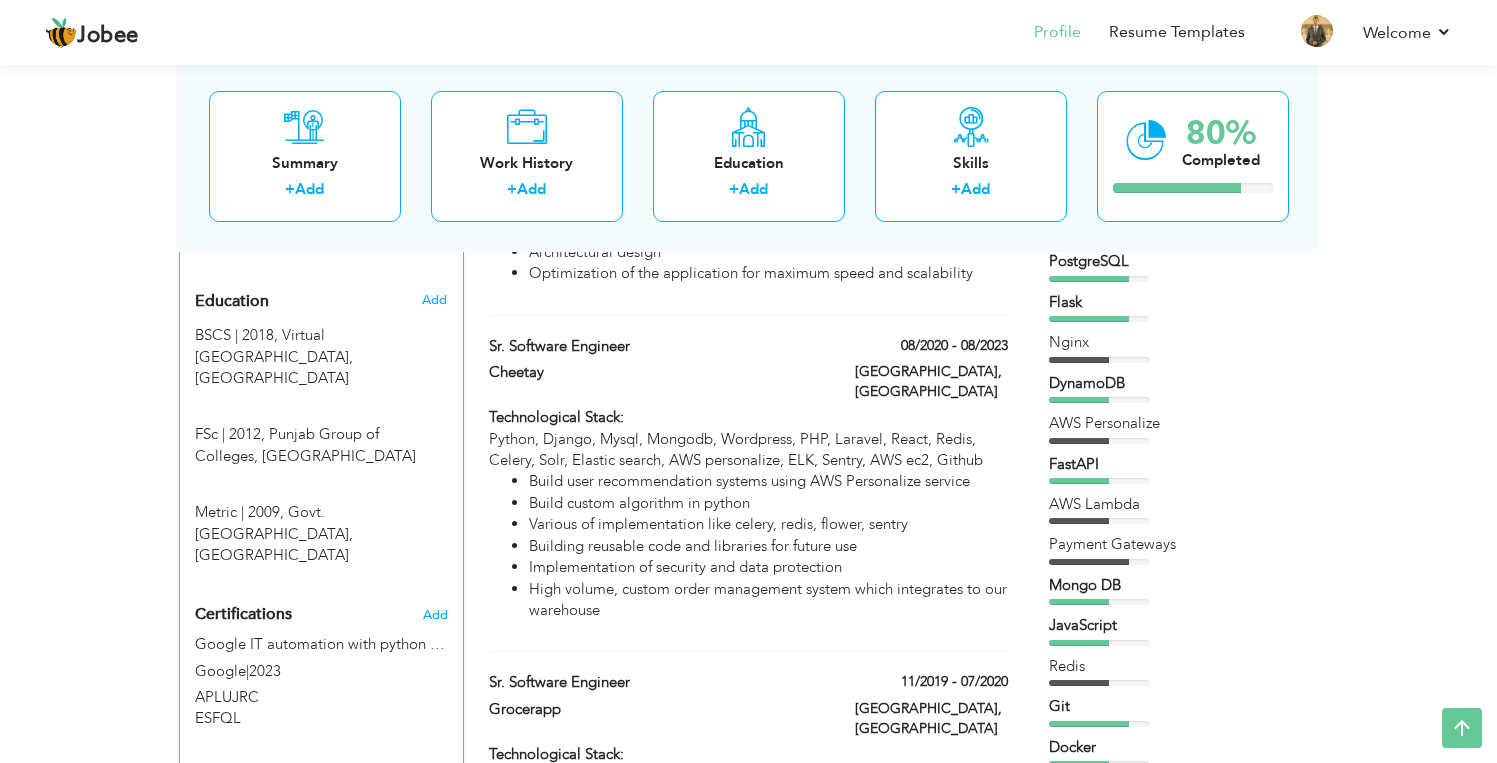 scroll, scrollTop: 11, scrollLeft: 0, axis: vertical 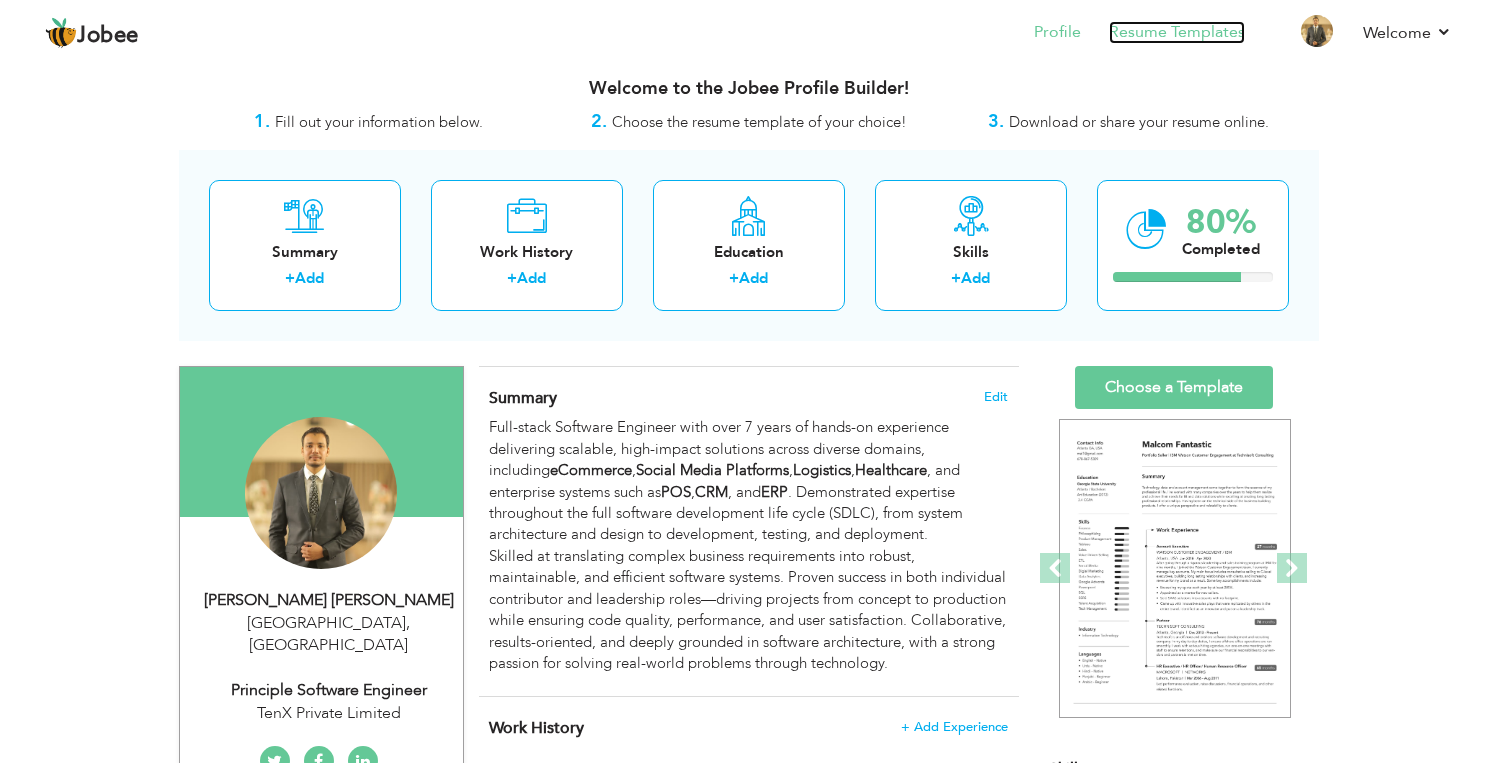 click on "Resume Templates" at bounding box center (1177, 32) 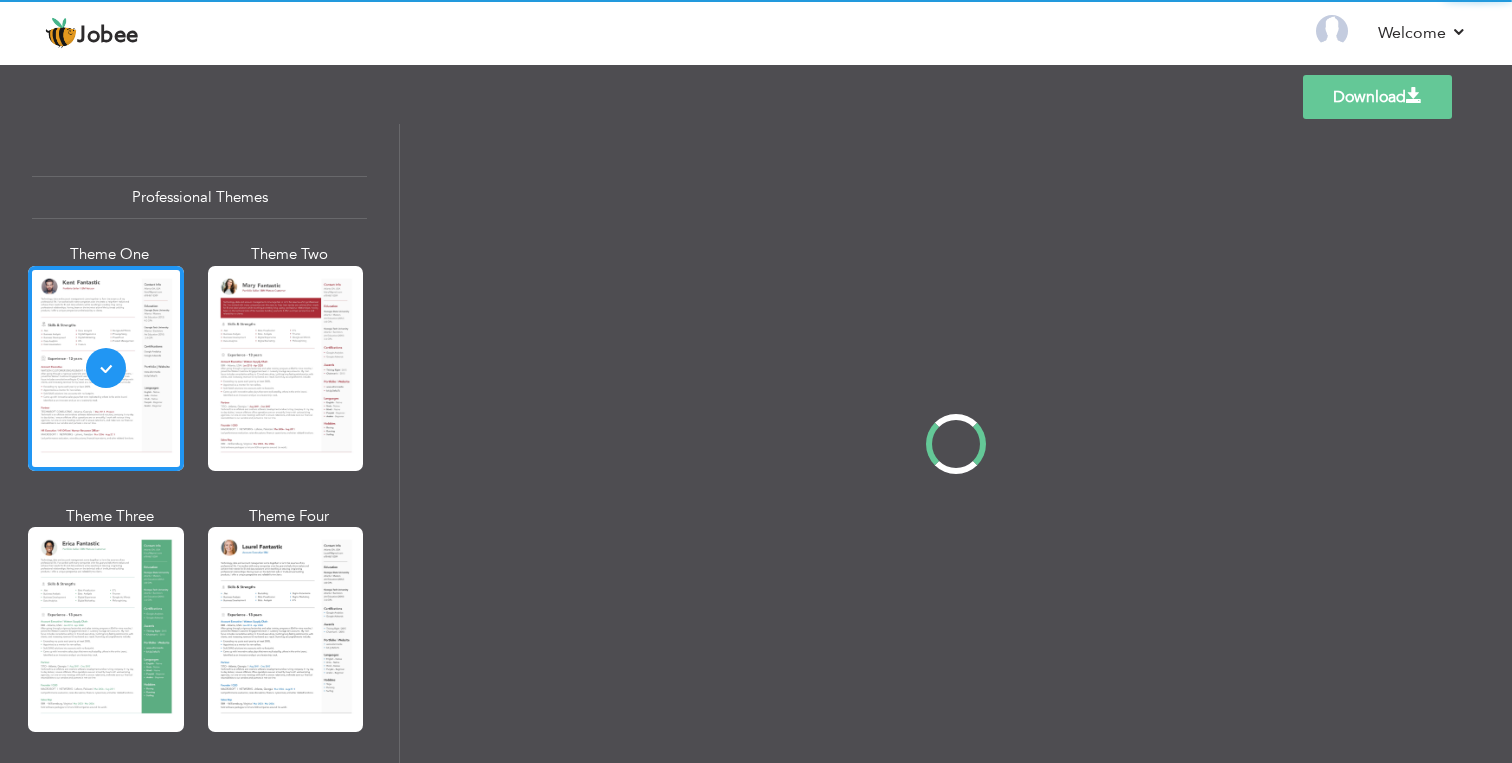 scroll, scrollTop: 0, scrollLeft: 0, axis: both 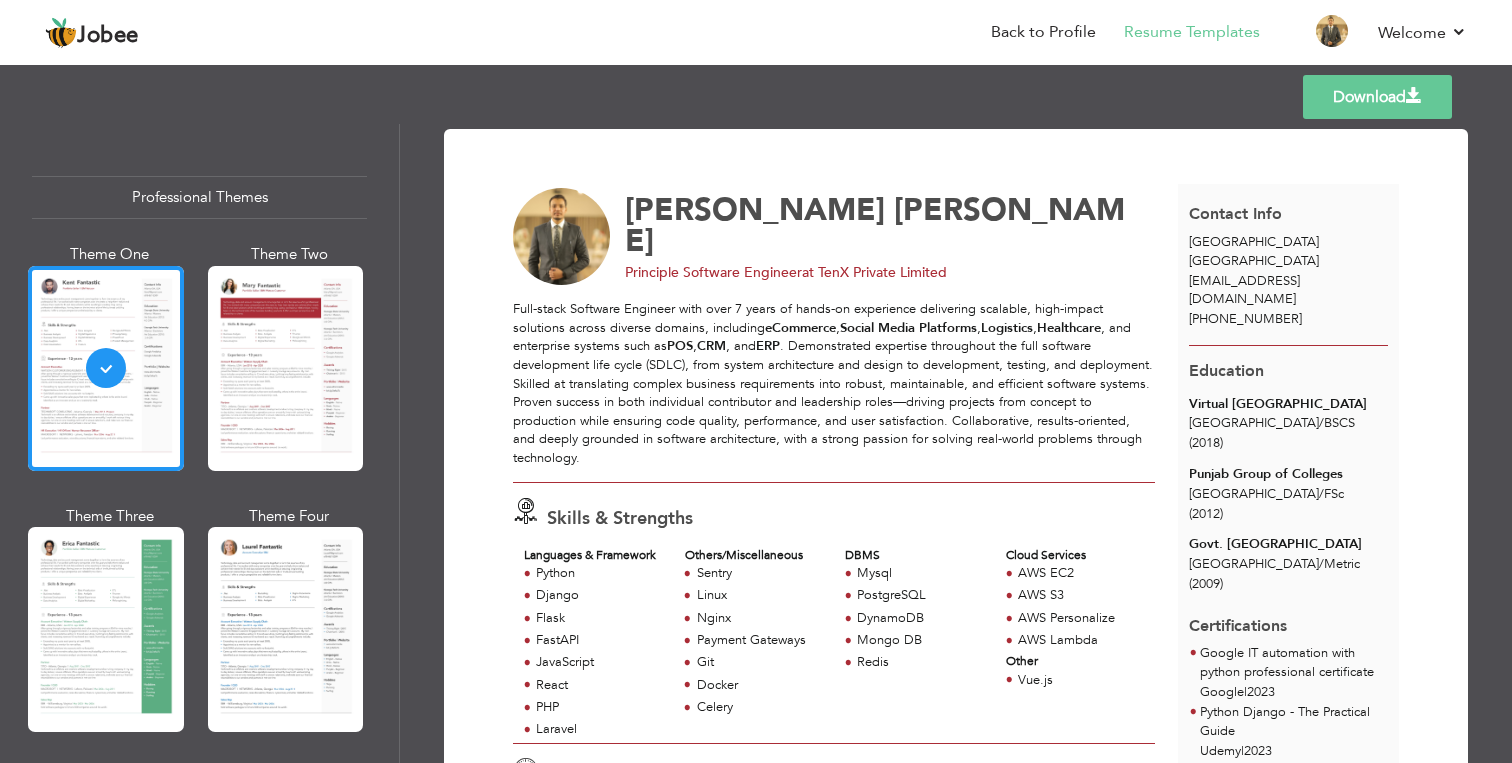click on "Download" at bounding box center [1377, 97] 